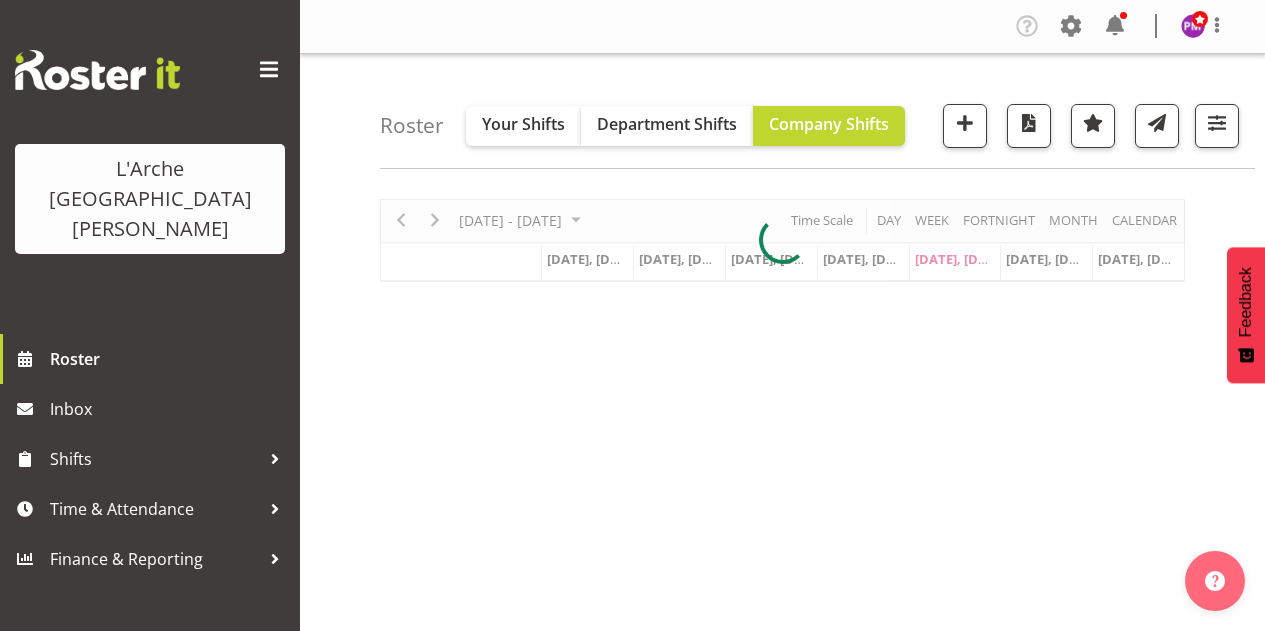 scroll, scrollTop: 0, scrollLeft: 0, axis: both 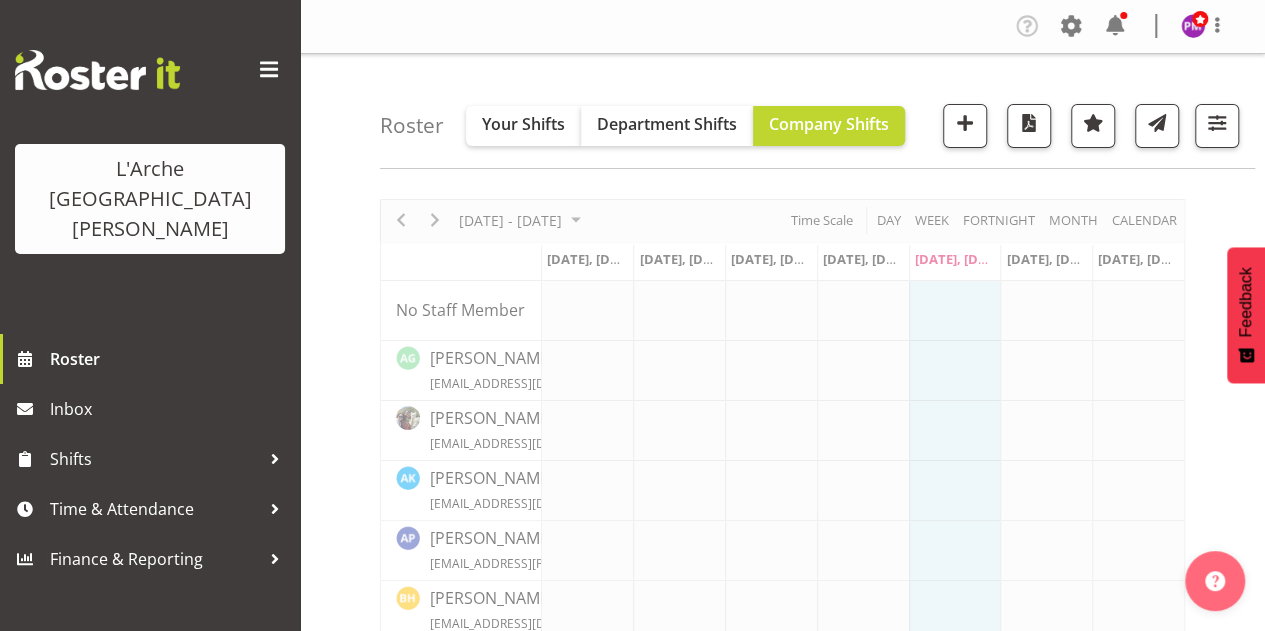 click at bounding box center (782, 1710) 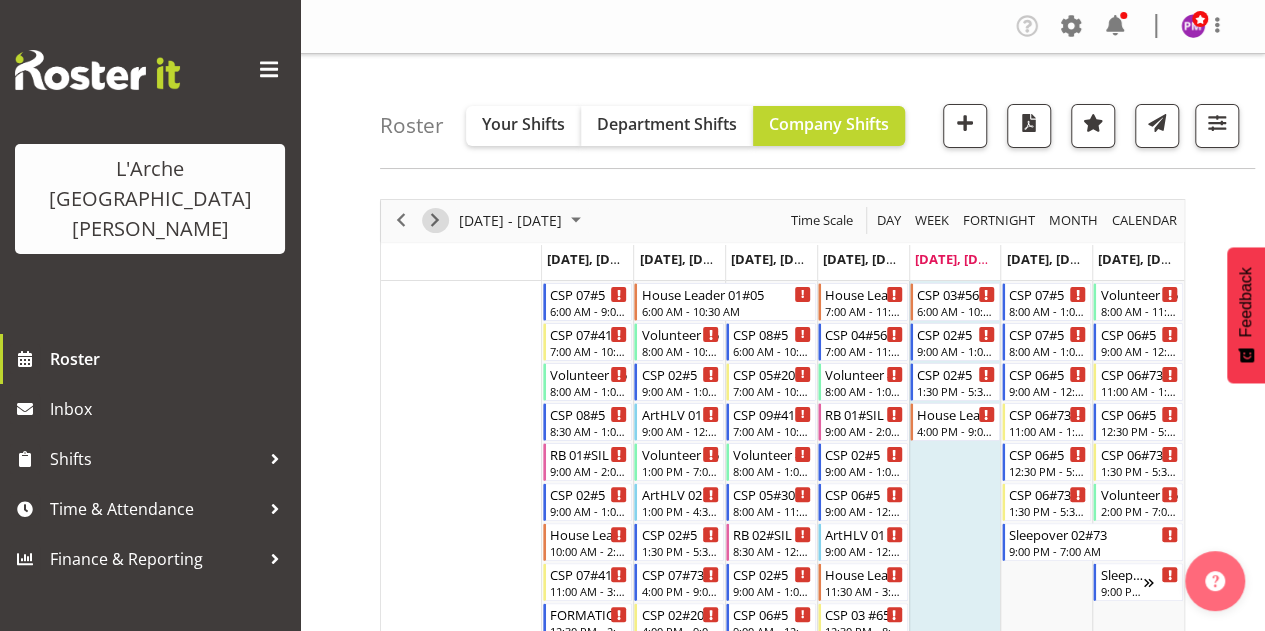click at bounding box center (435, 220) 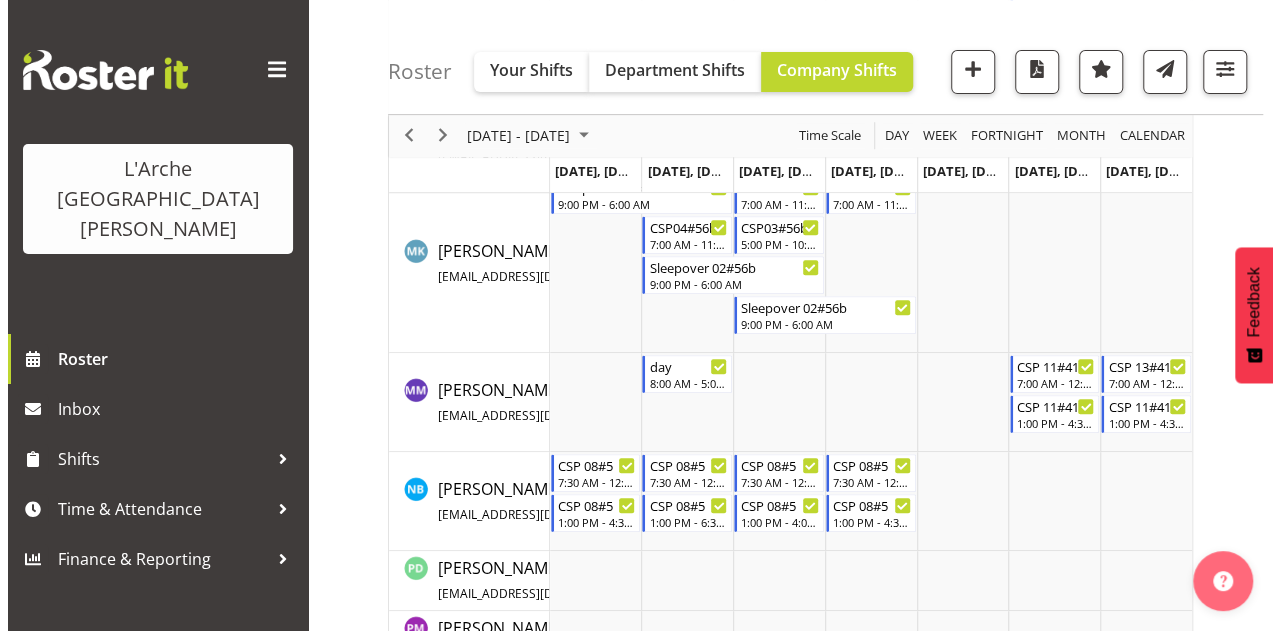 scroll, scrollTop: 4170, scrollLeft: 0, axis: vertical 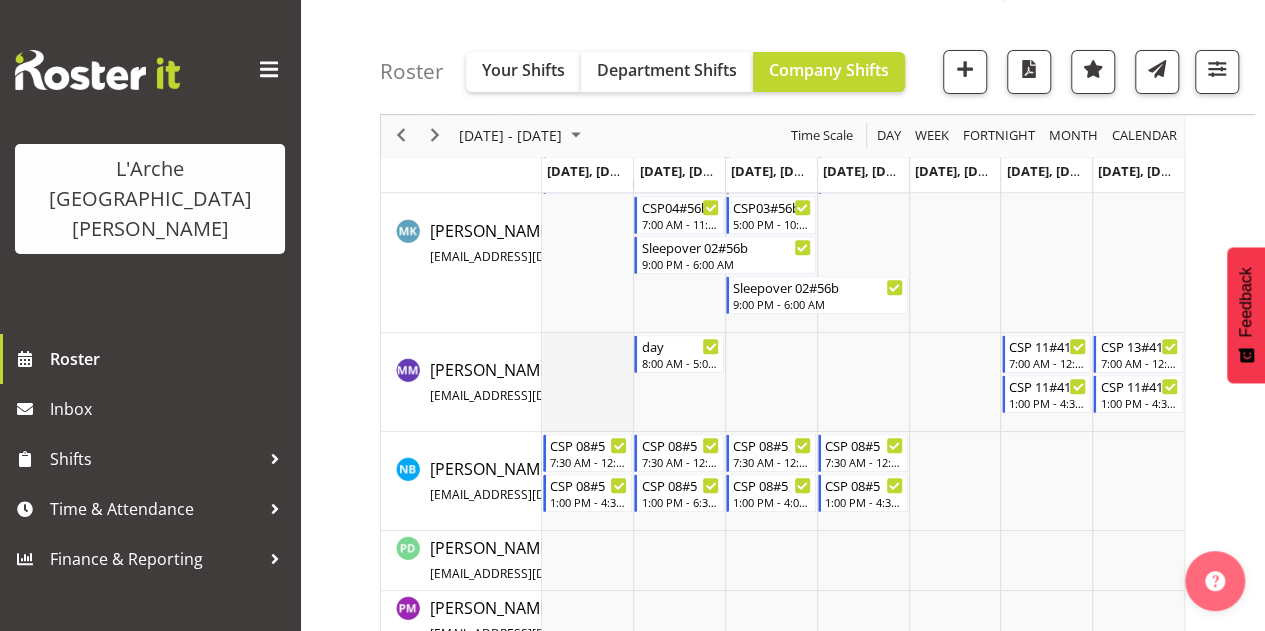 click at bounding box center [588, 382] 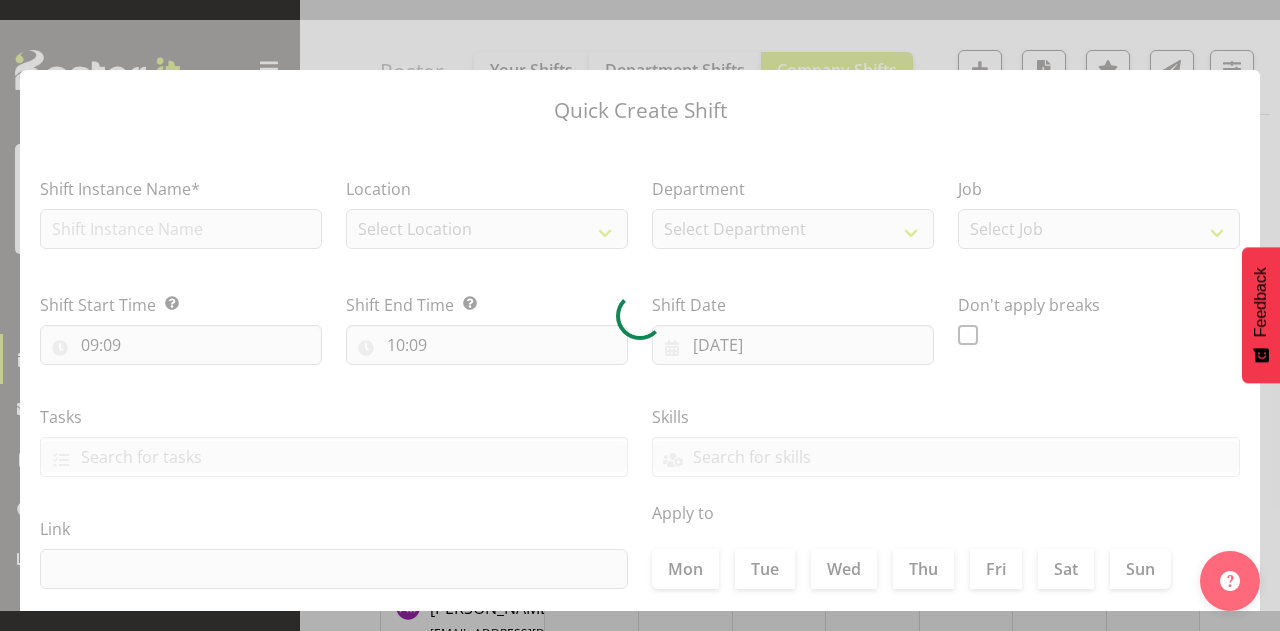 click at bounding box center (640, 315) 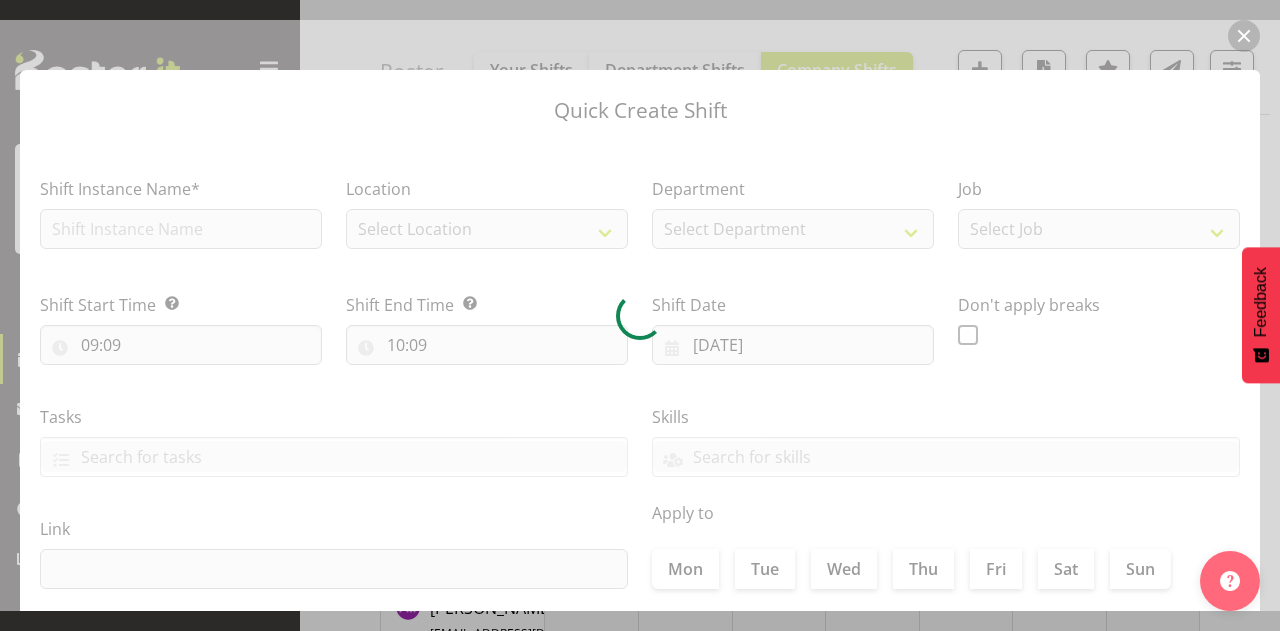 click at bounding box center (640, 315) 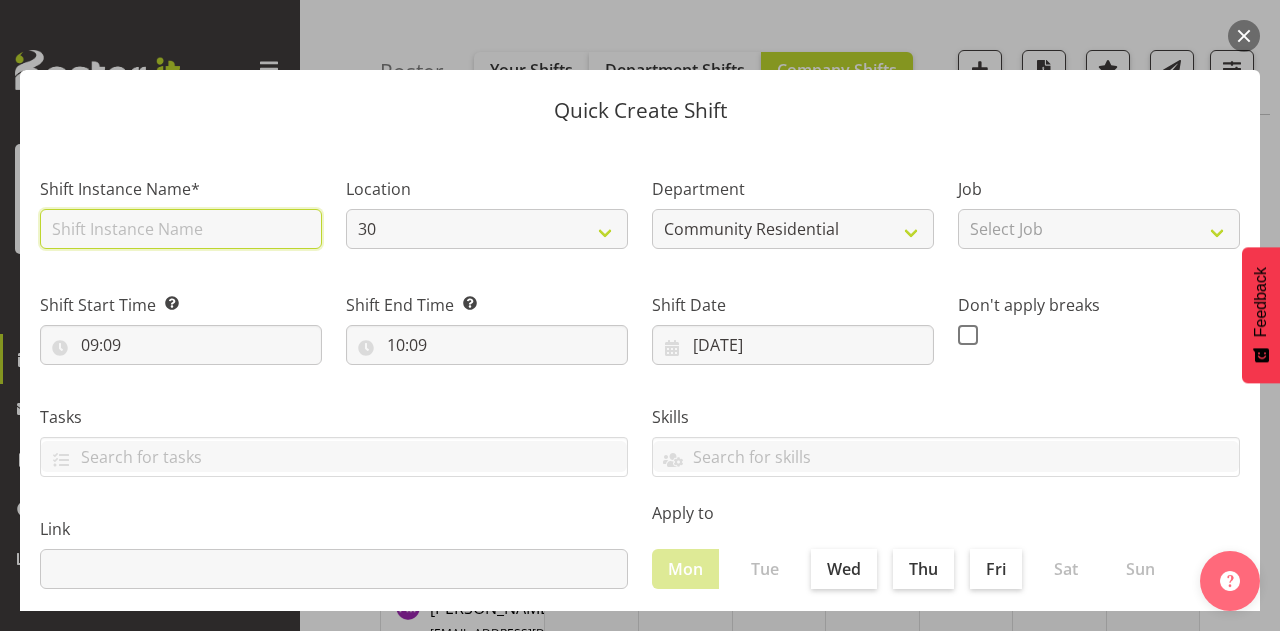 click at bounding box center (181, 229) 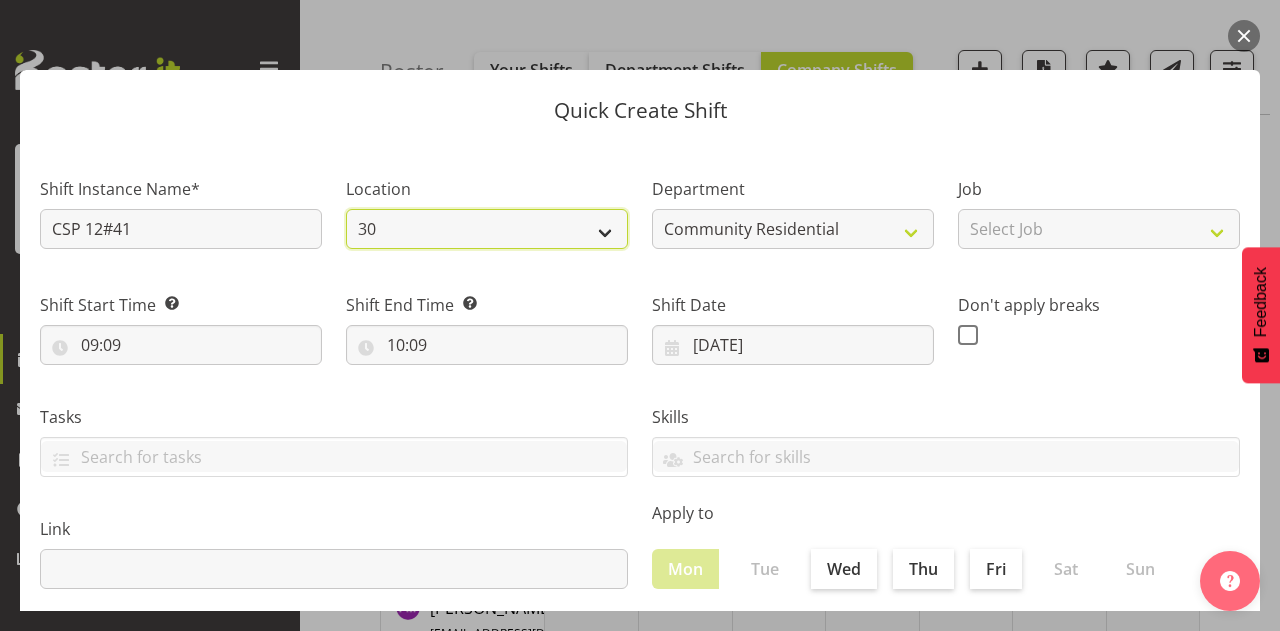 click on "30
65a
41" at bounding box center (487, 229) 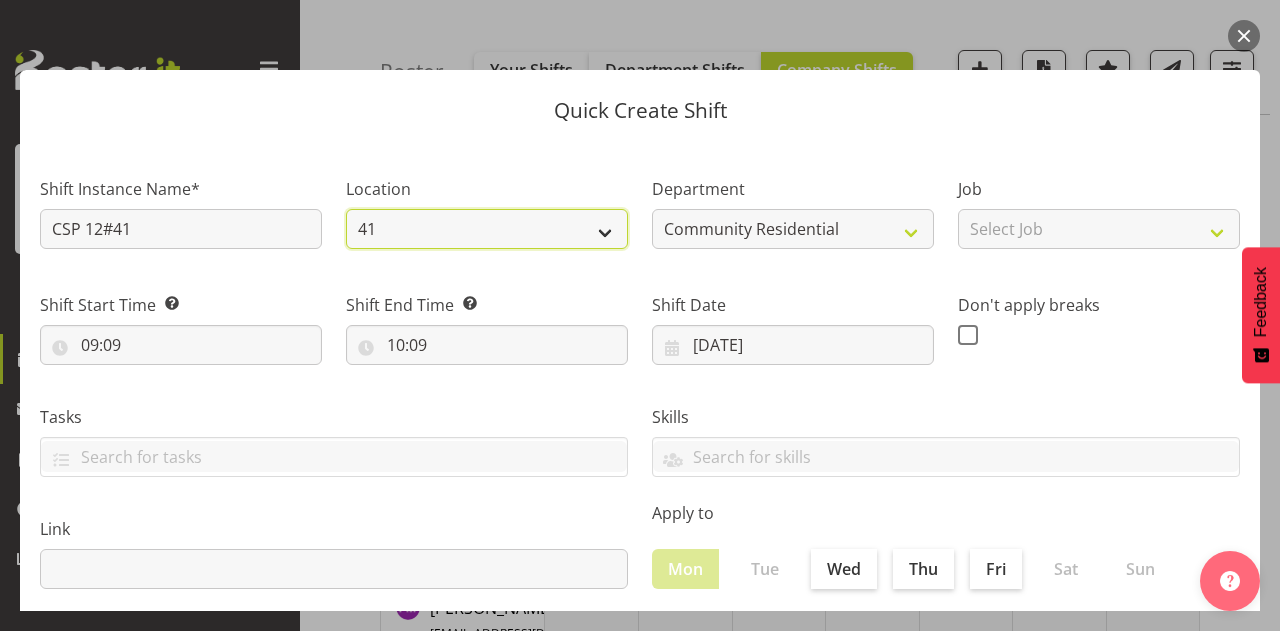 click on "30
65a
41" at bounding box center (487, 229) 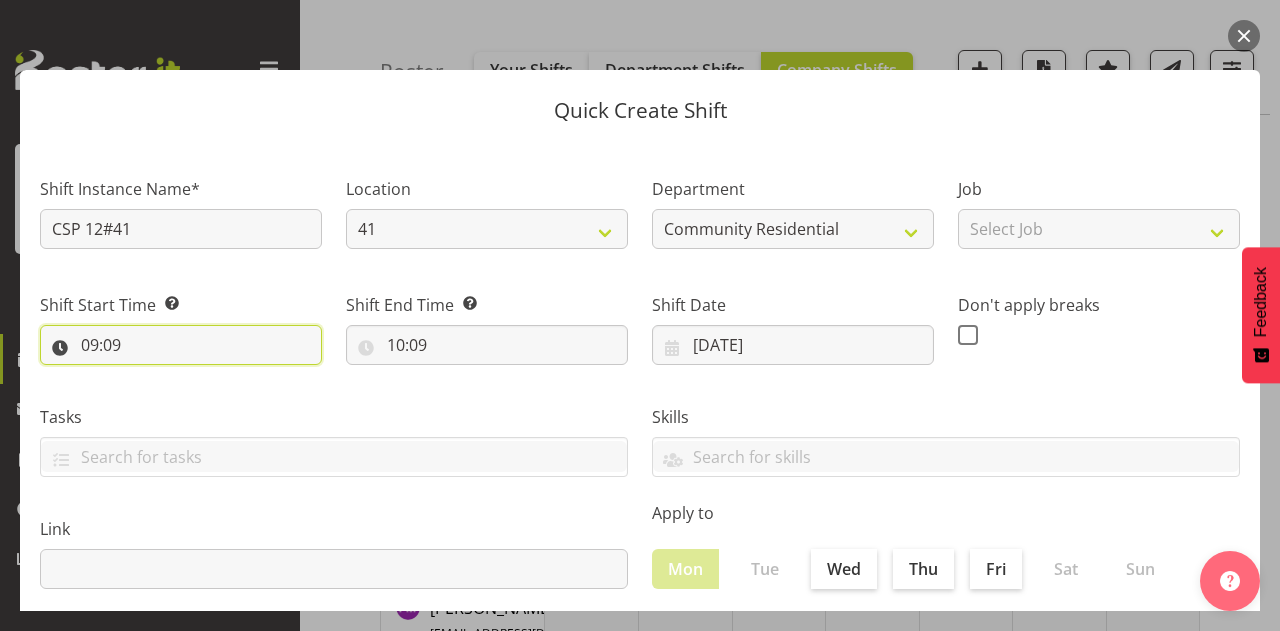 click on "09:09" at bounding box center (181, 345) 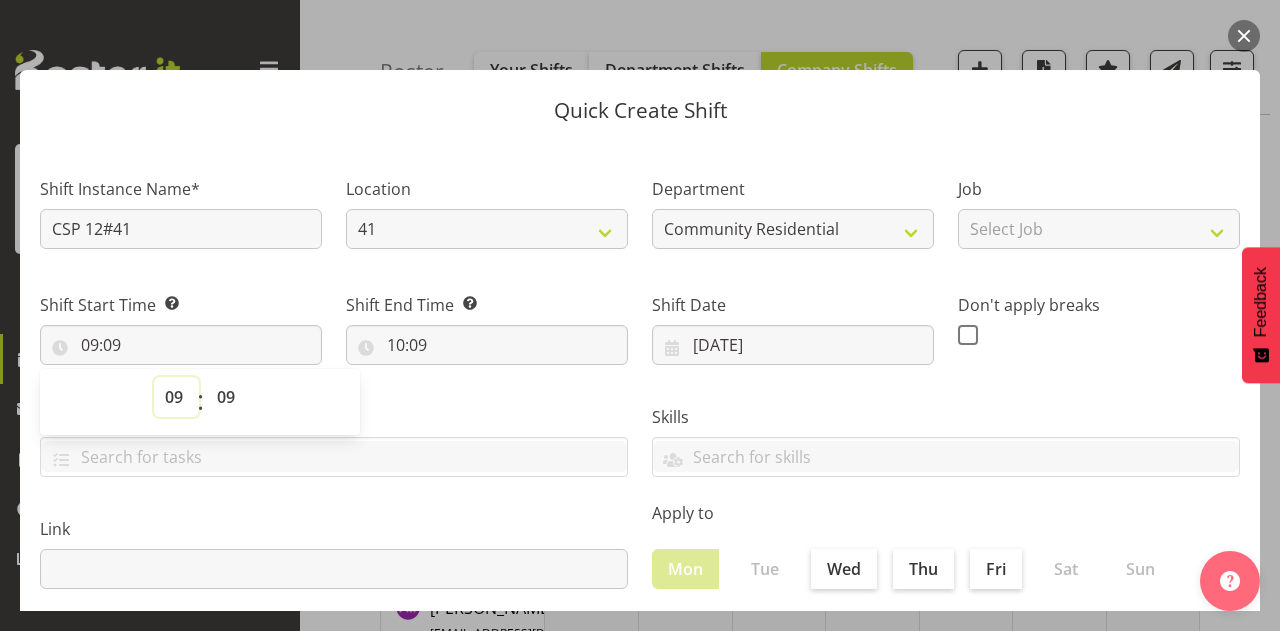 click on "00   01   02   03   04   05   06   07   08   09   10   11   12   13   14   15   16   17   18   19   20   21   22   23" at bounding box center [176, 397] 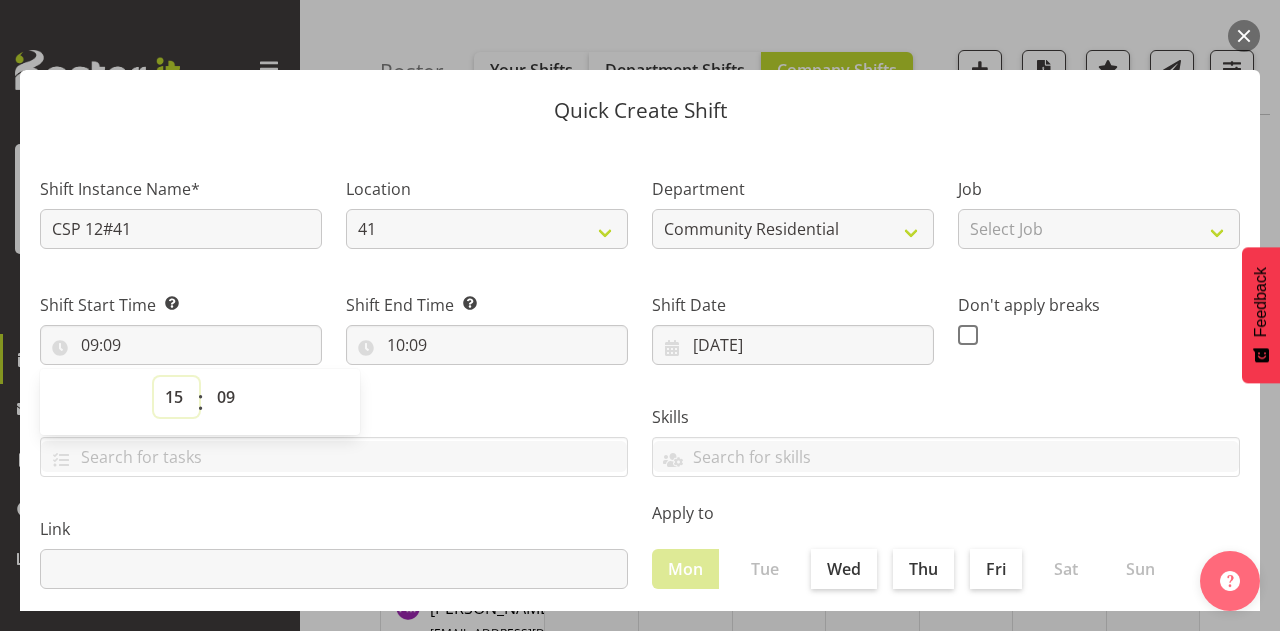 click on "00   01   02   03   04   05   06   07   08   09   10   11   12   13   14   15   16   17   18   19   20   21   22   23" at bounding box center (176, 397) 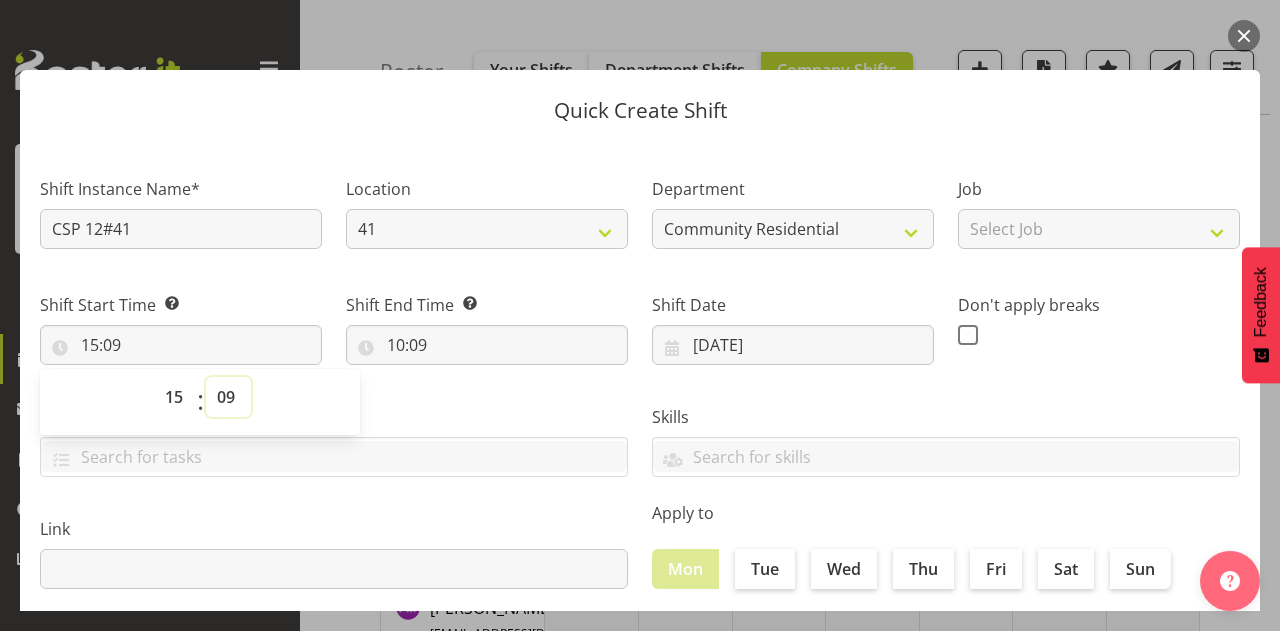 click on "00   01   02   03   04   05   06   07   08   09   10   11   12   13   14   15   16   17   18   19   20   21   22   23   24   25   26   27   28   29   30   31   32   33   34   35   36   37   38   39   40   41   42   43   44   45   46   47   48   49   50   51   52   53   54   55   56   57   58   59" at bounding box center [228, 397] 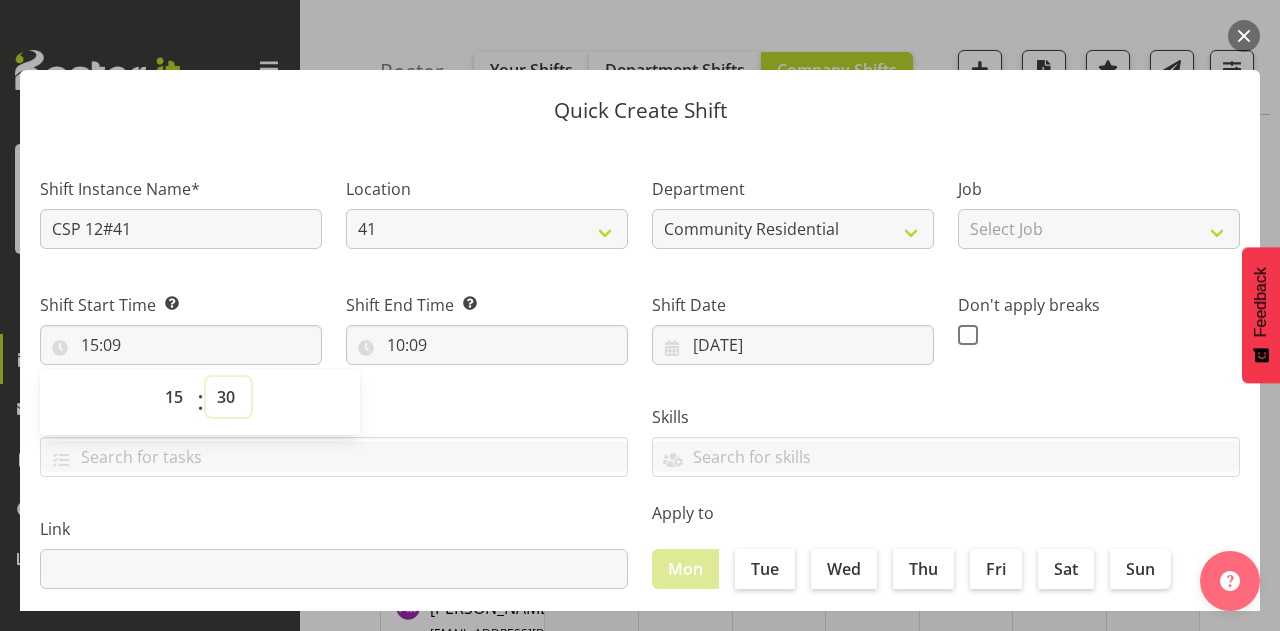 click on "00   01   02   03   04   05   06   07   08   09   10   11   12   13   14   15   16   17   18   19   20   21   22   23   24   25   26   27   28   29   30   31   32   33   34   35   36   37   38   39   40   41   42   43   44   45   46   47   48   49   50   51   52   53   54   55   56   57   58   59" at bounding box center [228, 397] 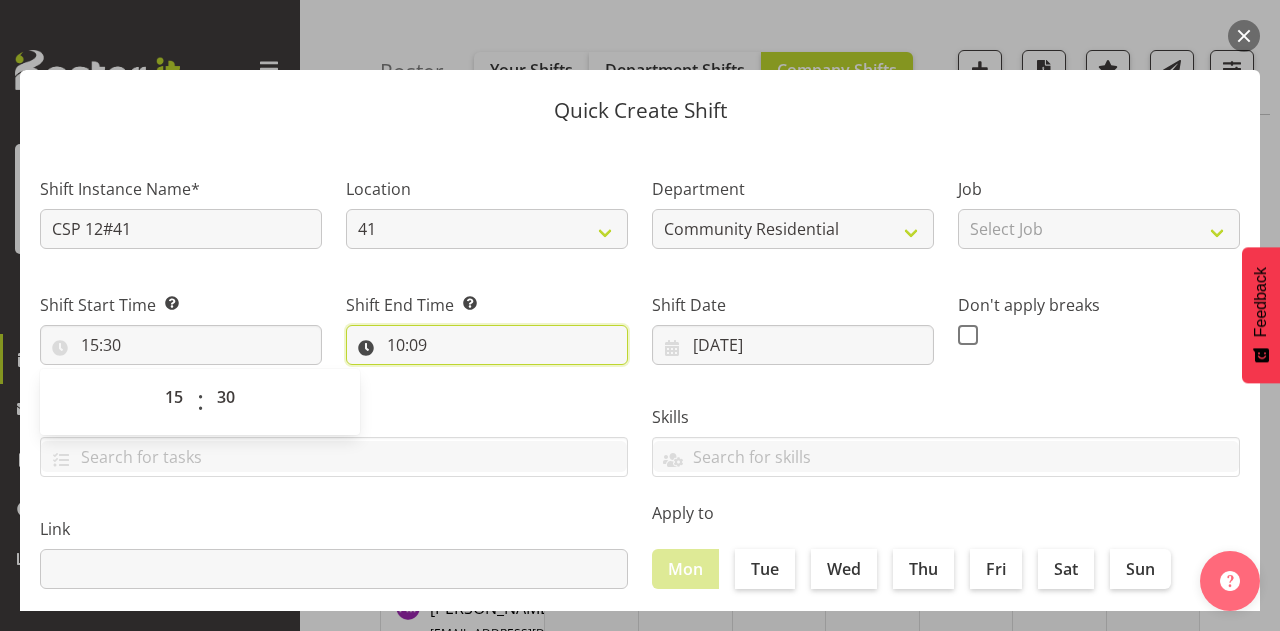 click on "10:09" at bounding box center [487, 345] 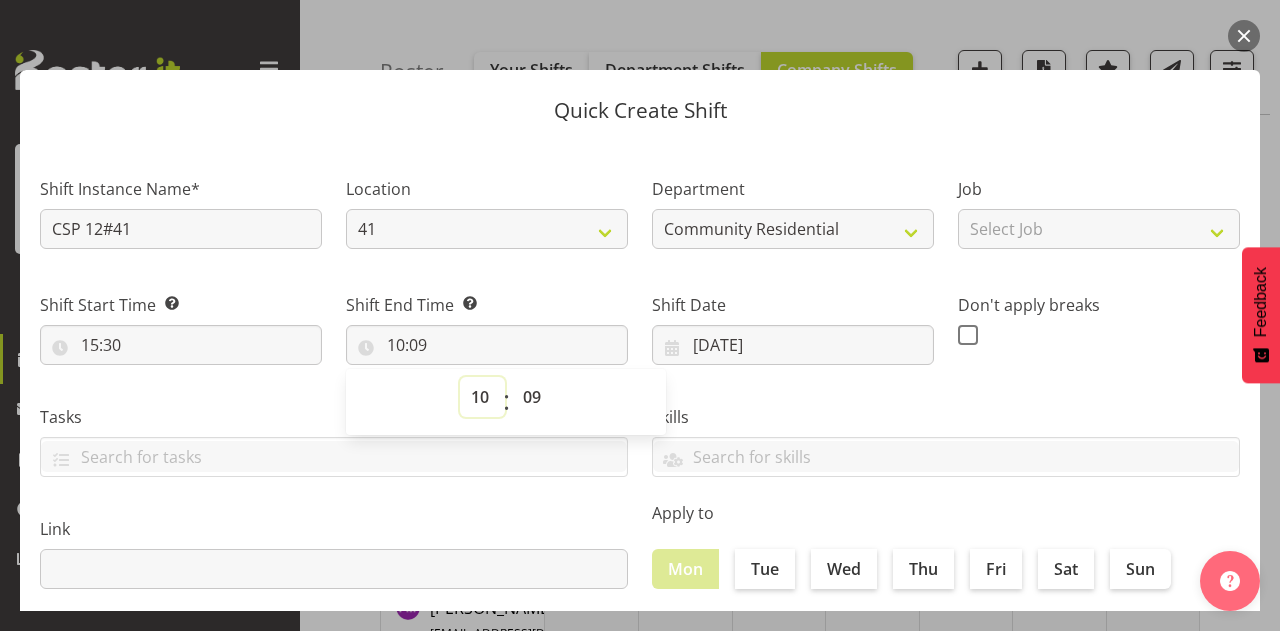 click on "00   01   02   03   04   05   06   07   08   09   10   11   12   13   14   15   16   17   18   19   20   21   22   23" at bounding box center [482, 397] 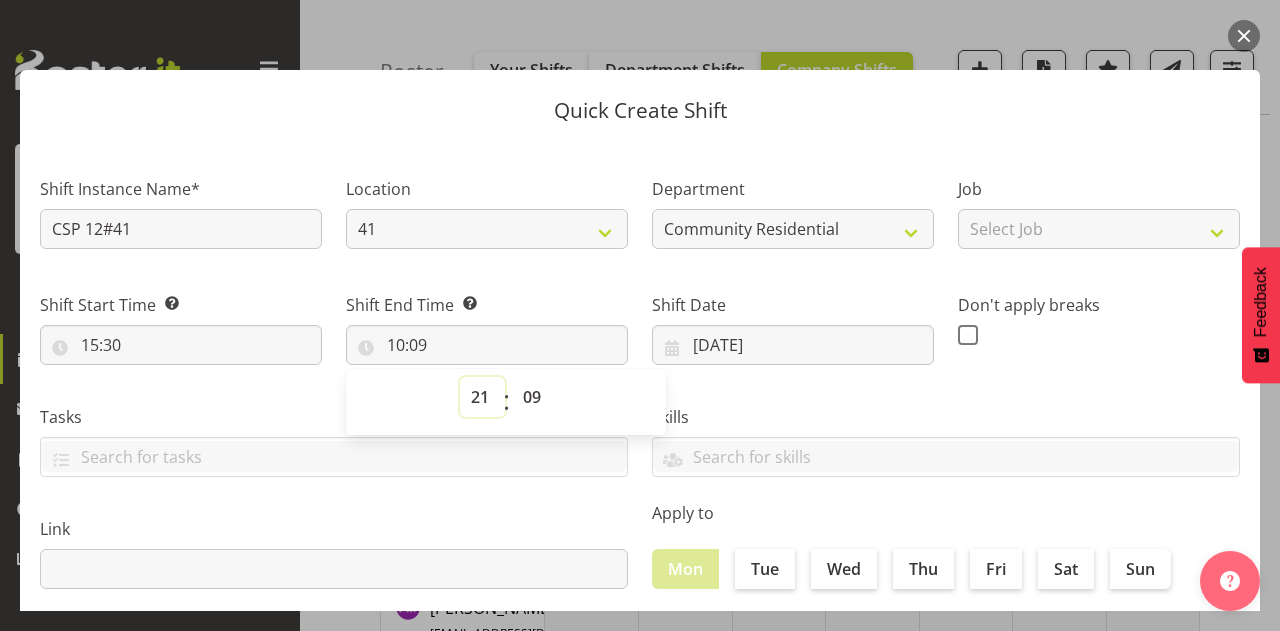 click on "00   01   02   03   04   05   06   07   08   09   10   11   12   13   14   15   16   17   18   19   20   21   22   23" at bounding box center (482, 397) 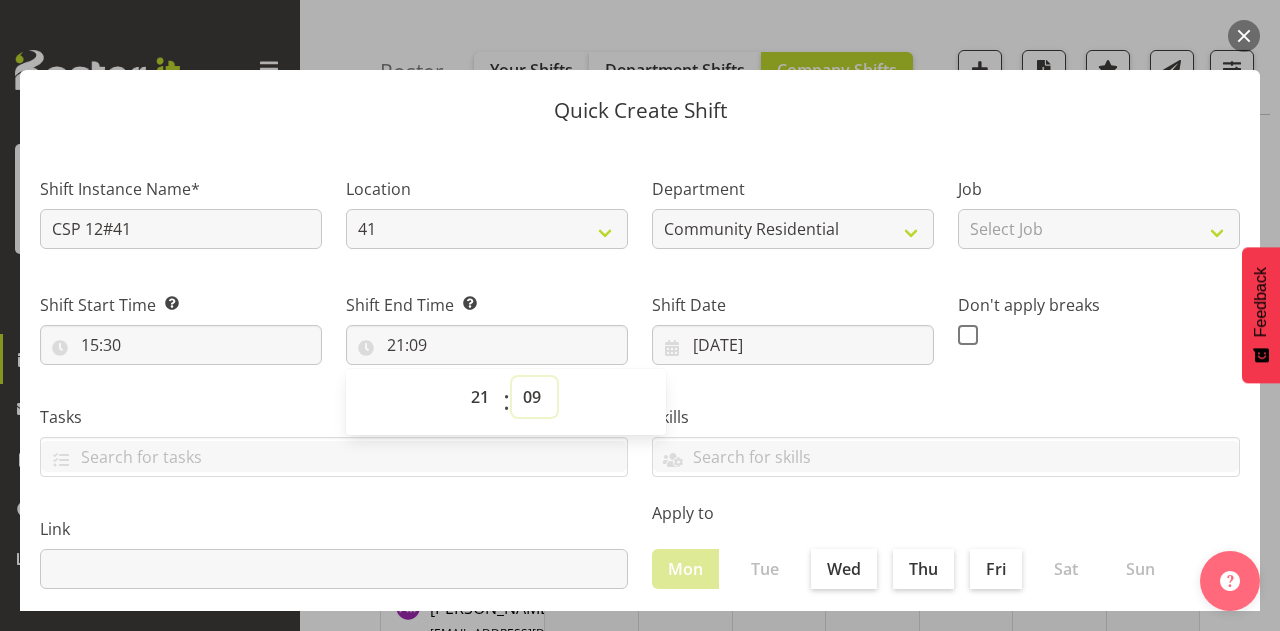 click on "00   01   02   03   04   05   06   07   08   09   10   11   12   13   14   15   16   17   18   19   20   21   22   23   24   25   26   27   28   29   30   31   32   33   34   35   36   37   38   39   40   41   42   43   44   45   46   47   48   49   50   51   52   53   54   55   56   57   58   59" at bounding box center (534, 397) 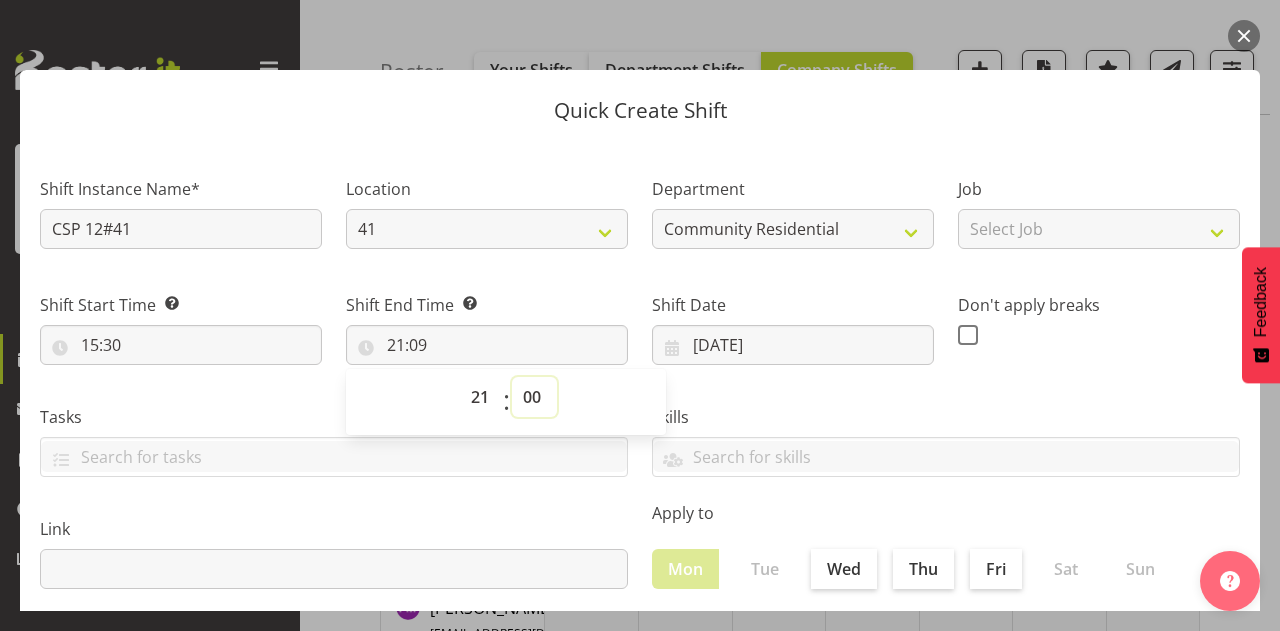 click on "00   01   02   03   04   05   06   07   08   09   10   11   12   13   14   15   16   17   18   19   20   21   22   23   24   25   26   27   28   29   30   31   32   33   34   35   36   37   38   39   40   41   42   43   44   45   46   47   48   49   50   51   52   53   54   55   56   57   58   59" at bounding box center (534, 397) 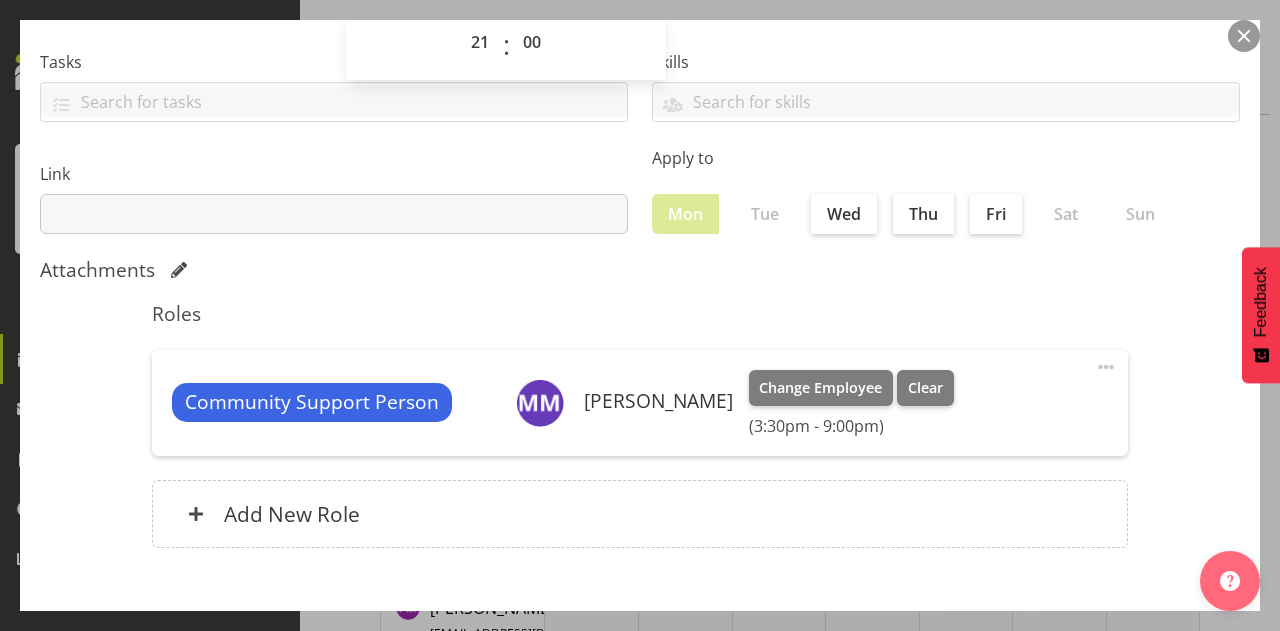 scroll, scrollTop: 428, scrollLeft: 0, axis: vertical 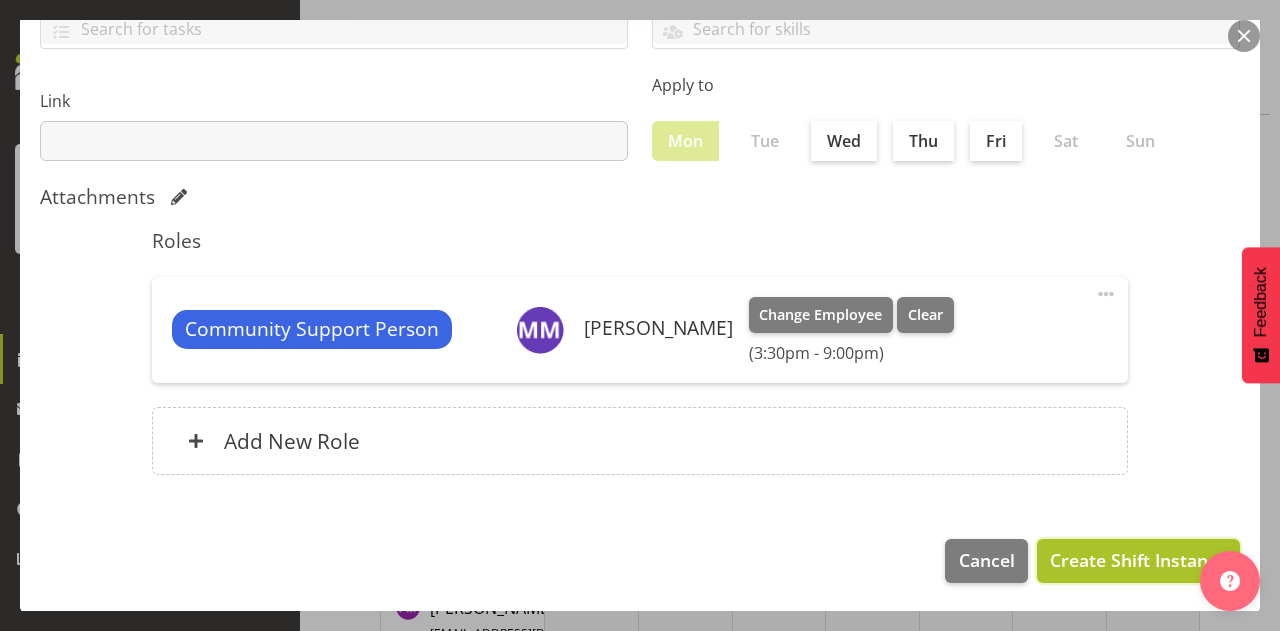 click on "Create Shift Instance" at bounding box center [1138, 560] 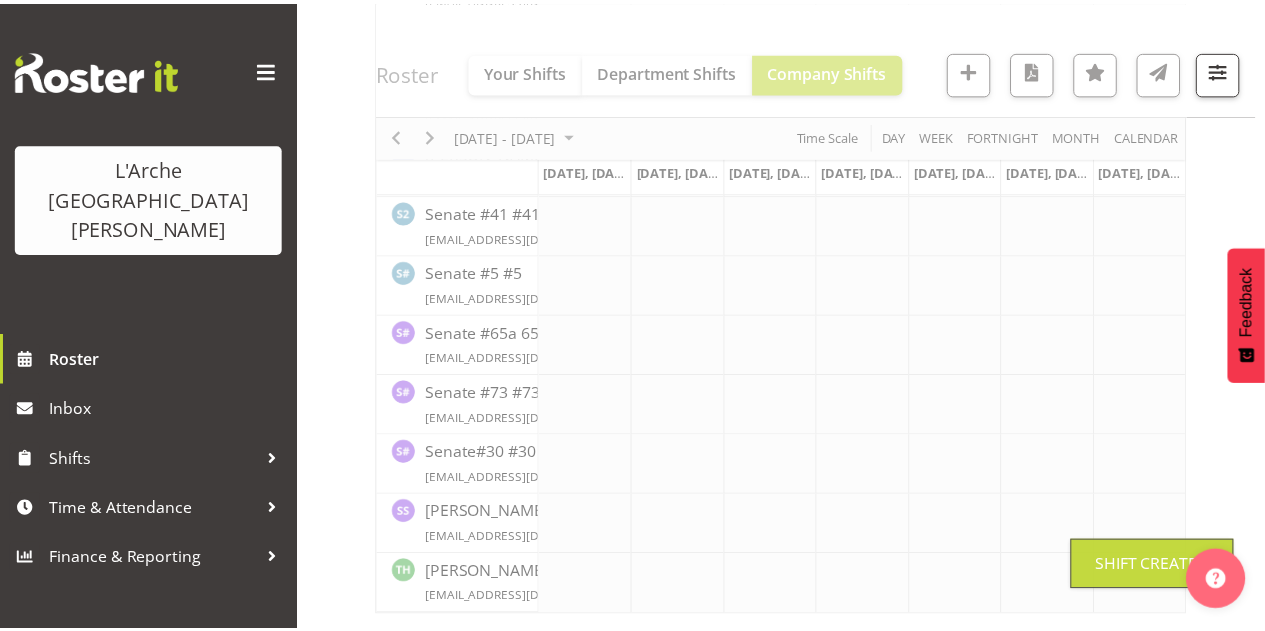 scroll, scrollTop: 2604, scrollLeft: 0, axis: vertical 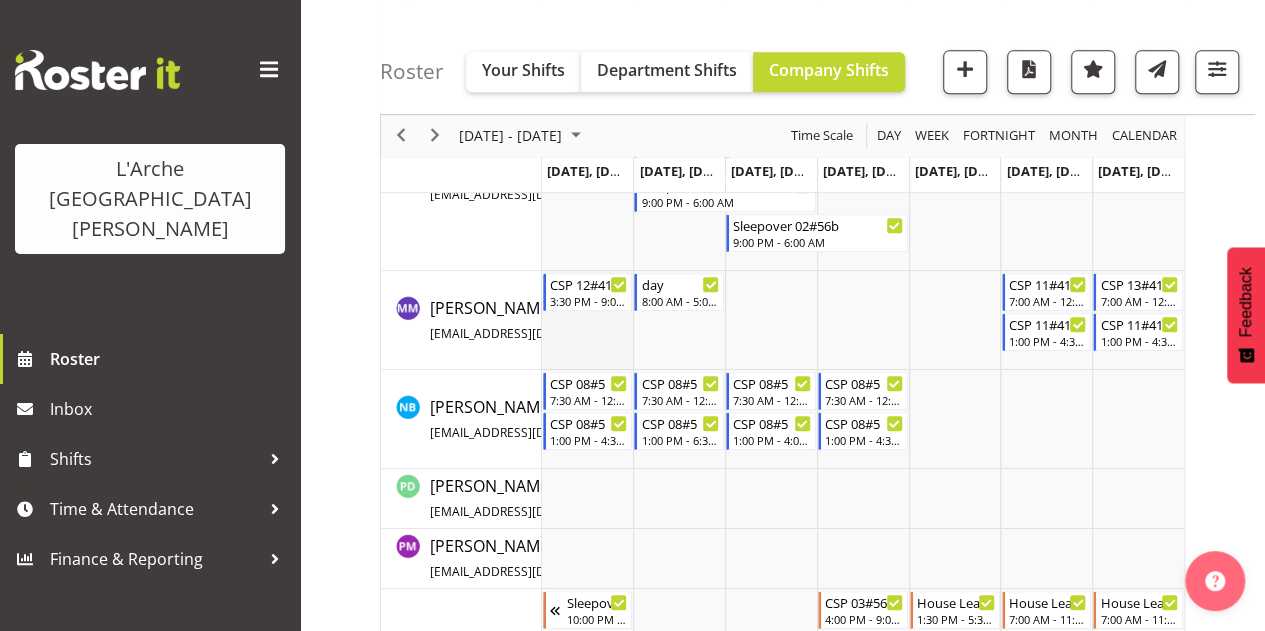 click at bounding box center [588, 320] 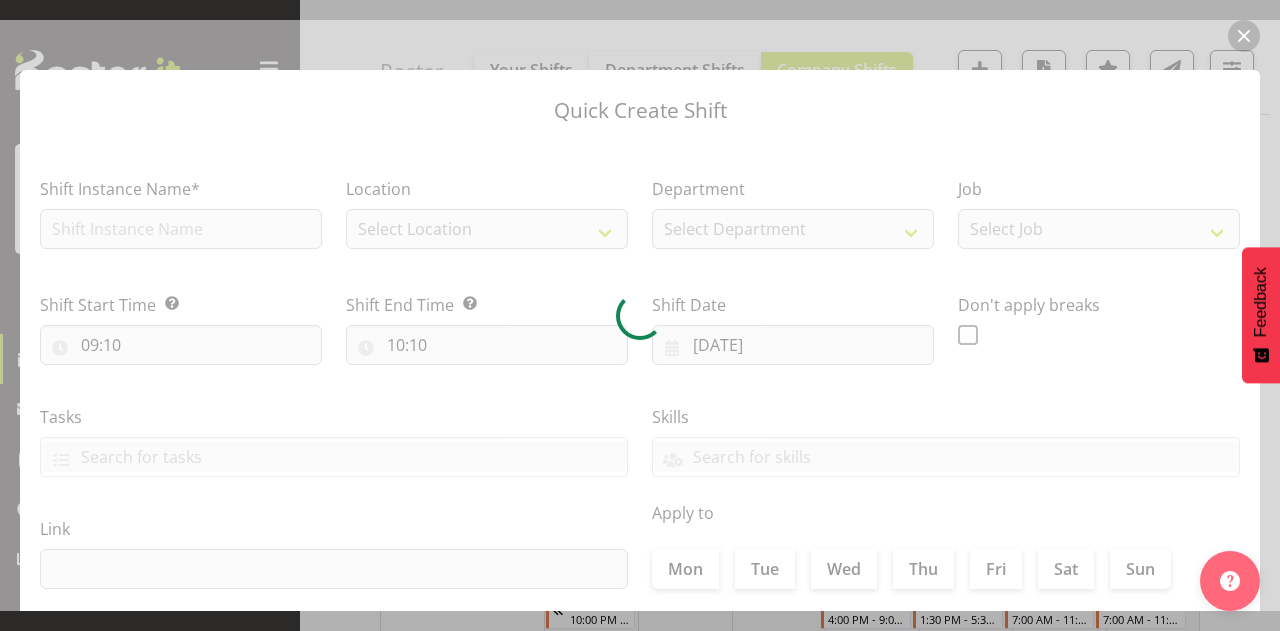 type on "[DATE]" 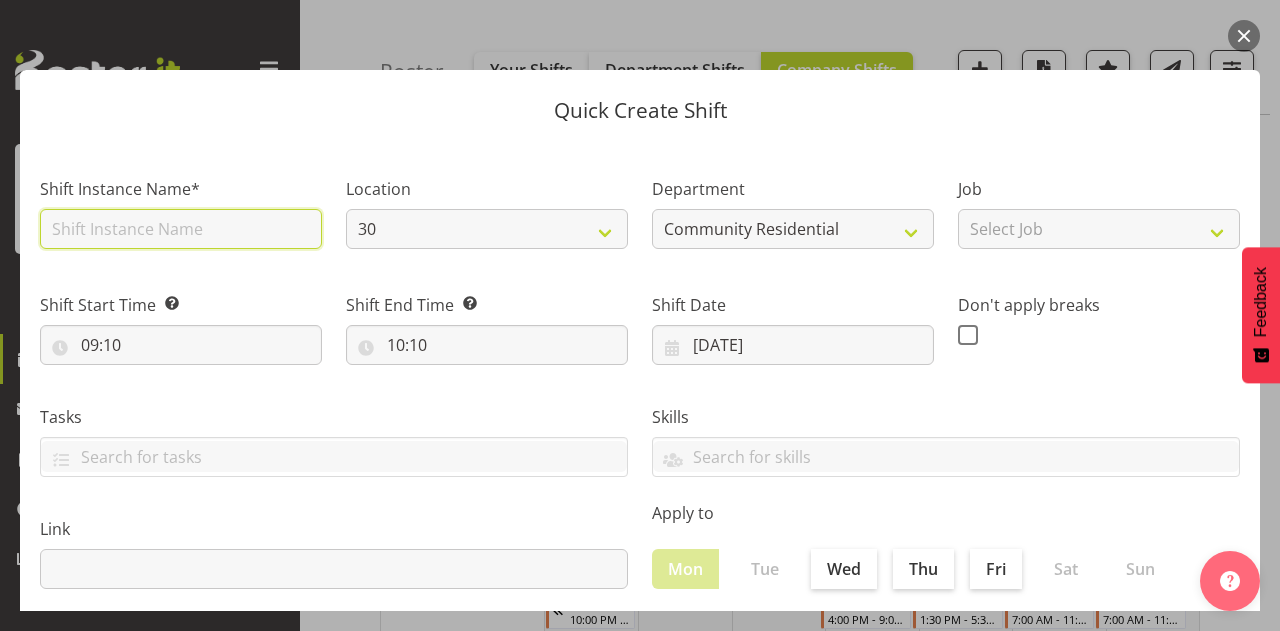 click at bounding box center (181, 229) 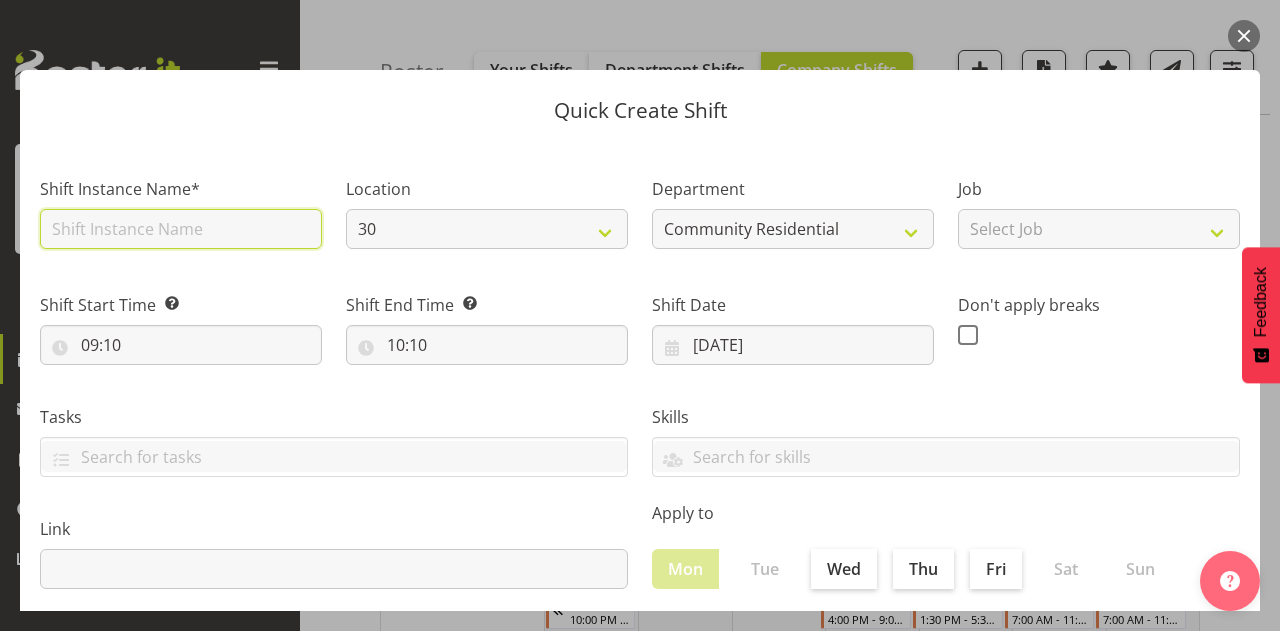 type on "Sleepover 02#41" 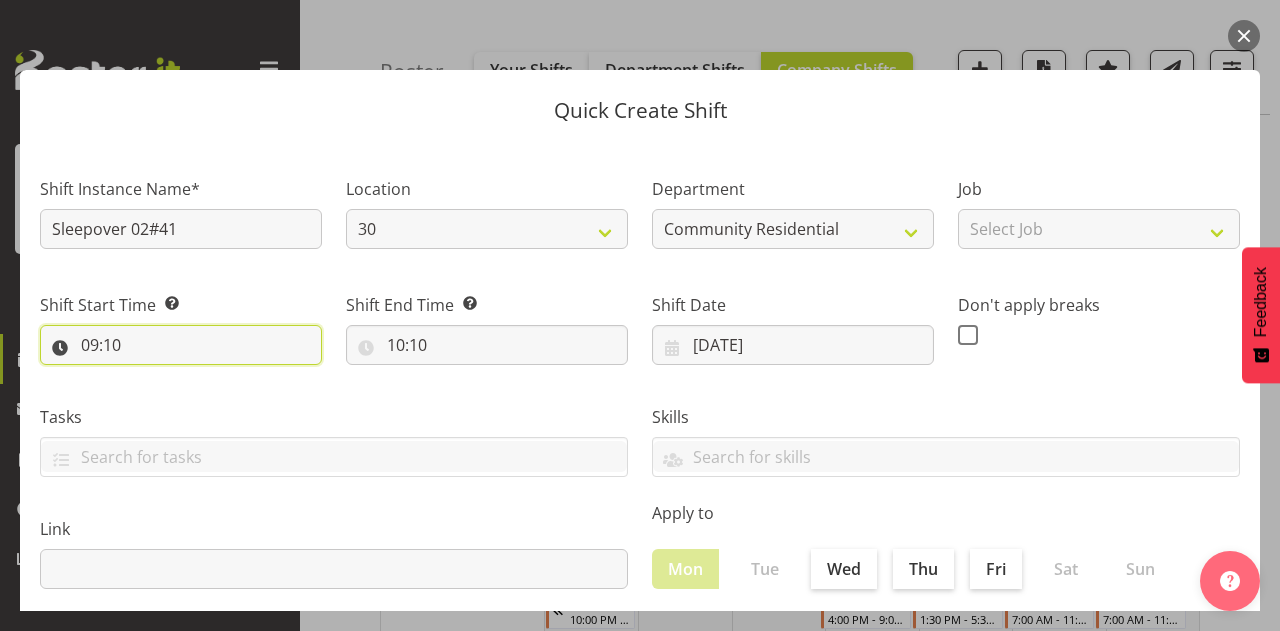 click on "09:10" at bounding box center [181, 345] 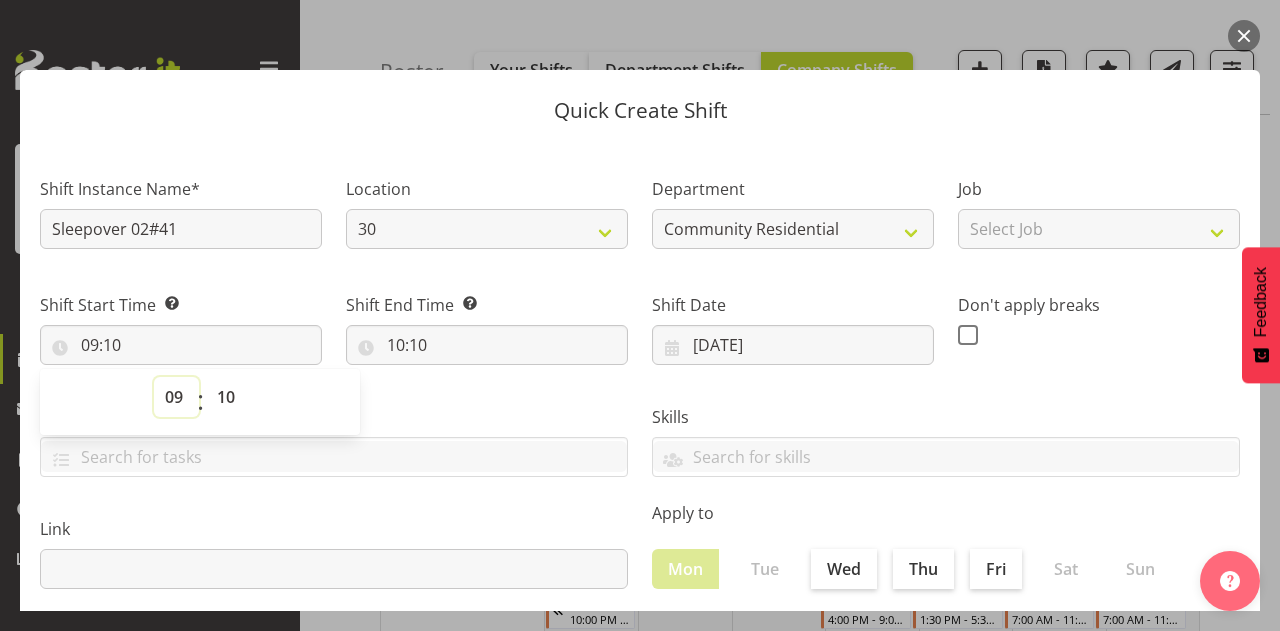 click on "00   01   02   03   04   05   06   07   08   09   10   11   12   13   14   15   16   17   18   19   20   21   22   23" at bounding box center [176, 397] 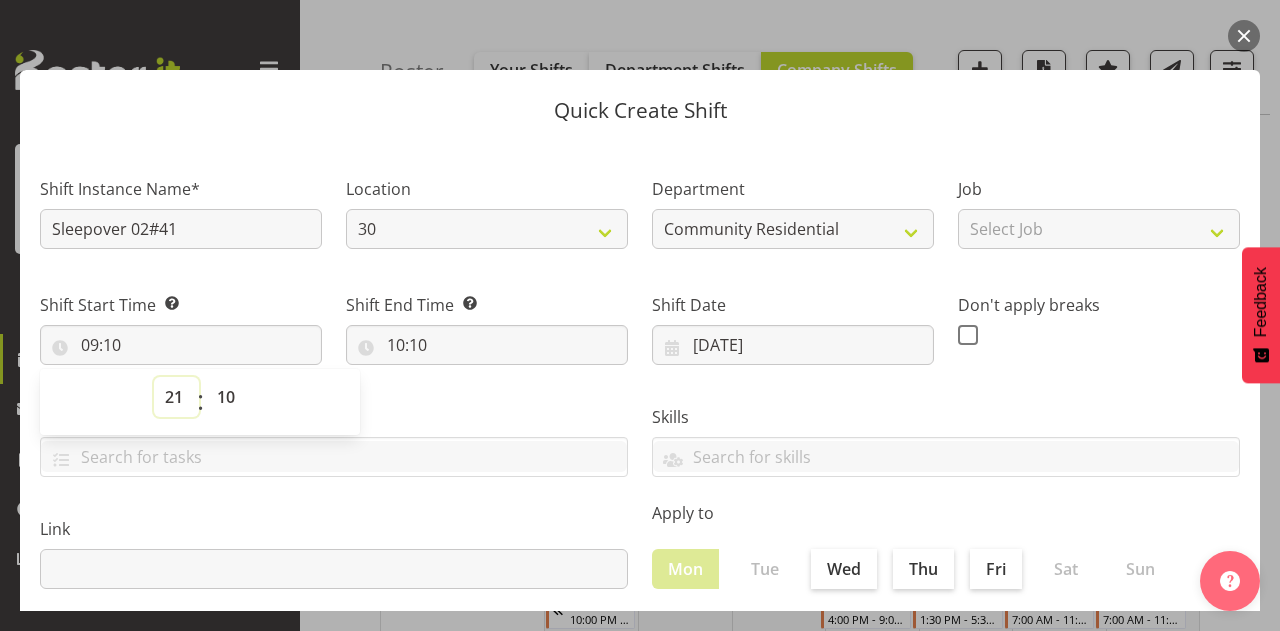 click on "00   01   02   03   04   05   06   07   08   09   10   11   12   13   14   15   16   17   18   19   20   21   22   23" at bounding box center [176, 397] 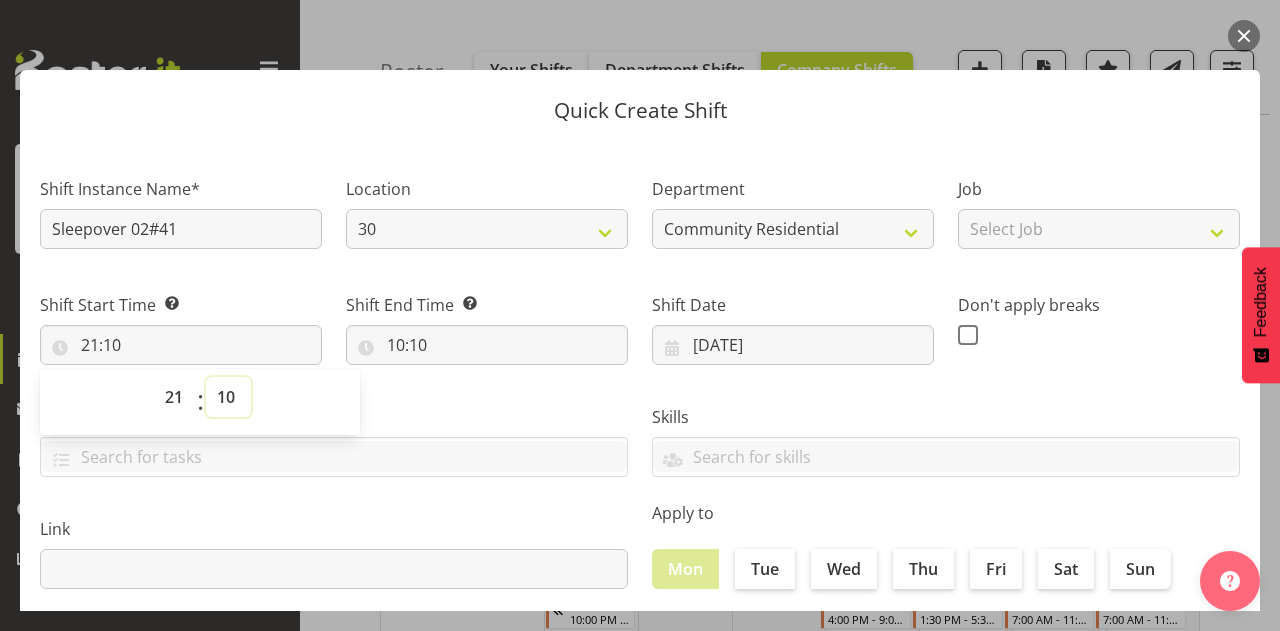click on "00   01   02   03   04   05   06   07   08   09   10   11   12   13   14   15   16   17   18   19   20   21   22   23   24   25   26   27   28   29   30   31   32   33   34   35   36   37   38   39   40   41   42   43   44   45   46   47   48   49   50   51   52   53   54   55   56   57   58   59" at bounding box center [228, 397] 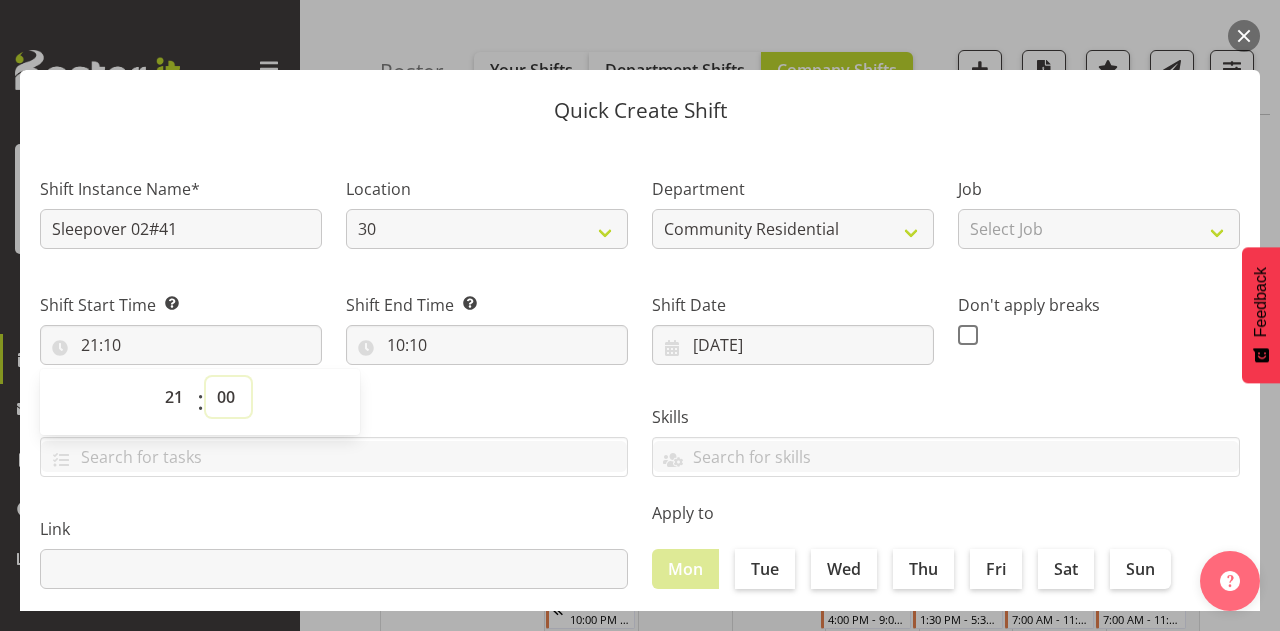 click on "00   01   02   03   04   05   06   07   08   09   10   11   12   13   14   15   16   17   18   19   20   21   22   23   24   25   26   27   28   29   30   31   32   33   34   35   36   37   38   39   40   41   42   43   44   45   46   47   48   49   50   51   52   53   54   55   56   57   58   59" at bounding box center [228, 397] 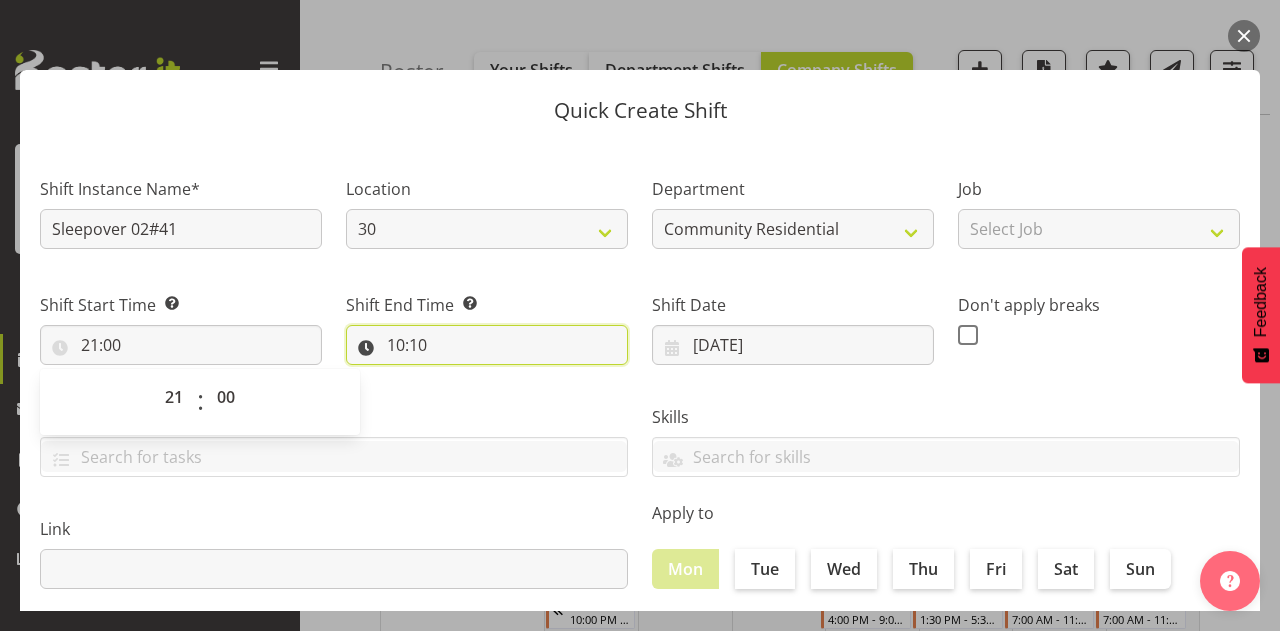 click on "10:10" at bounding box center [487, 345] 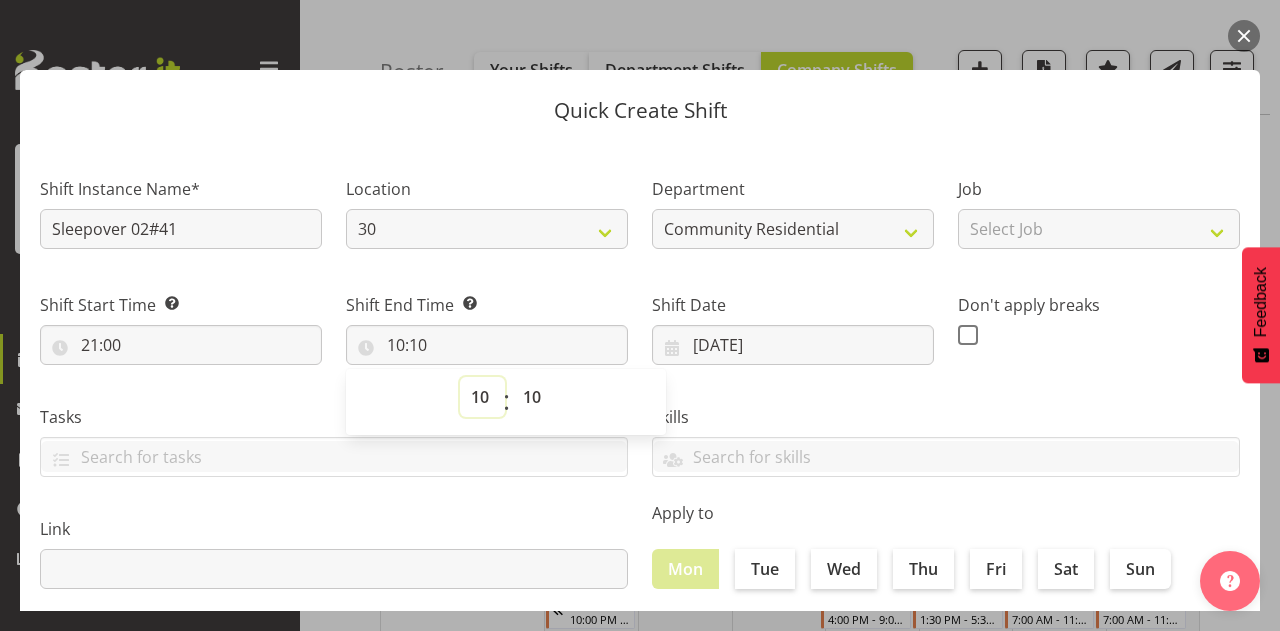 click on "00   01   02   03   04   05   06   07   08   09   10   11   12   13   14   15   16   17   18   19   20   21   22   23" at bounding box center [482, 397] 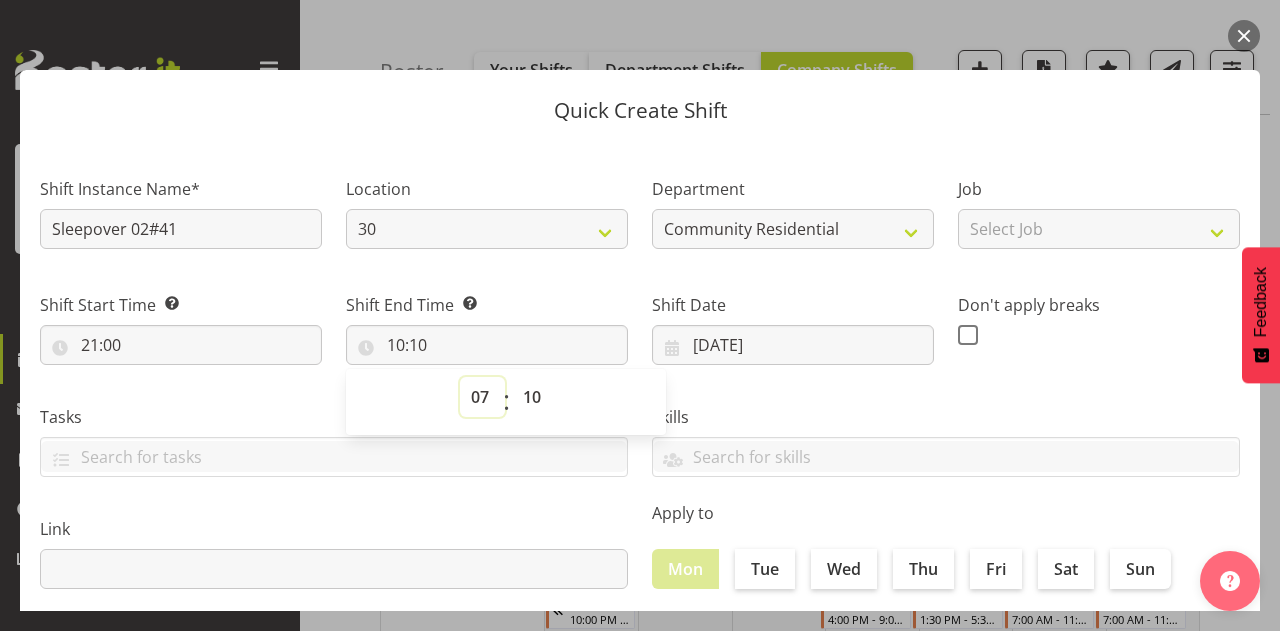 click on "00   01   02   03   04   05   06   07   08   09   10   11   12   13   14   15   16   17   18   19   20   21   22   23" at bounding box center [482, 397] 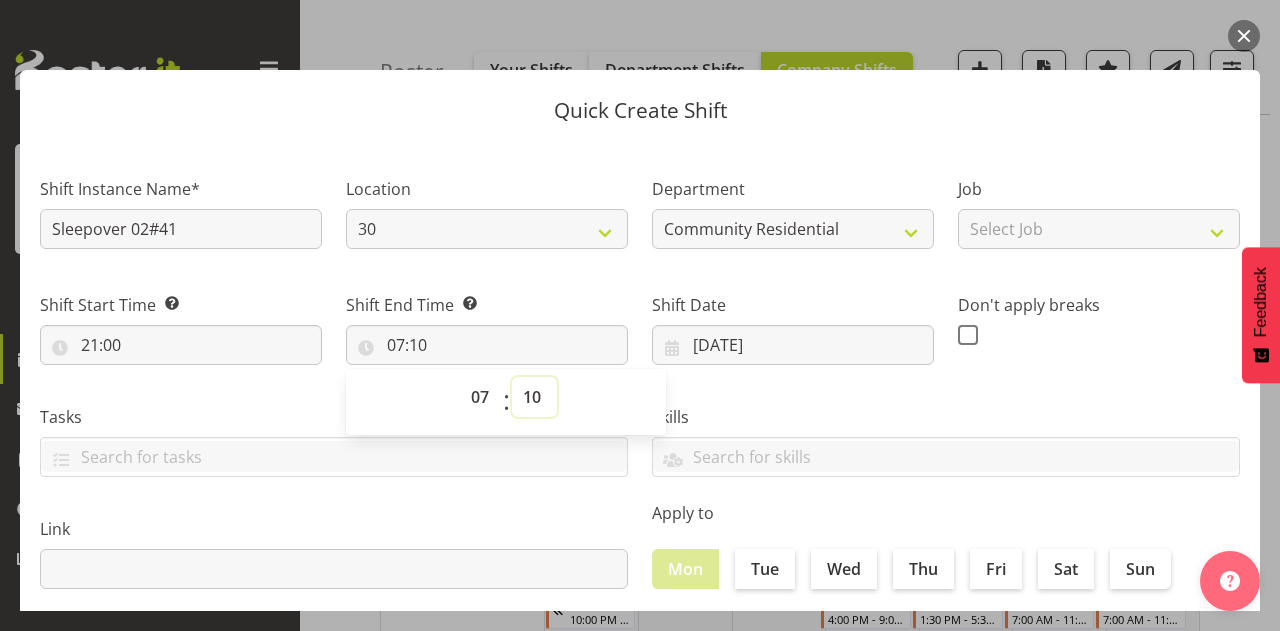 click on "00   01   02   03   04   05   06   07   08   09   10   11   12   13   14   15   16   17   18   19   20   21   22   23   24   25   26   27   28   29   30   31   32   33   34   35   36   37   38   39   40   41   42   43   44   45   46   47   48   49   50   51   52   53   54   55   56   57   58   59" at bounding box center [534, 397] 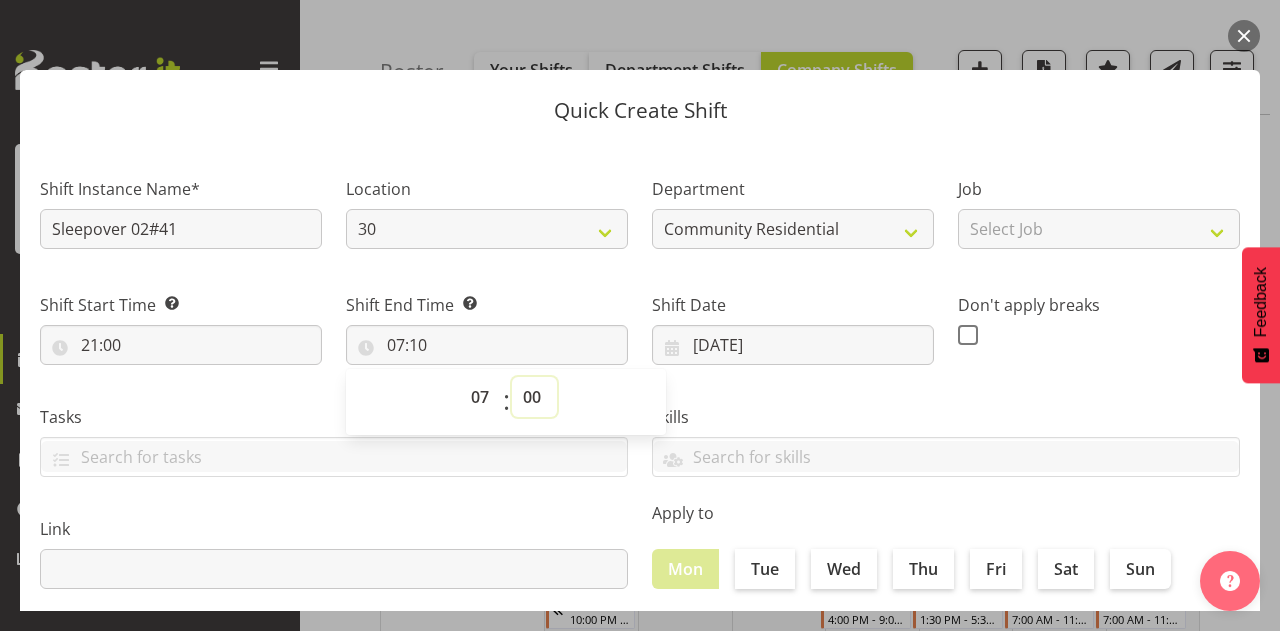 click on "00   01   02   03   04   05   06   07   08   09   10   11   12   13   14   15   16   17   18   19   20   21   22   23   24   25   26   27   28   29   30   31   32   33   34   35   36   37   38   39   40   41   42   43   44   45   46   47   48   49   50   51   52   53   54   55   56   57   58   59" at bounding box center (534, 397) 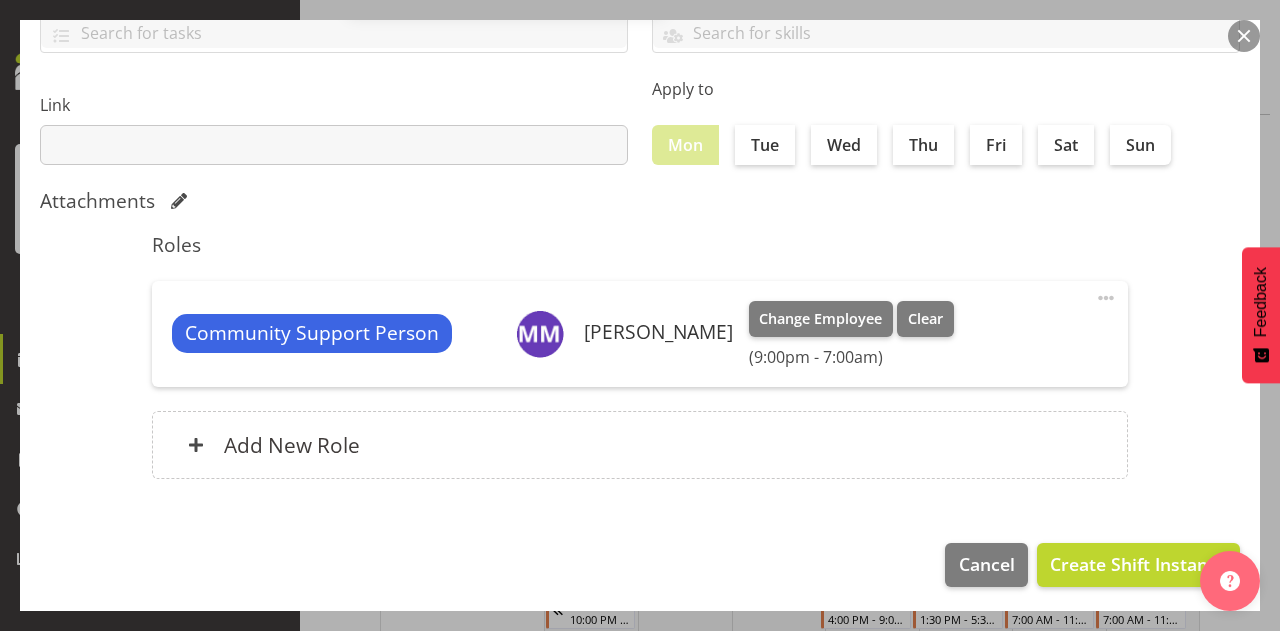 scroll, scrollTop: 428, scrollLeft: 0, axis: vertical 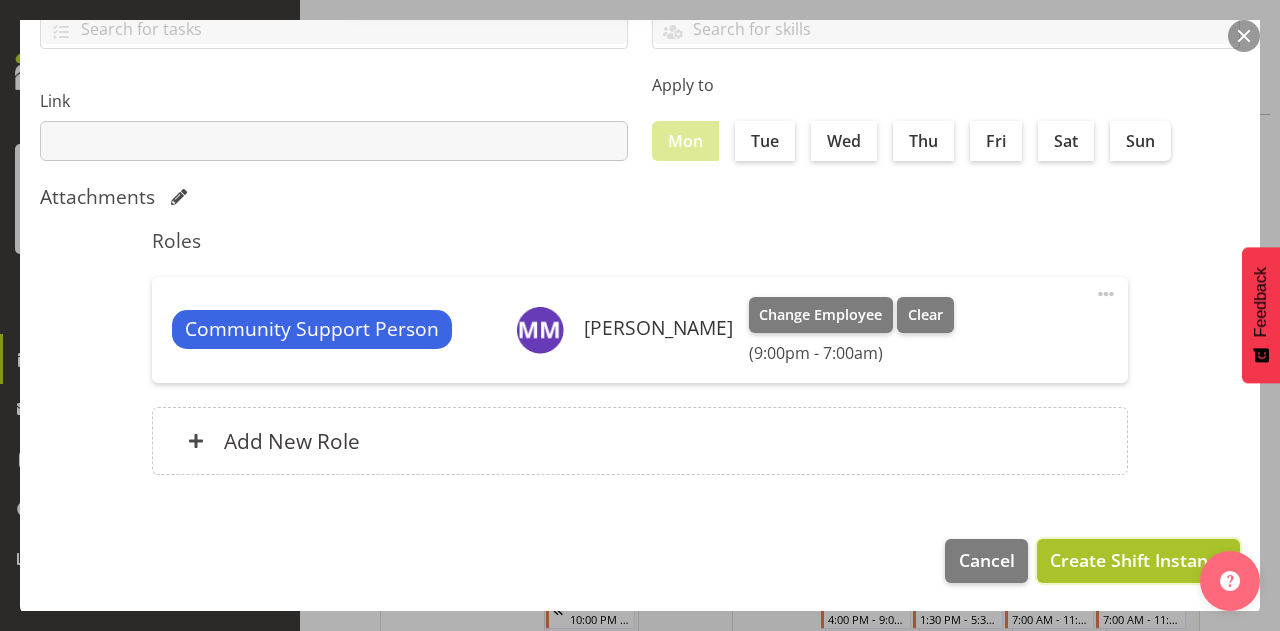 click on "Create Shift Instance" at bounding box center [1138, 561] 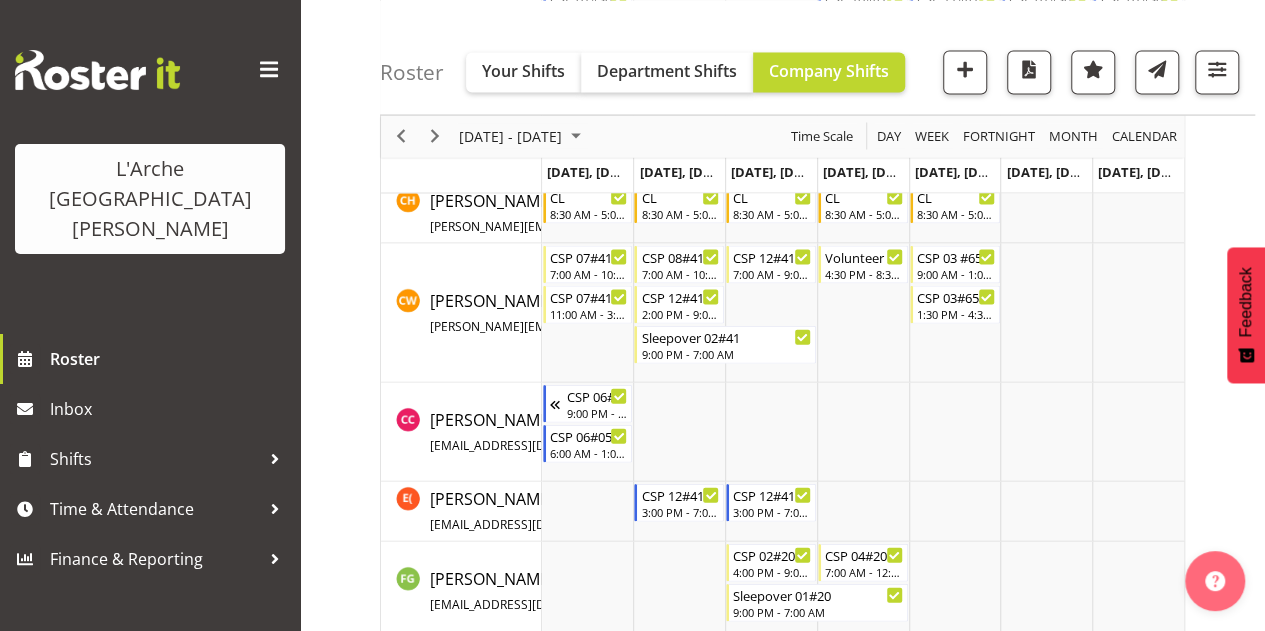 scroll, scrollTop: 4232, scrollLeft: 0, axis: vertical 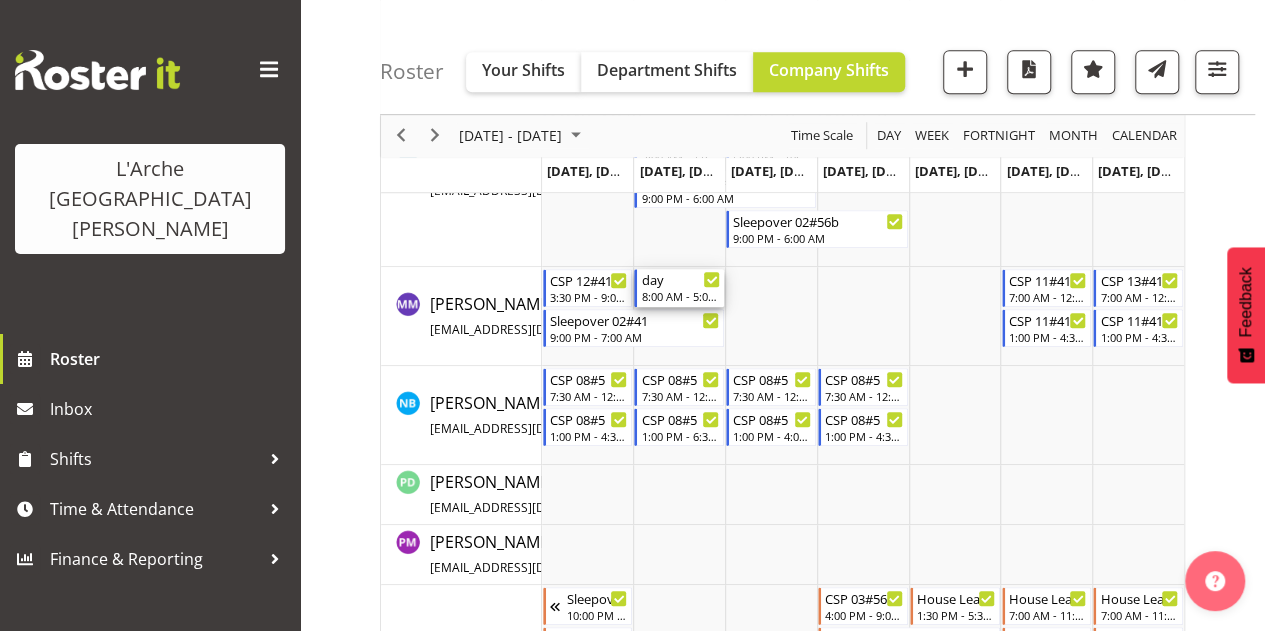 click on "day" at bounding box center (680, 279) 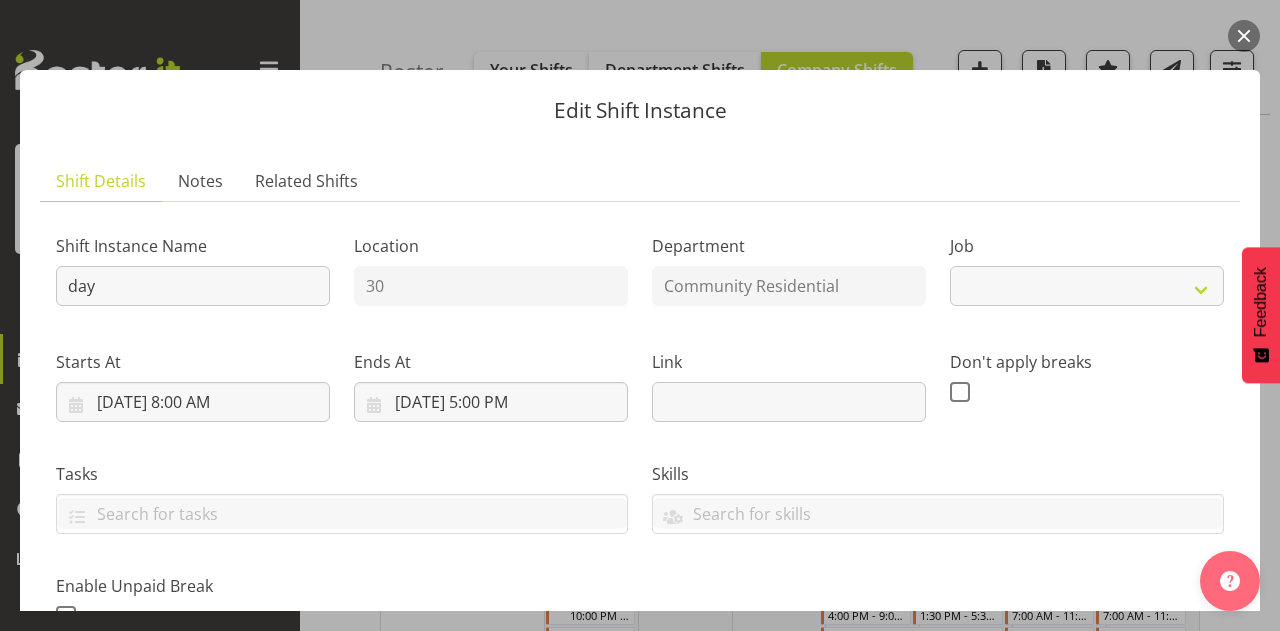 select on "2" 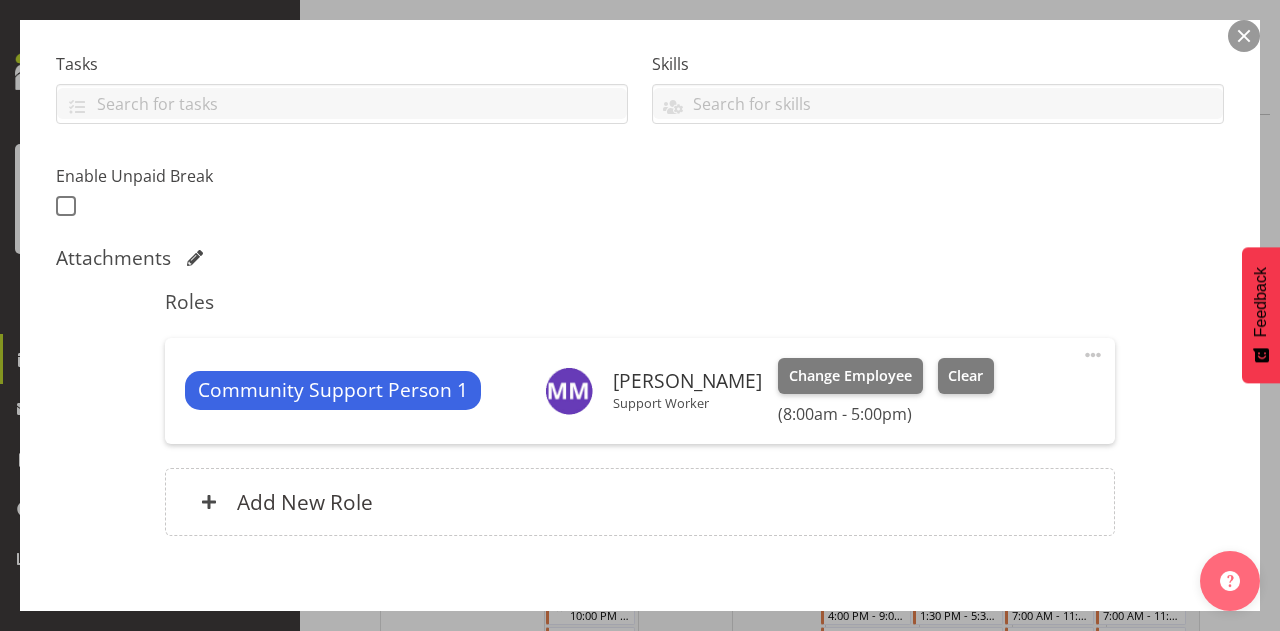 scroll, scrollTop: 510, scrollLeft: 0, axis: vertical 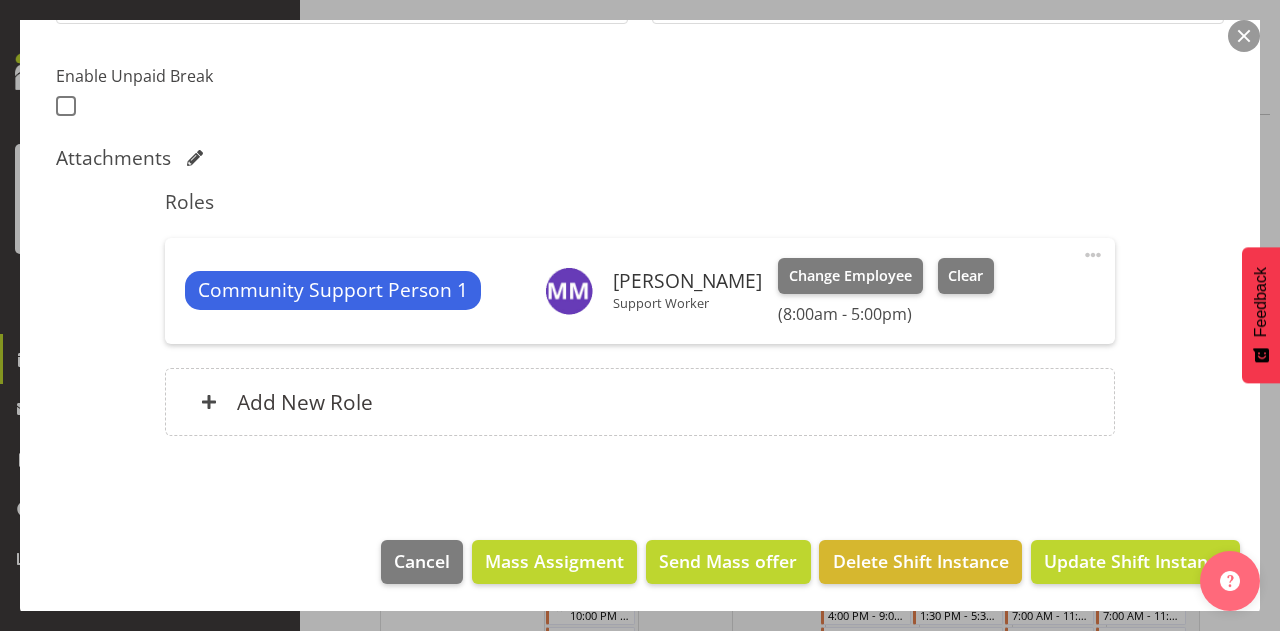 click at bounding box center [1244, 36] 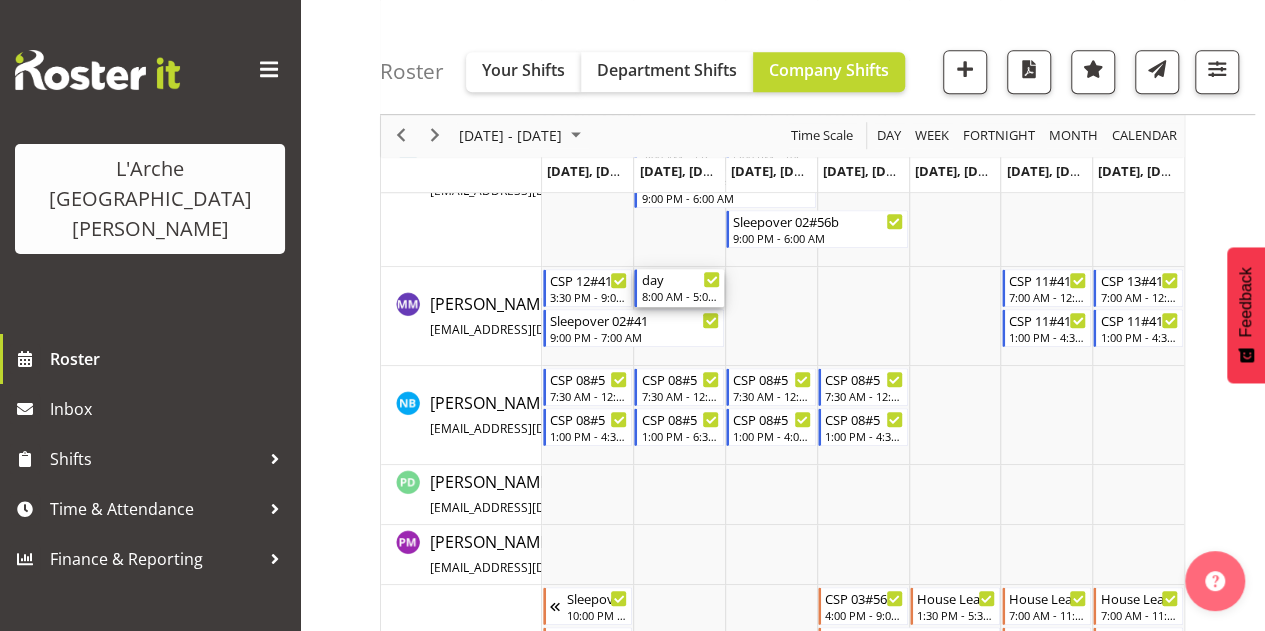 click on "8:00 AM - 5:00 PM" at bounding box center [680, 296] 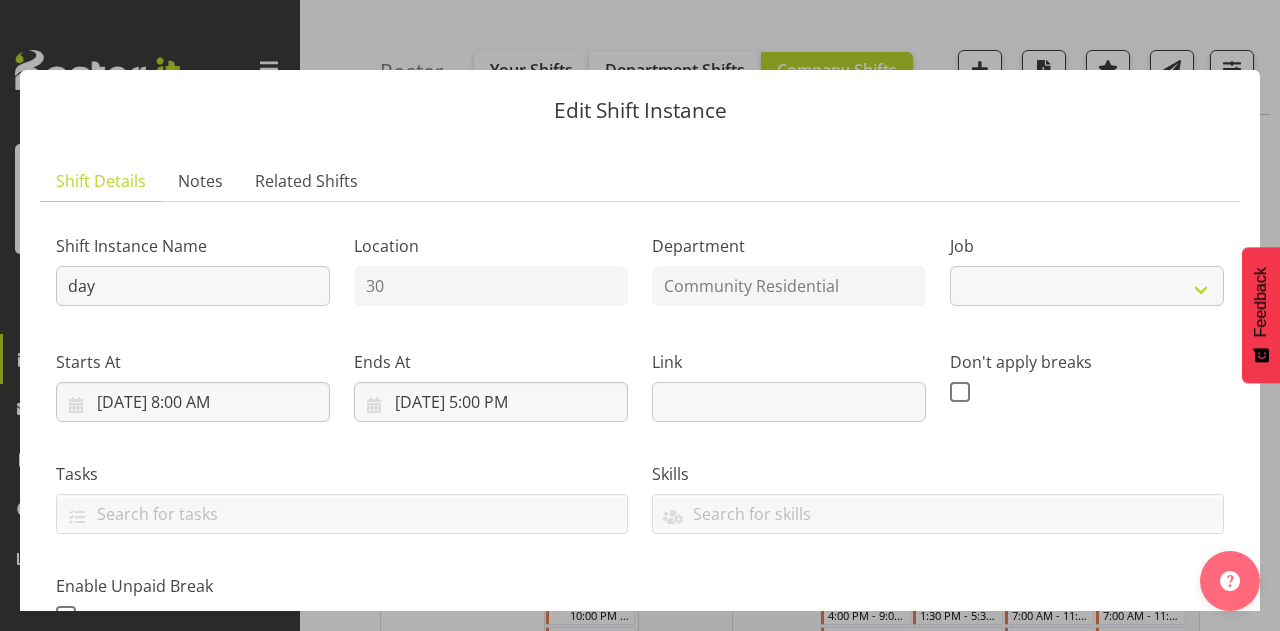 select on "2" 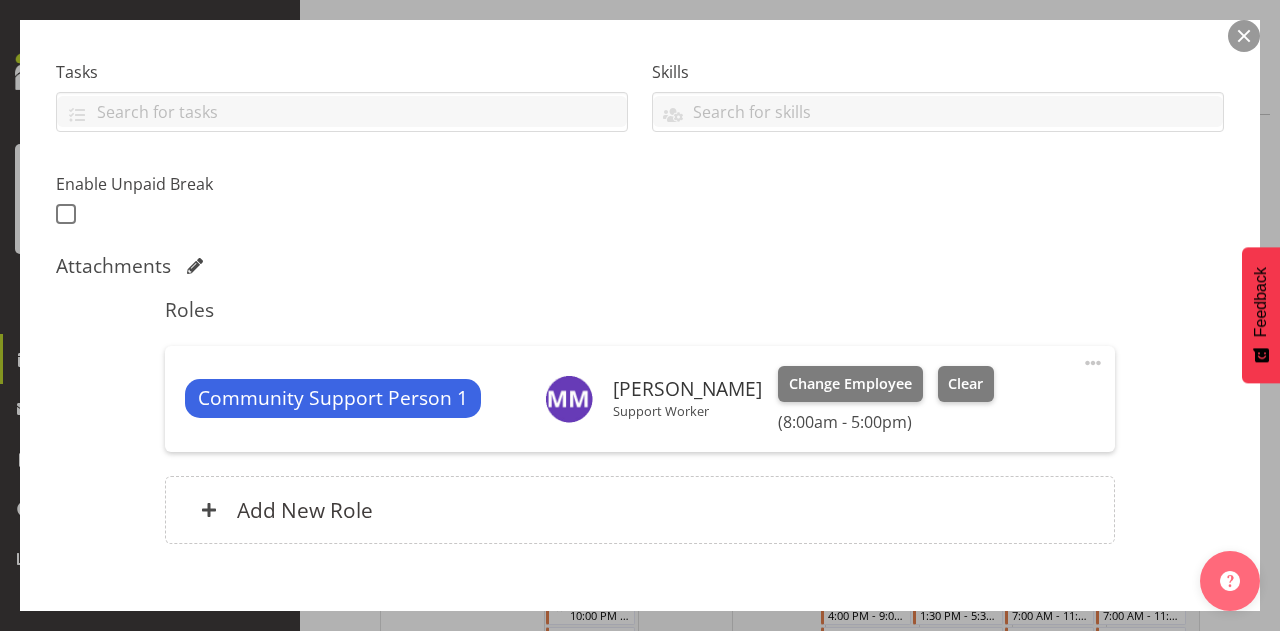 scroll, scrollTop: 510, scrollLeft: 0, axis: vertical 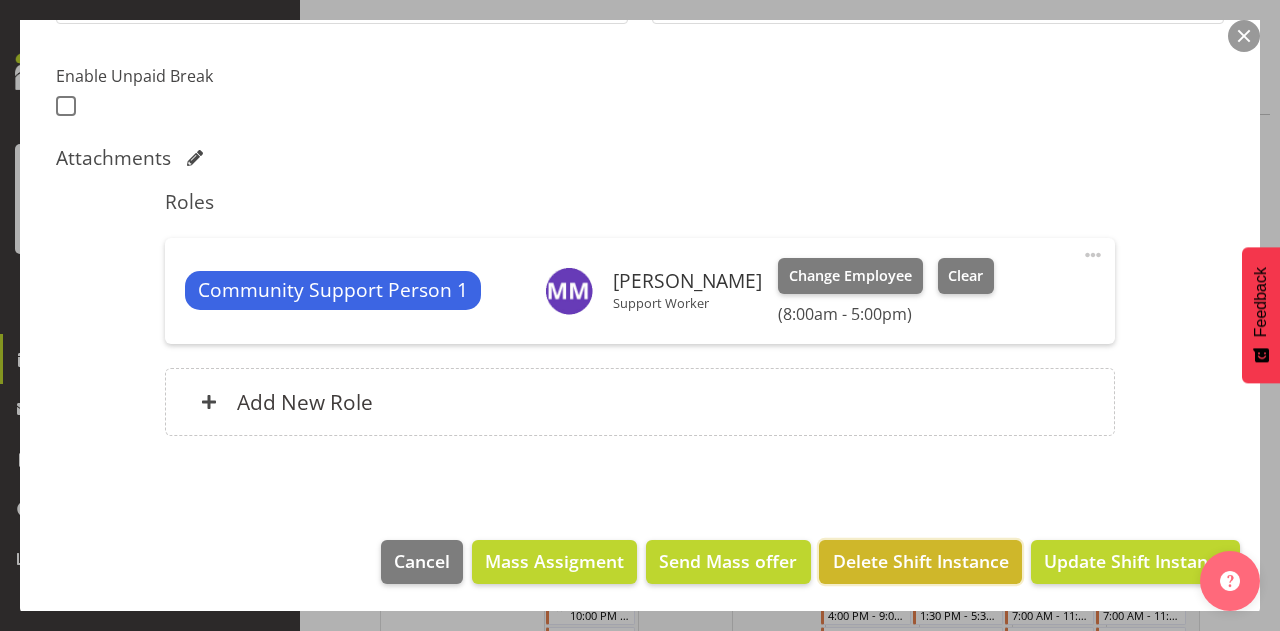 click on "Delete Shift Instance" at bounding box center (921, 561) 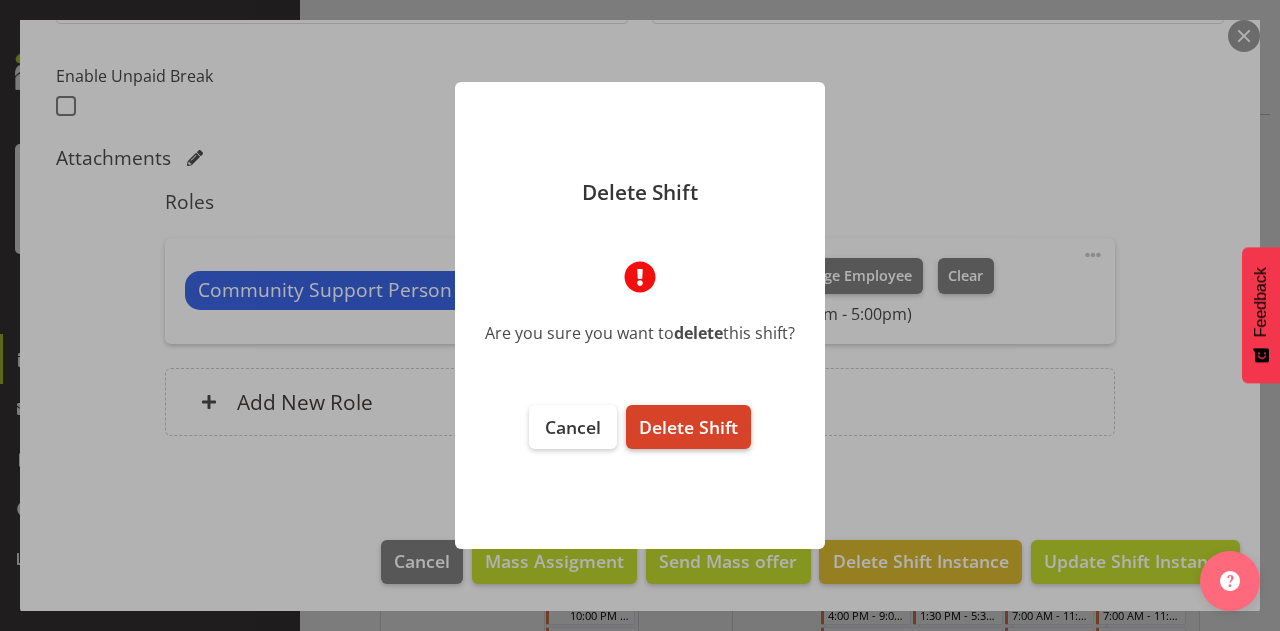 click on "Delete Shift" at bounding box center [688, 427] 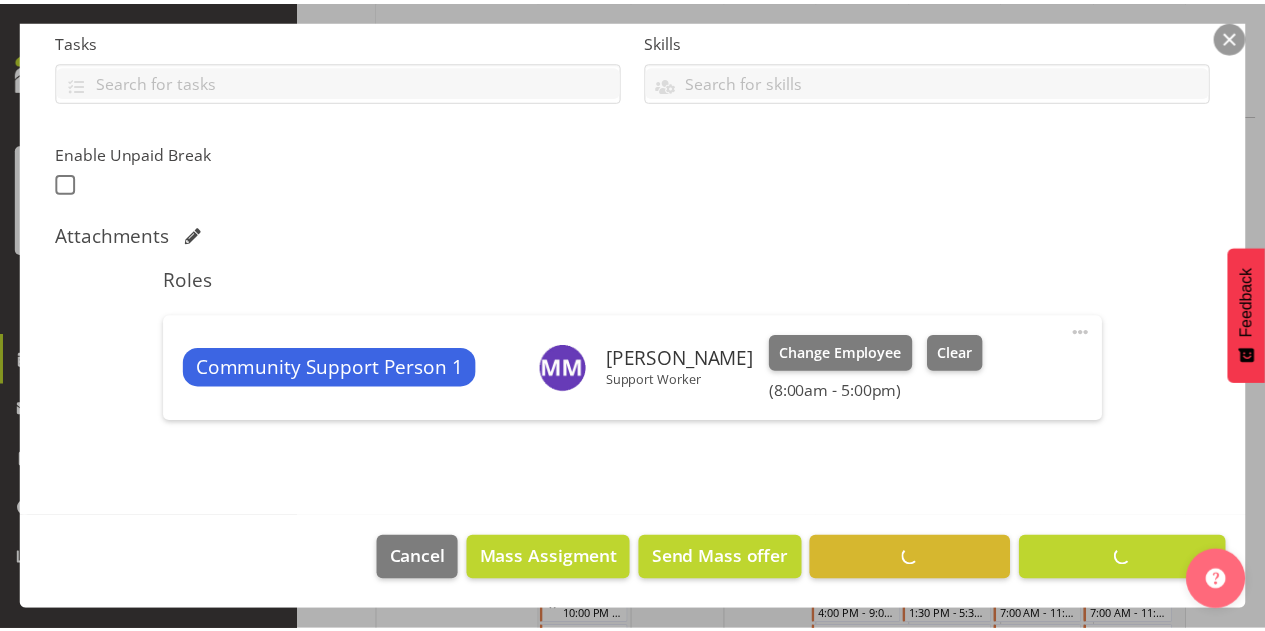 scroll, scrollTop: 430, scrollLeft: 0, axis: vertical 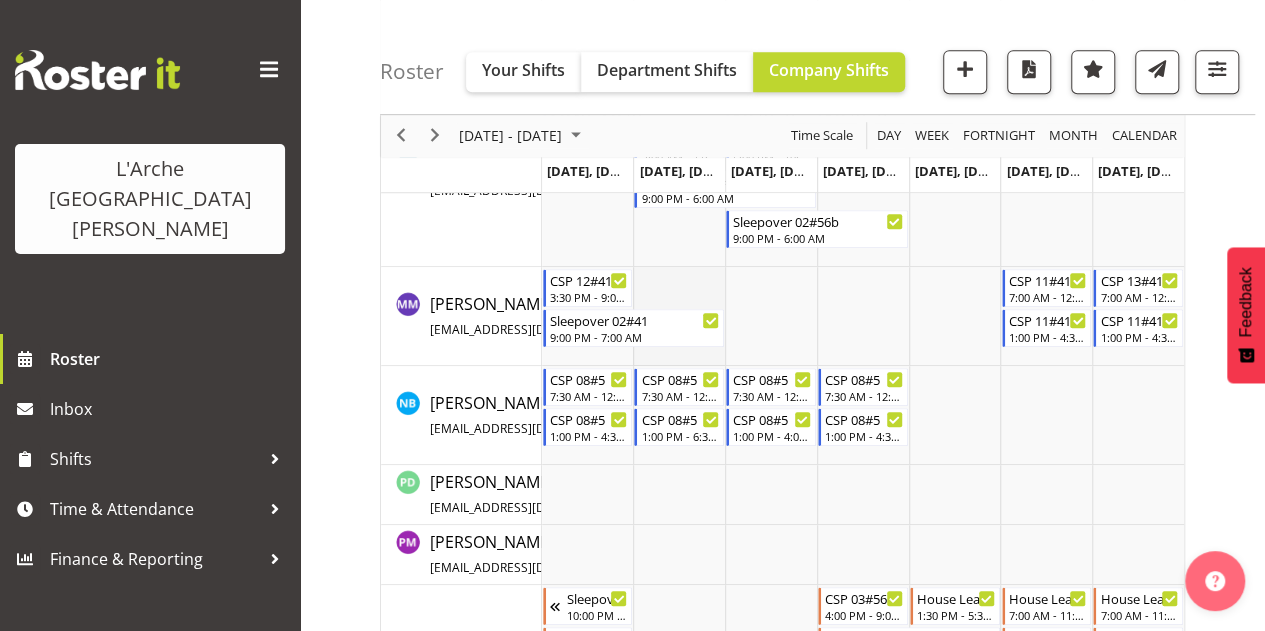 click at bounding box center (679, 316) 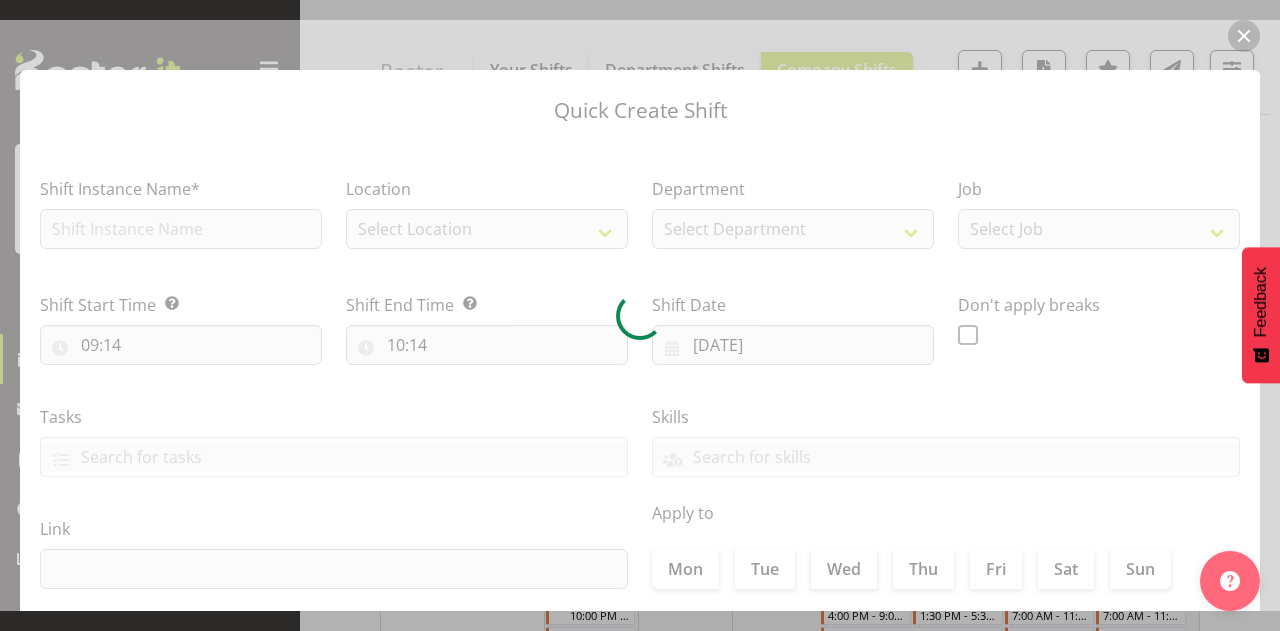 type on "[DATE]" 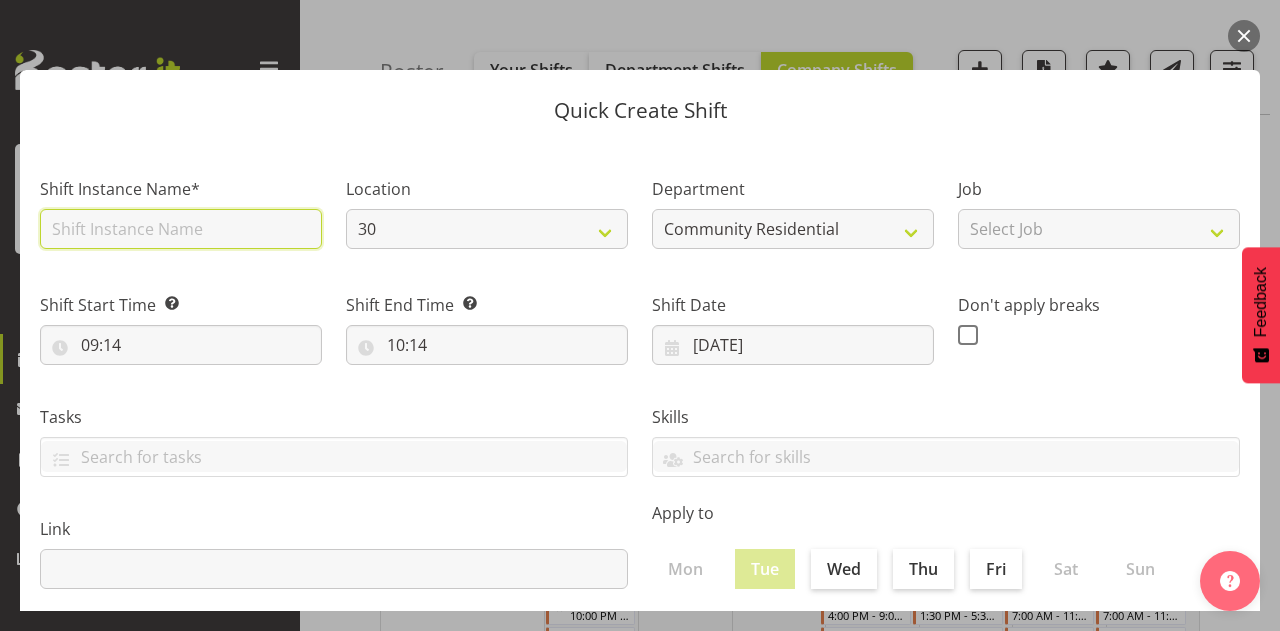 click at bounding box center (181, 229) 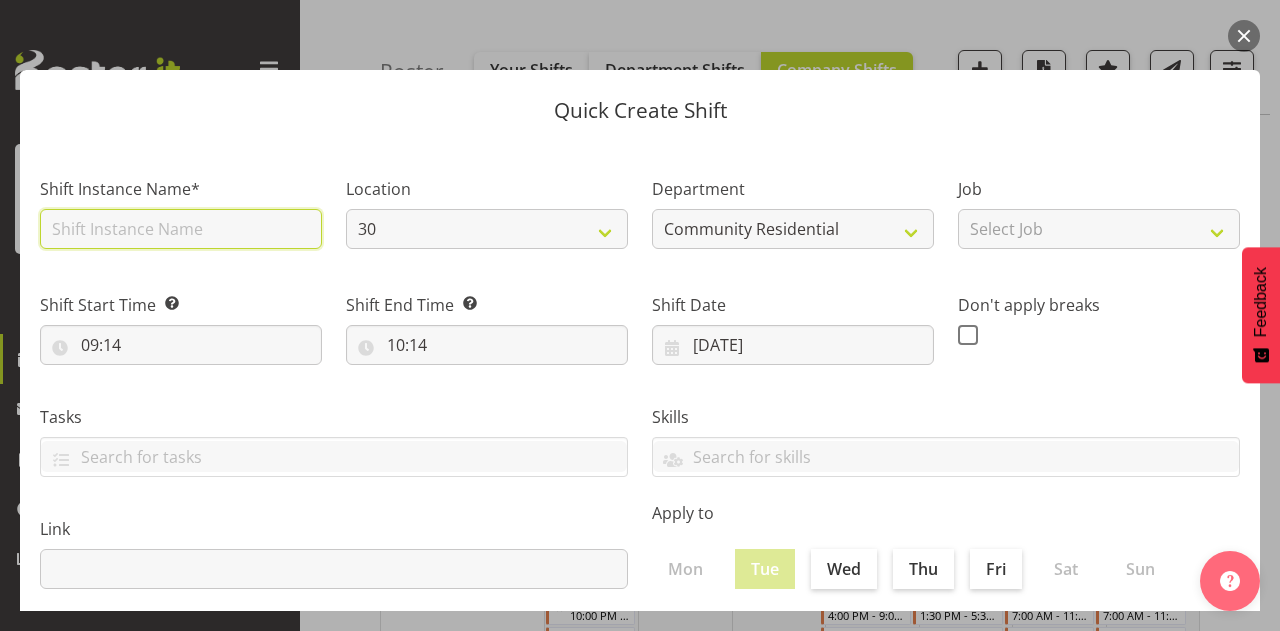 type on "CSP 12#41" 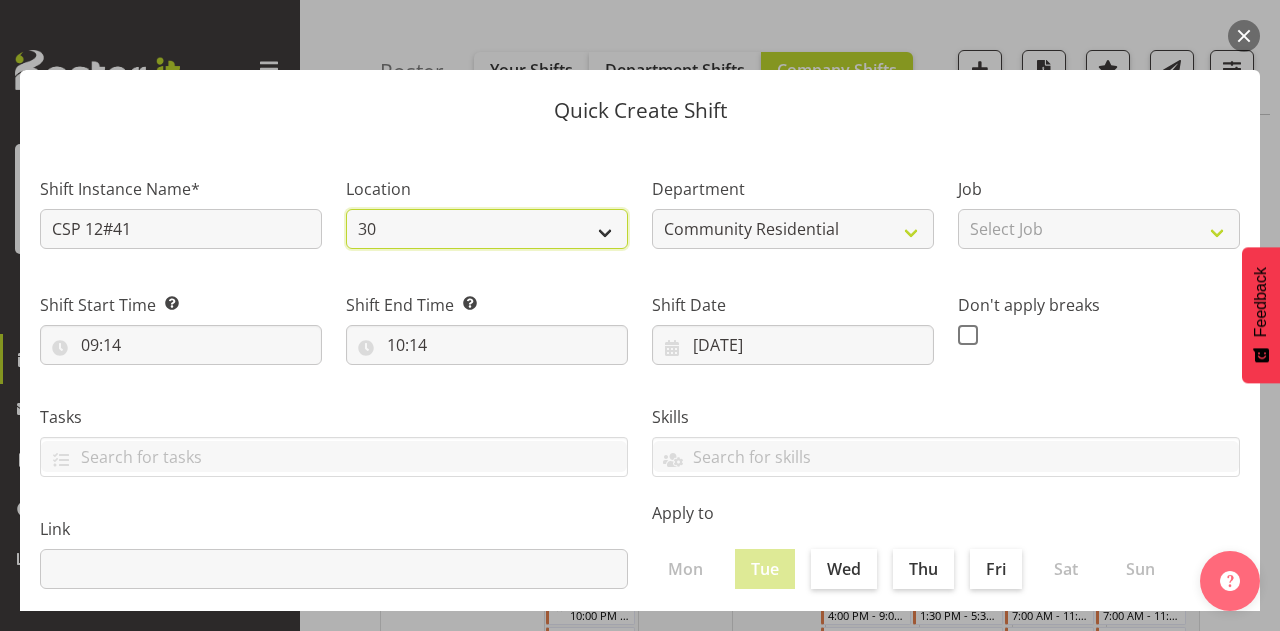 click on "30
65a
41" at bounding box center [487, 229] 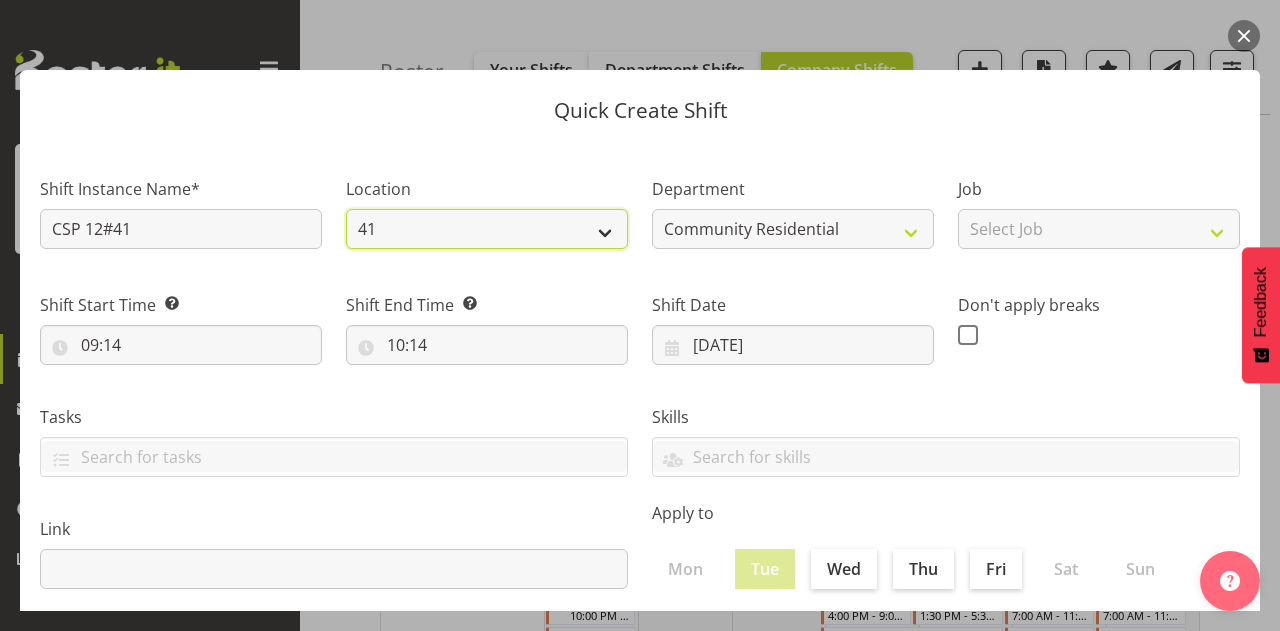 click on "30
65a
41" at bounding box center [487, 229] 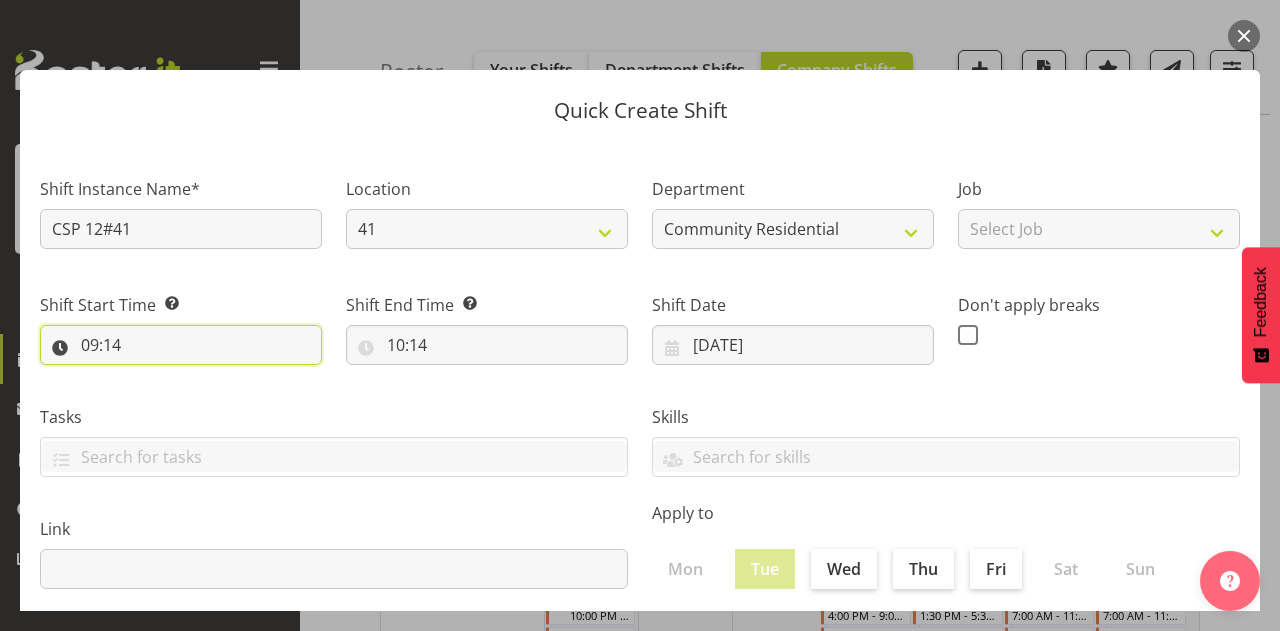 click on "09:14" at bounding box center [181, 345] 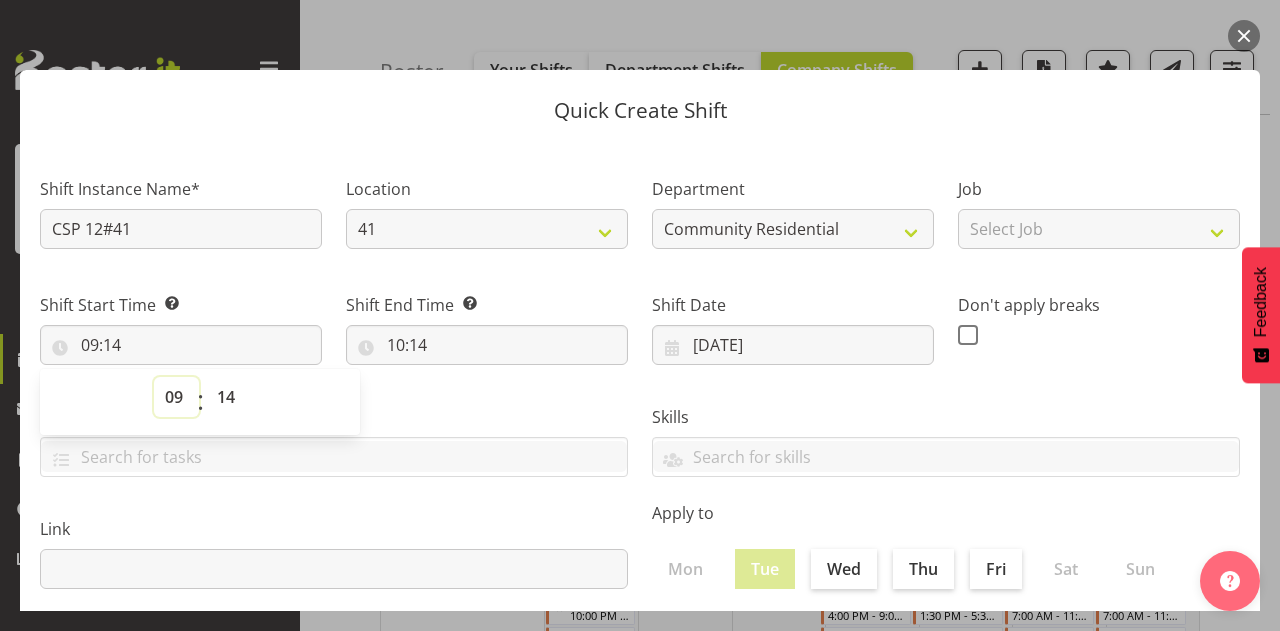 click on "00   01   02   03   04   05   06   07   08   09   10   11   12   13   14   15   16   17   18   19   20   21   22   23" at bounding box center (176, 397) 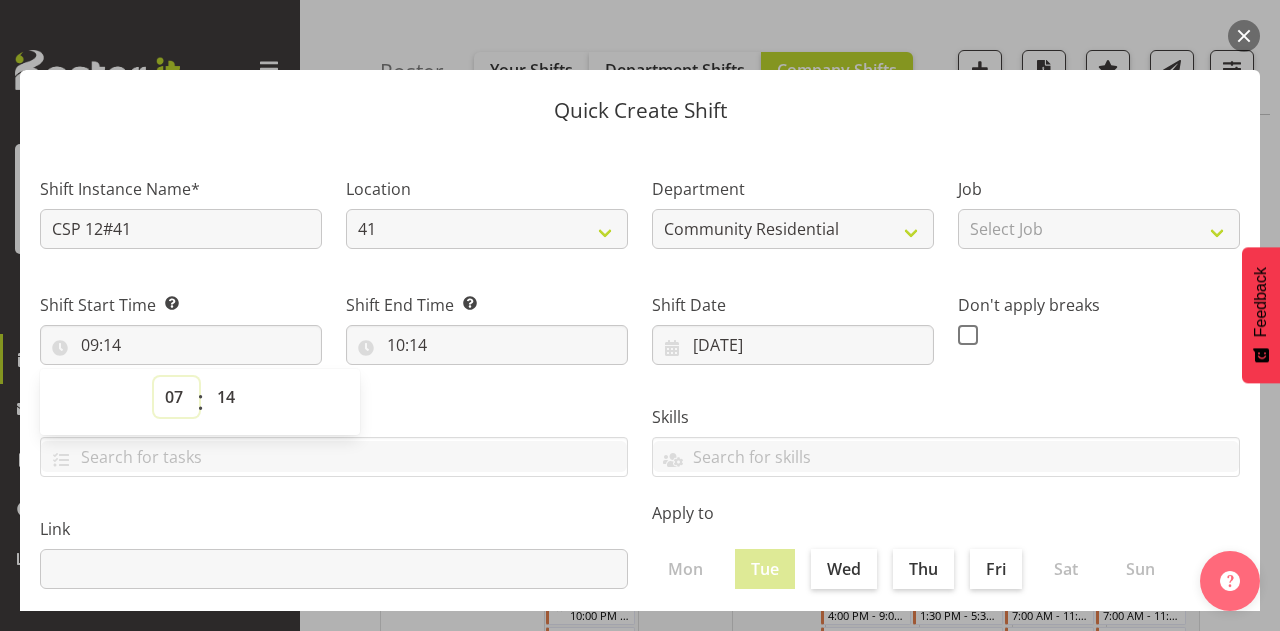 click on "00   01   02   03   04   05   06   07   08   09   10   11   12   13   14   15   16   17   18   19   20   21   22   23" at bounding box center [176, 397] 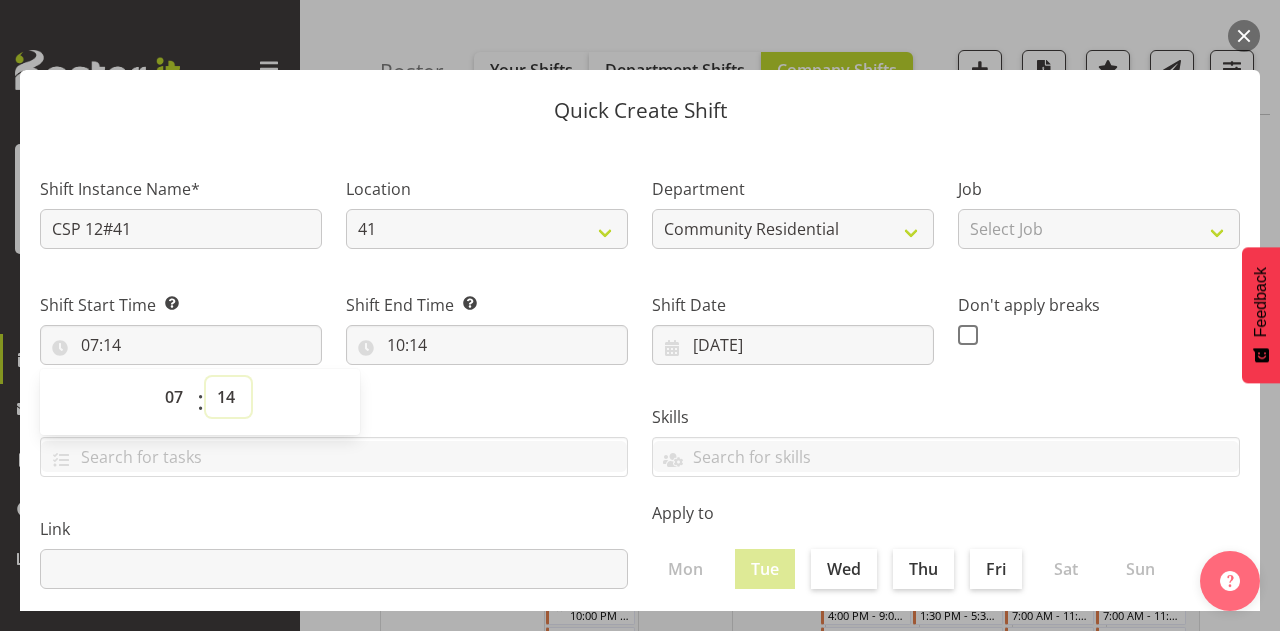 click on "00   01   02   03   04   05   06   07   08   09   10   11   12   13   14   15   16   17   18   19   20   21   22   23   24   25   26   27   28   29   30   31   32   33   34   35   36   37   38   39   40   41   42   43   44   45   46   47   48   49   50   51   52   53   54   55   56   57   58   59" at bounding box center [228, 397] 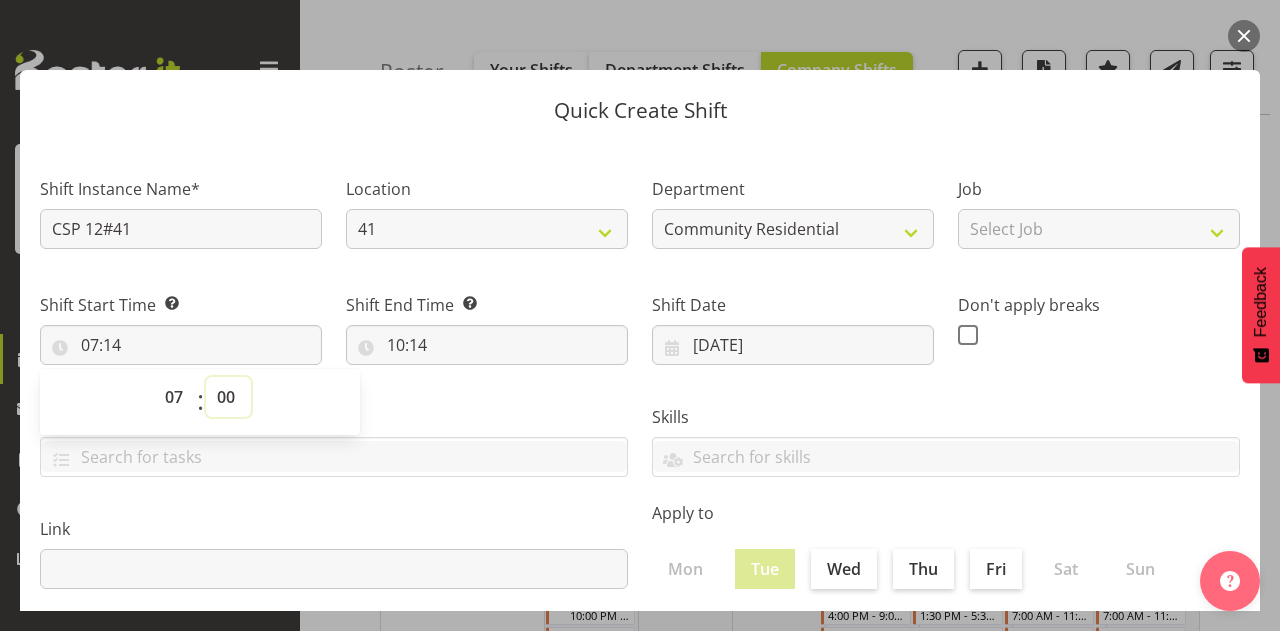 click on "00   01   02   03   04   05   06   07   08   09   10   11   12   13   14   15   16   17   18   19   20   21   22   23   24   25   26   27   28   29   30   31   32   33   34   35   36   37   38   39   40   41   42   43   44   45   46   47   48   49   50   51   52   53   54   55   56   57   58   59" at bounding box center [228, 397] 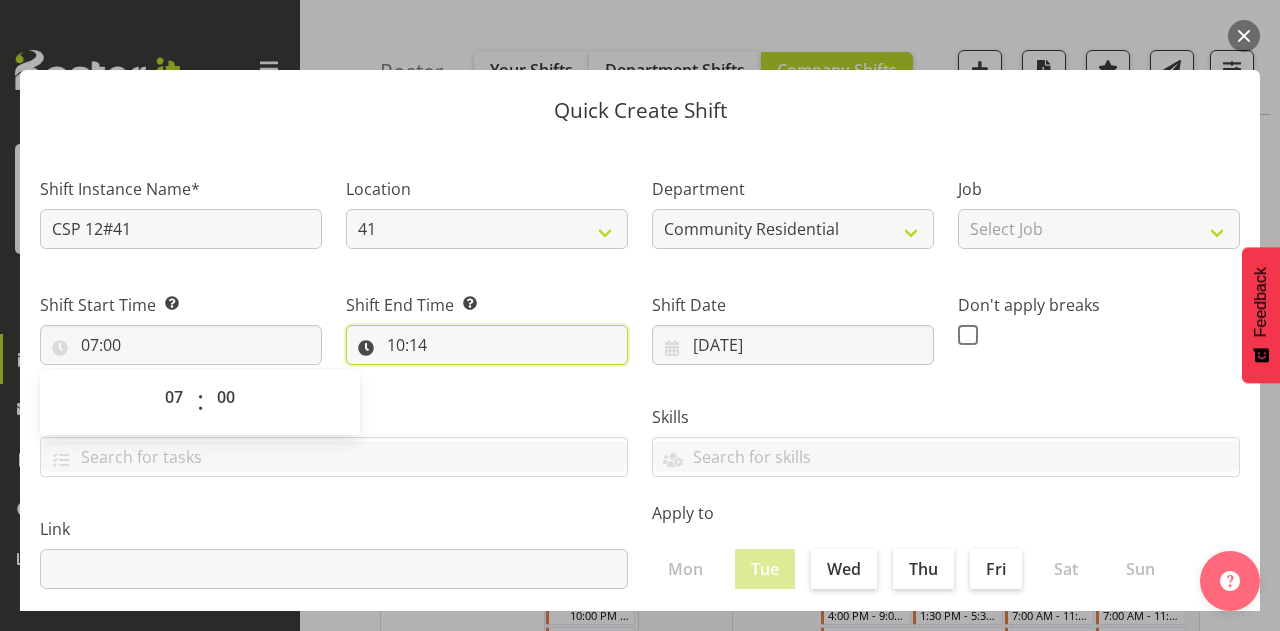 click on "10:14" at bounding box center [487, 345] 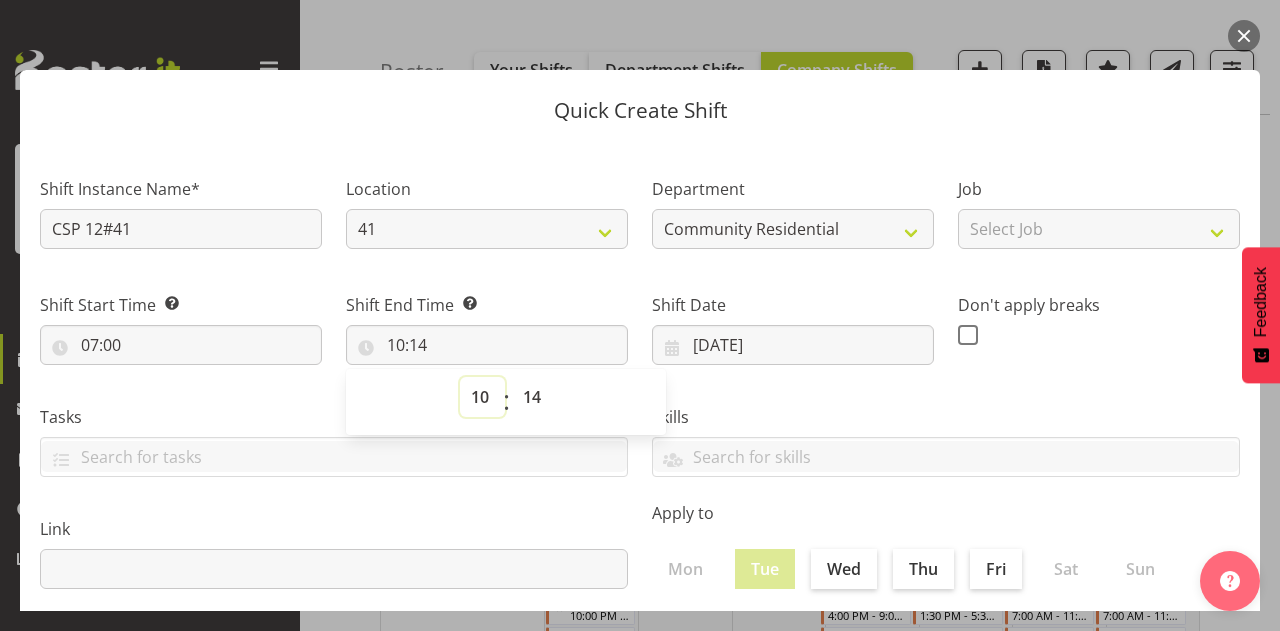 click on "00   01   02   03   04   05   06   07   08   09   10   11   12   13   14   15   16   17   18   19   20   21   22   23" at bounding box center [482, 397] 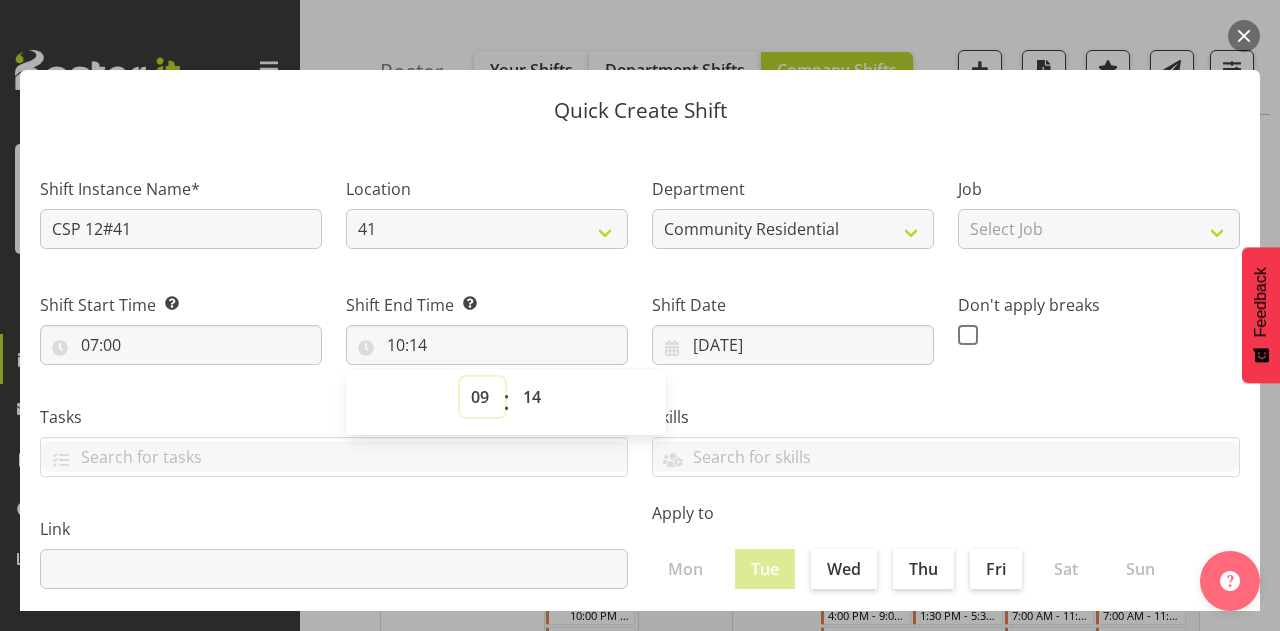 click on "00   01   02   03   04   05   06   07   08   09   10   11   12   13   14   15   16   17   18   19   20   21   22   23" at bounding box center [482, 397] 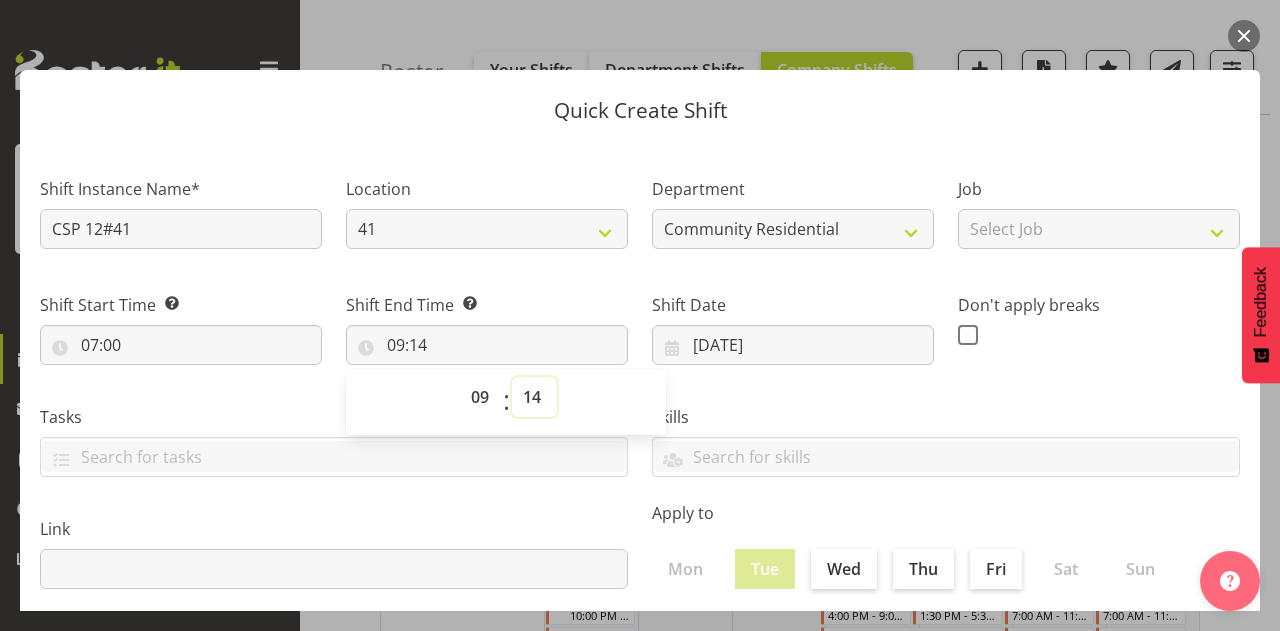 click on "00   01   02   03   04   05   06   07   08   09   10   11   12   13   14   15   16   17   18   19   20   21   22   23   24   25   26   27   28   29   30   31   32   33   34   35   36   37   38   39   40   41   42   43   44   45   46   47   48   49   50   51   52   53   54   55   56   57   58   59" at bounding box center (534, 397) 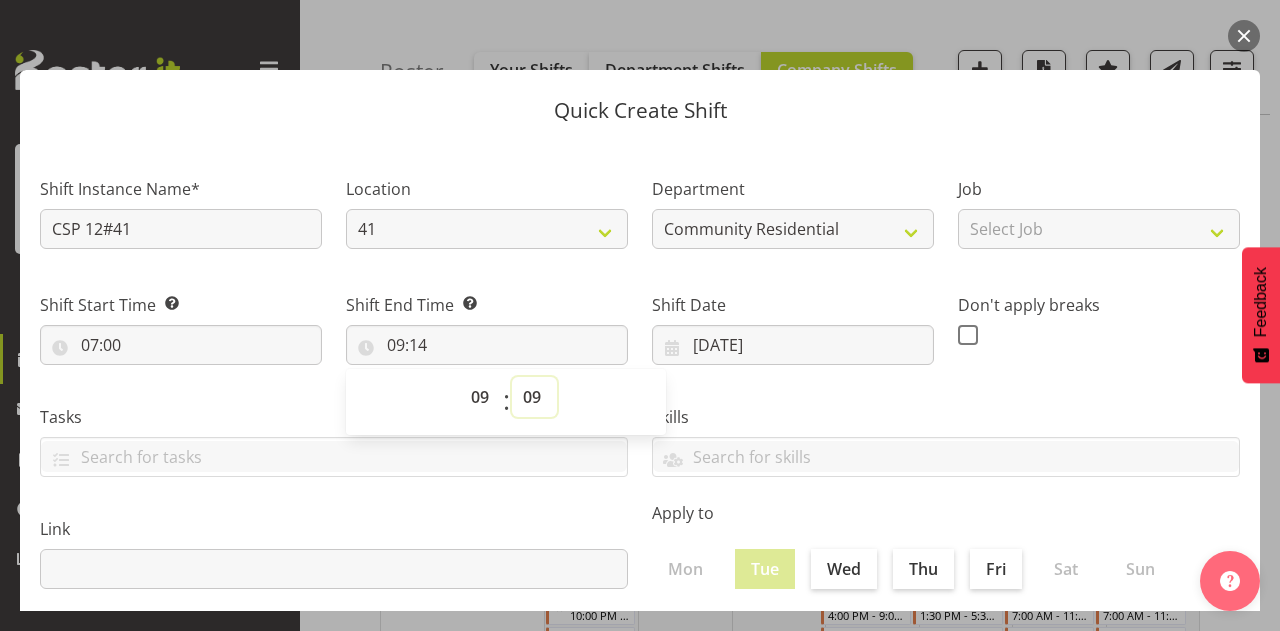 click on "00   01   02   03   04   05   06   07   08   09   10   11   12   13   14   15   16   17   18   19   20   21   22   23   24   25   26   27   28   29   30   31   32   33   34   35   36   37   38   39   40   41   42   43   44   45   46   47   48   49   50   51   52   53   54   55   56   57   58   59" at bounding box center [534, 397] 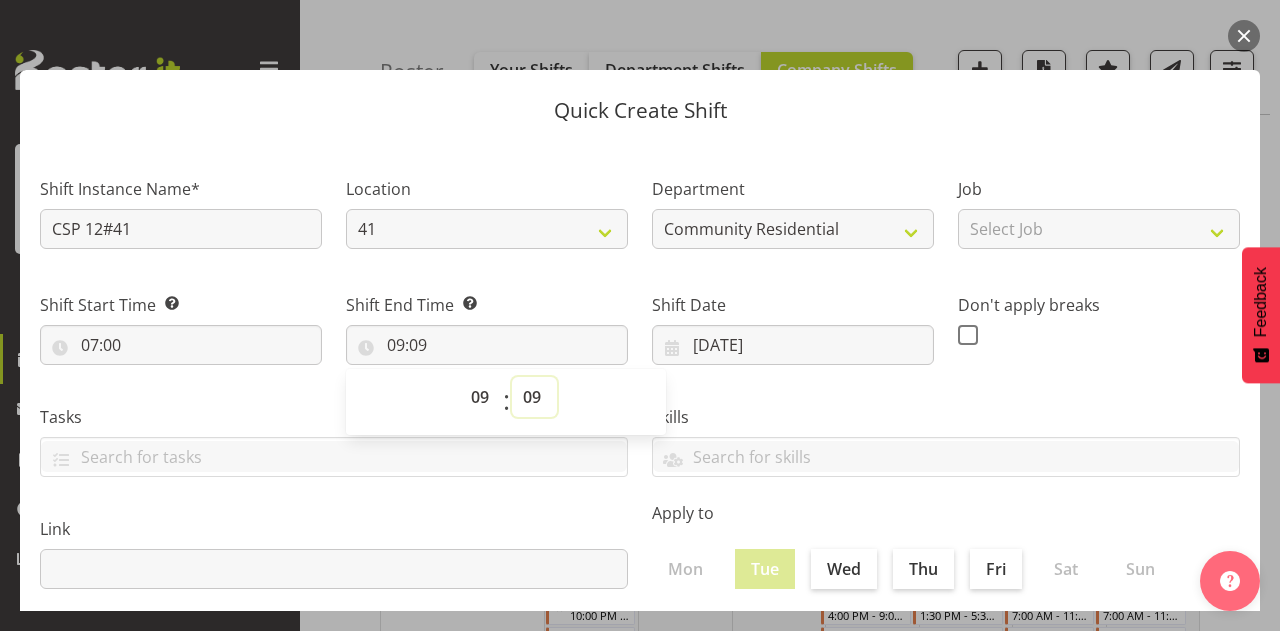 click on "00   01   02   03   04   05   06   07   08   09   10   11   12   13   14   15   16   17   18   19   20   21   22   23   24   25   26   27   28   29   30   31   32   33   34   35   36   37   38   39   40   41   42   43   44   45   46   47   48   49   50   51   52   53   54   55   56   57   58   59" at bounding box center (534, 397) 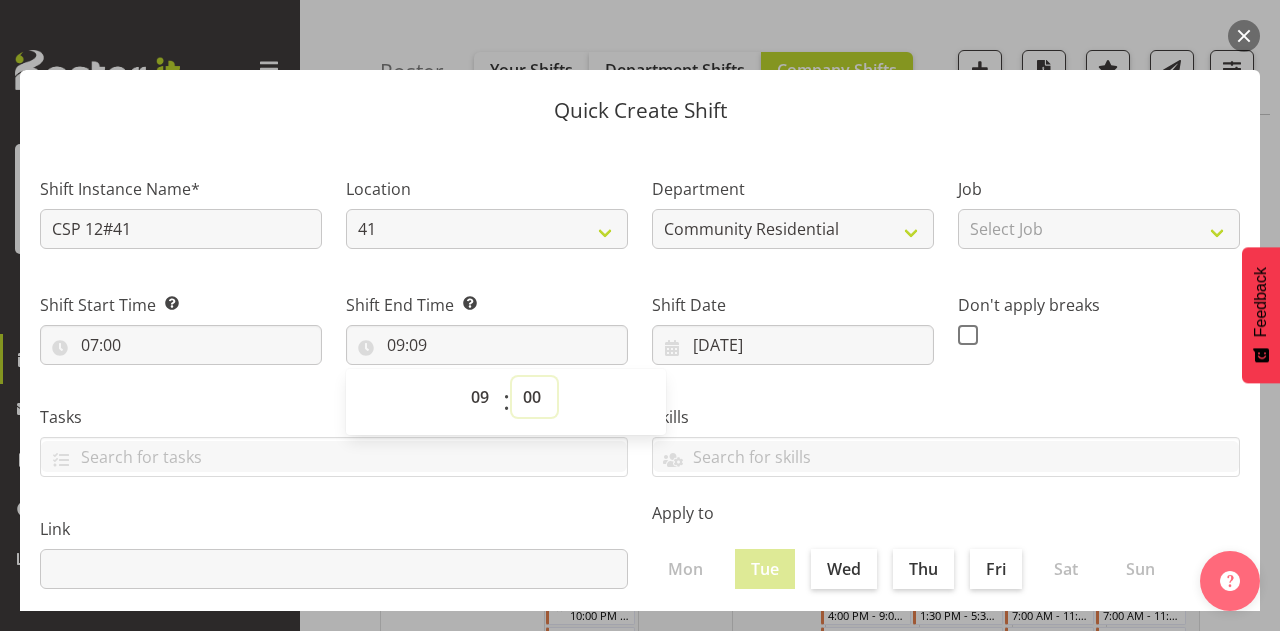 click on "00   01   02   03   04   05   06   07   08   09   10   11   12   13   14   15   16   17   18   19   20   21   22   23   24   25   26   27   28   29   30   31   32   33   34   35   36   37   38   39   40   41   42   43   44   45   46   47   48   49   50   51   52   53   54   55   56   57   58   59" at bounding box center [534, 397] 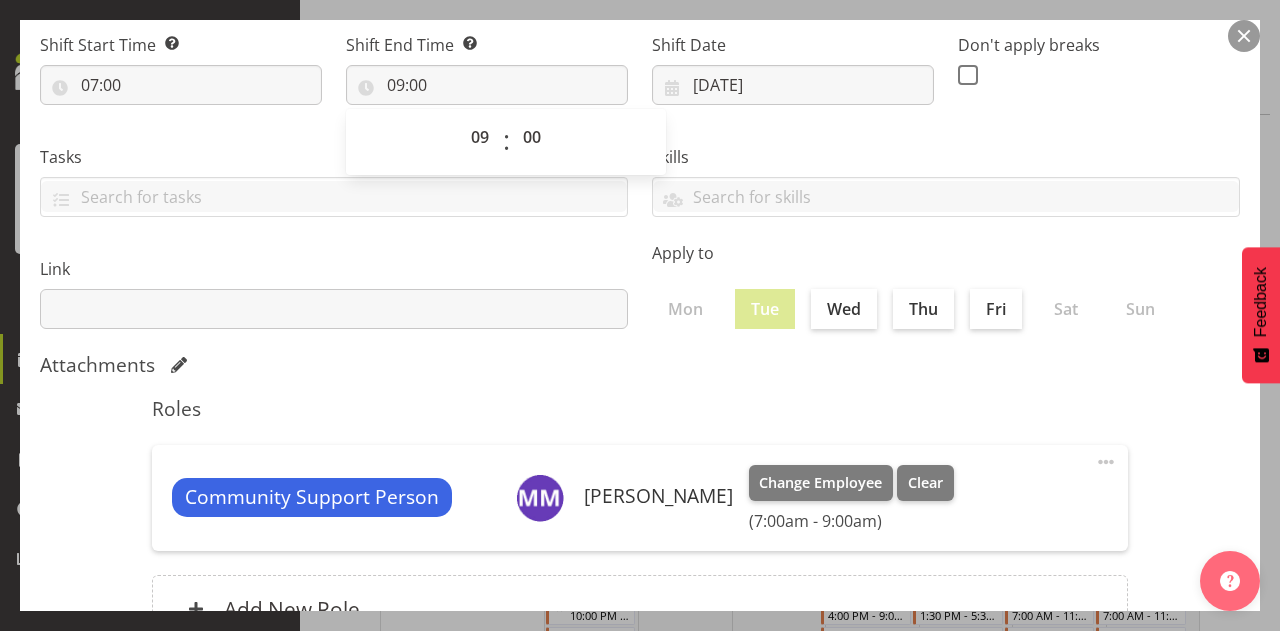 scroll, scrollTop: 428, scrollLeft: 0, axis: vertical 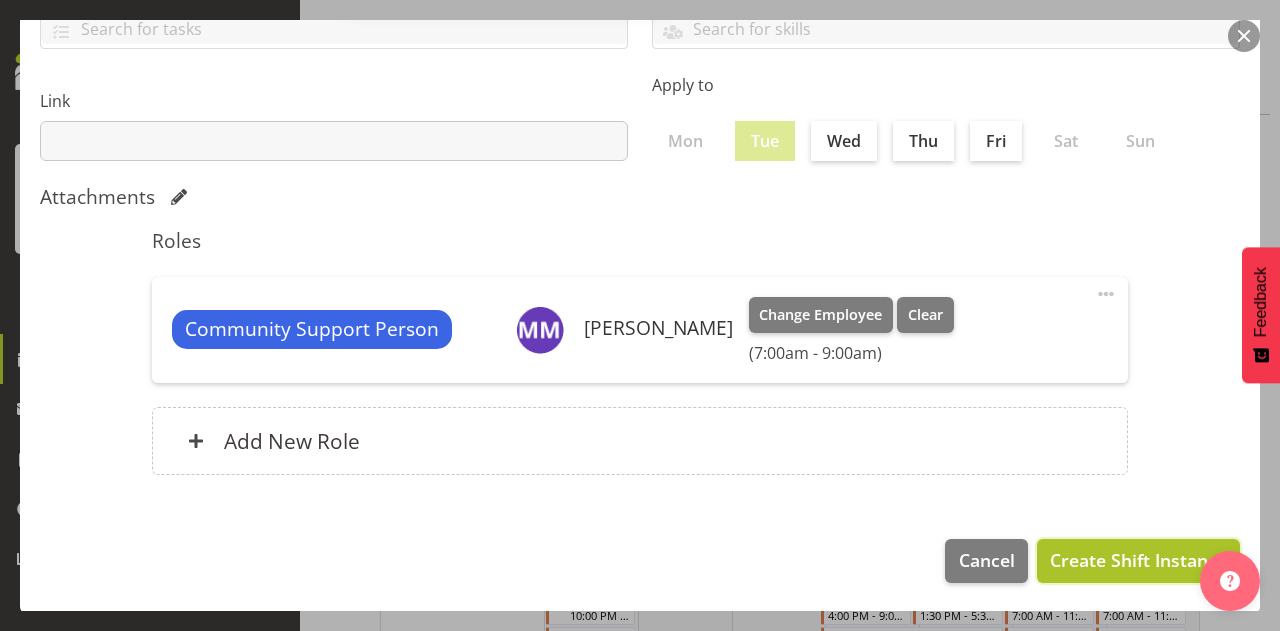click on "Create Shift Instance" at bounding box center (1138, 560) 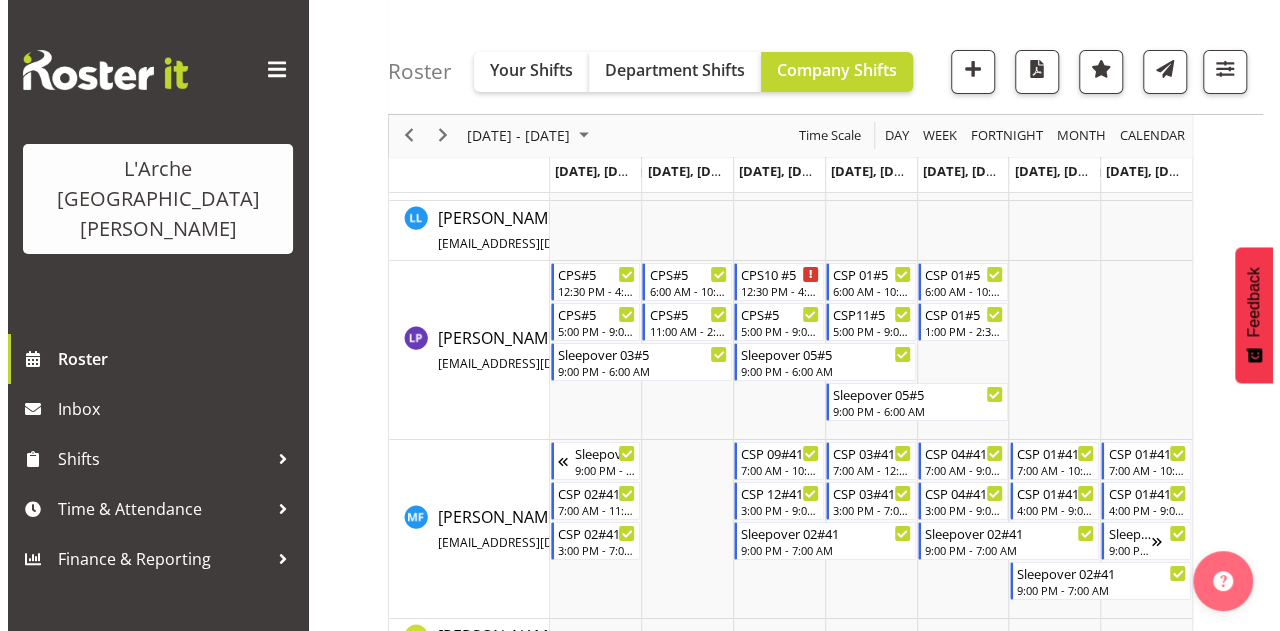 scroll, scrollTop: 3734, scrollLeft: 0, axis: vertical 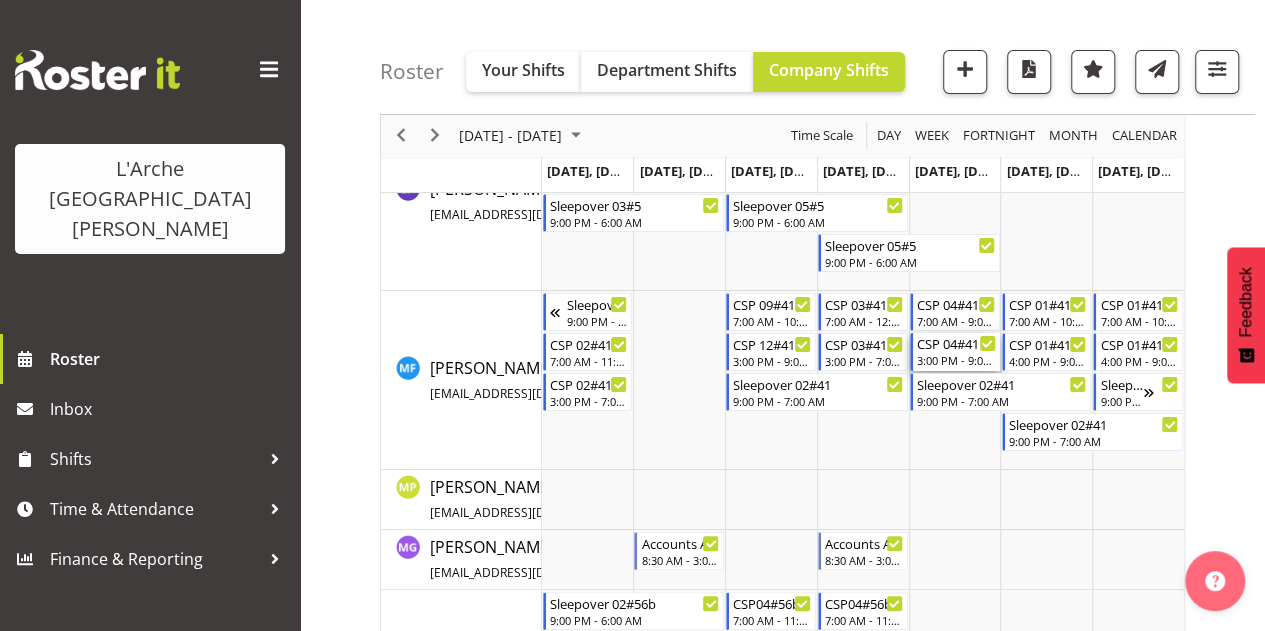 click on "CSP 04#41 3:00 PM - 9:00 PM" at bounding box center [955, 352] 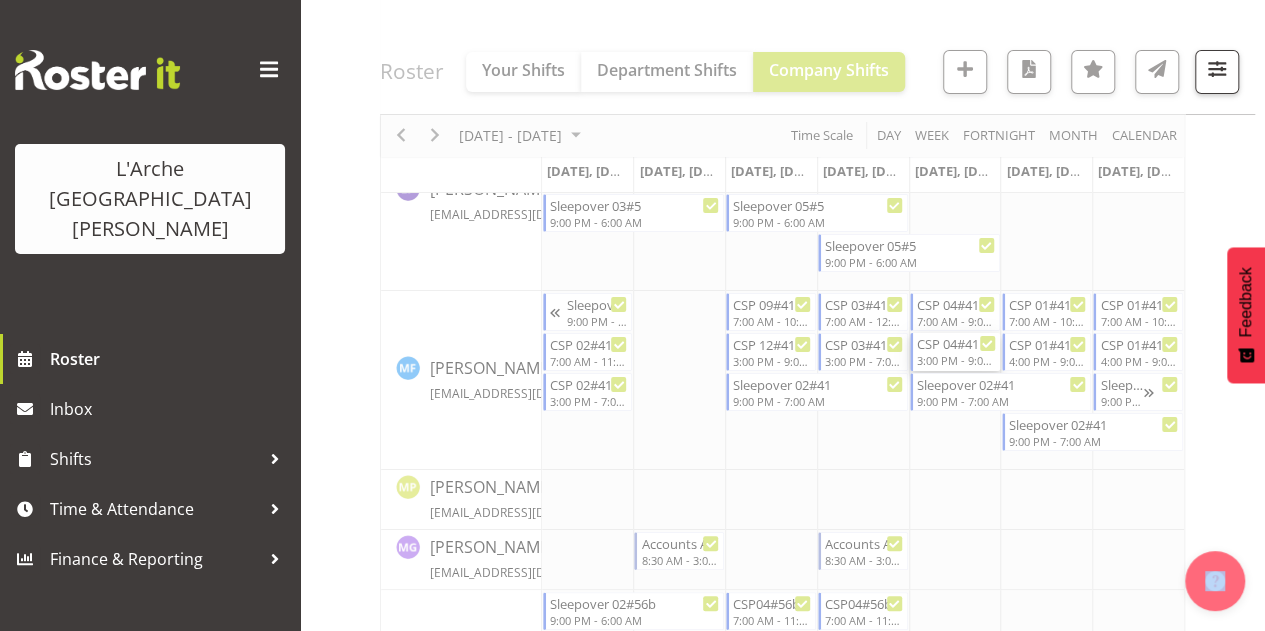click at bounding box center (782, -617) 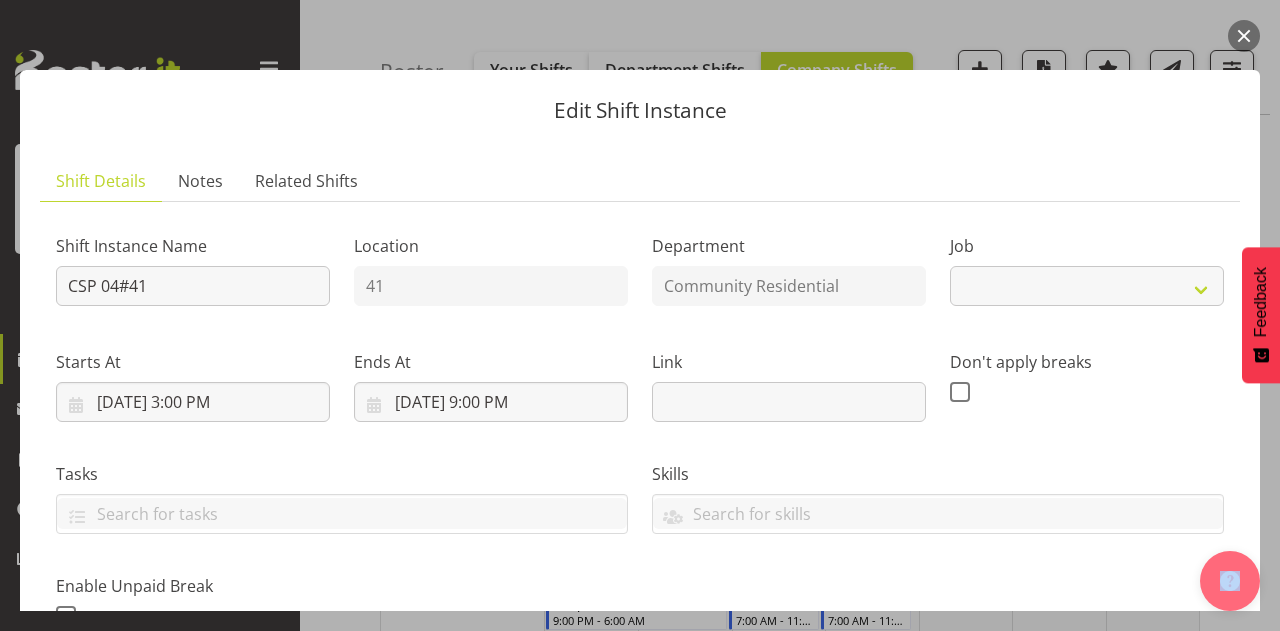 select on "2" 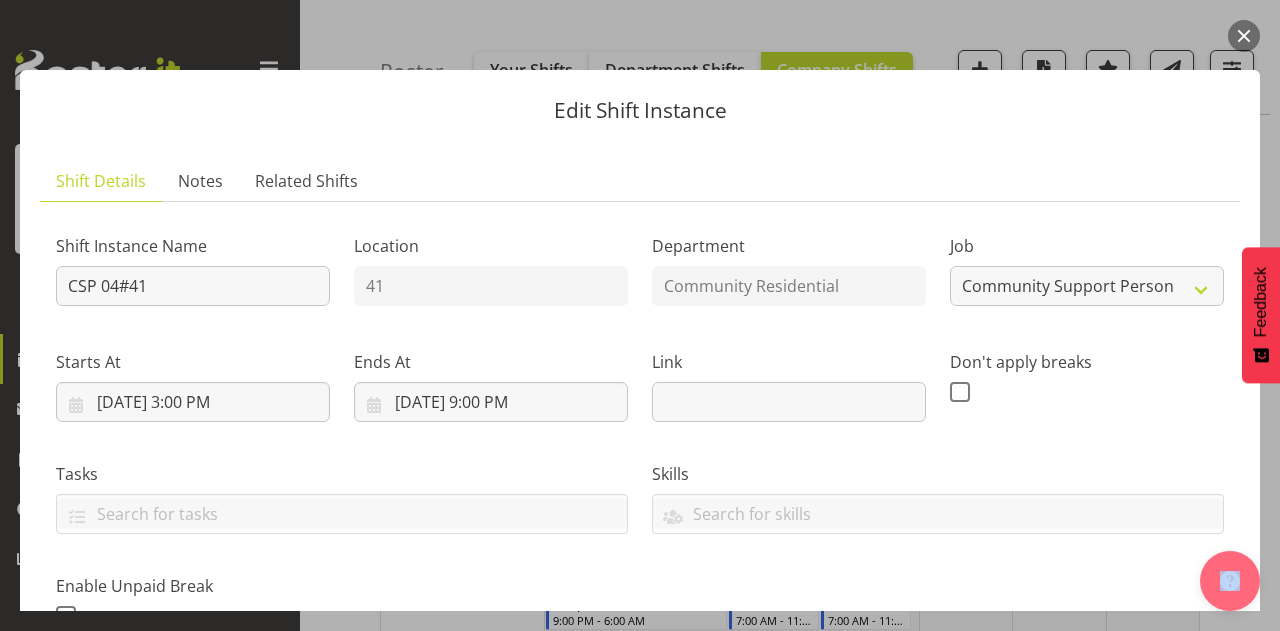 click at bounding box center [1244, 36] 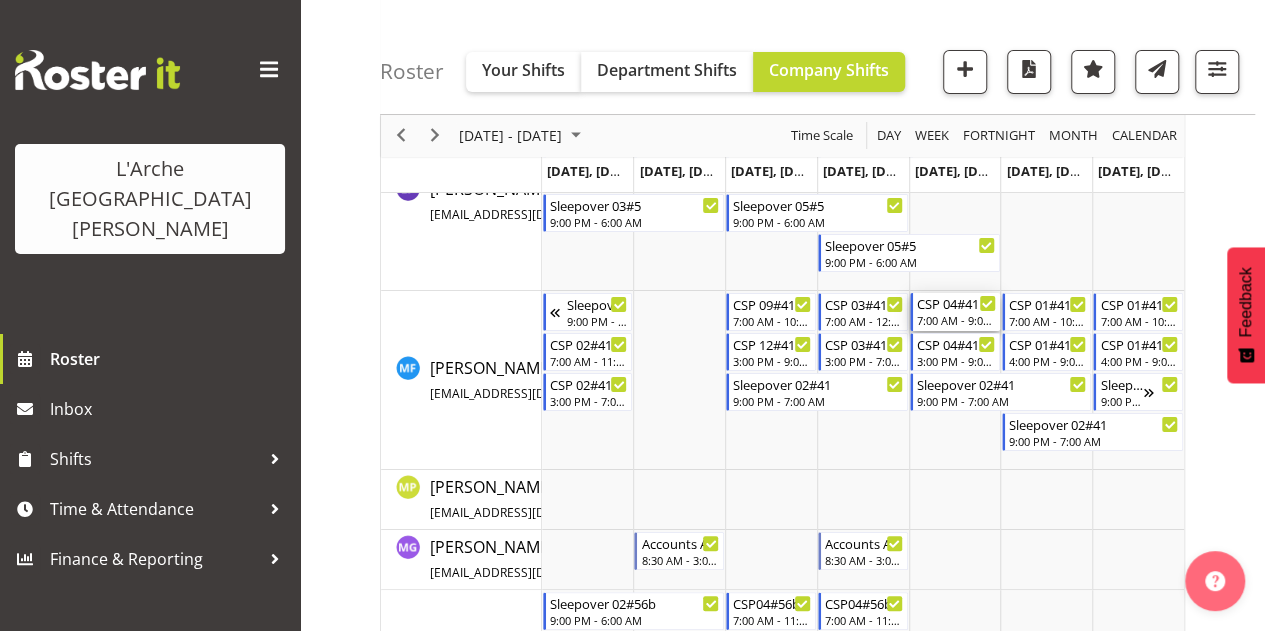 click on "CSP 04#41" at bounding box center (956, 303) 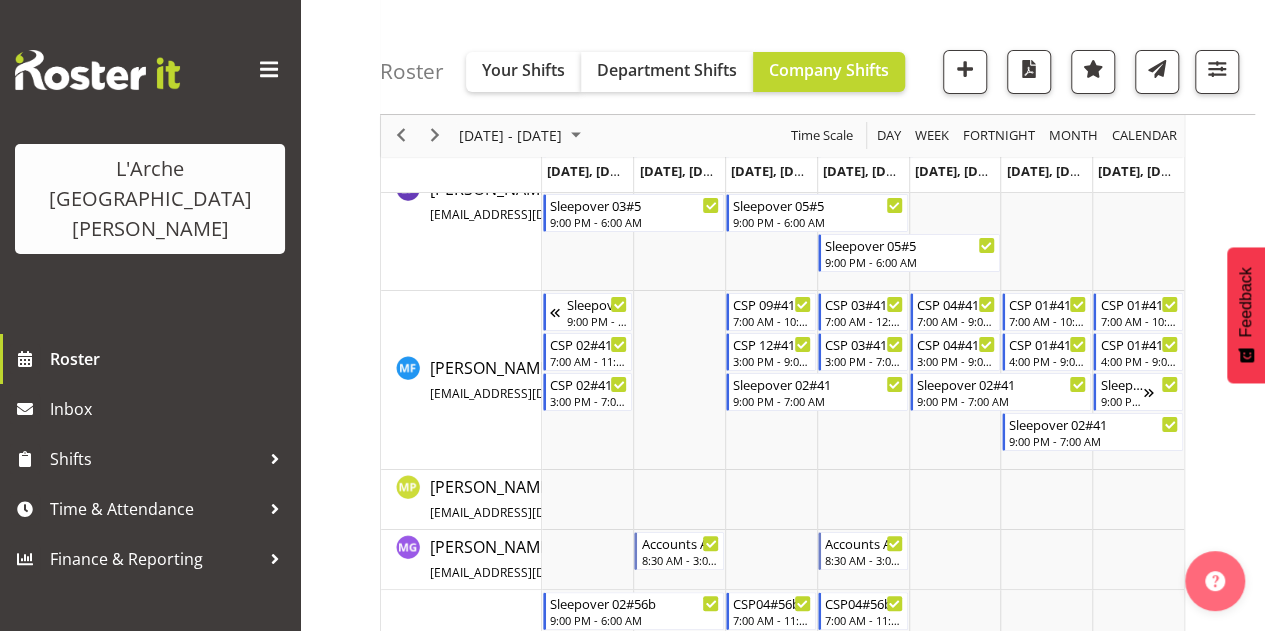 click at bounding box center (0, 0) 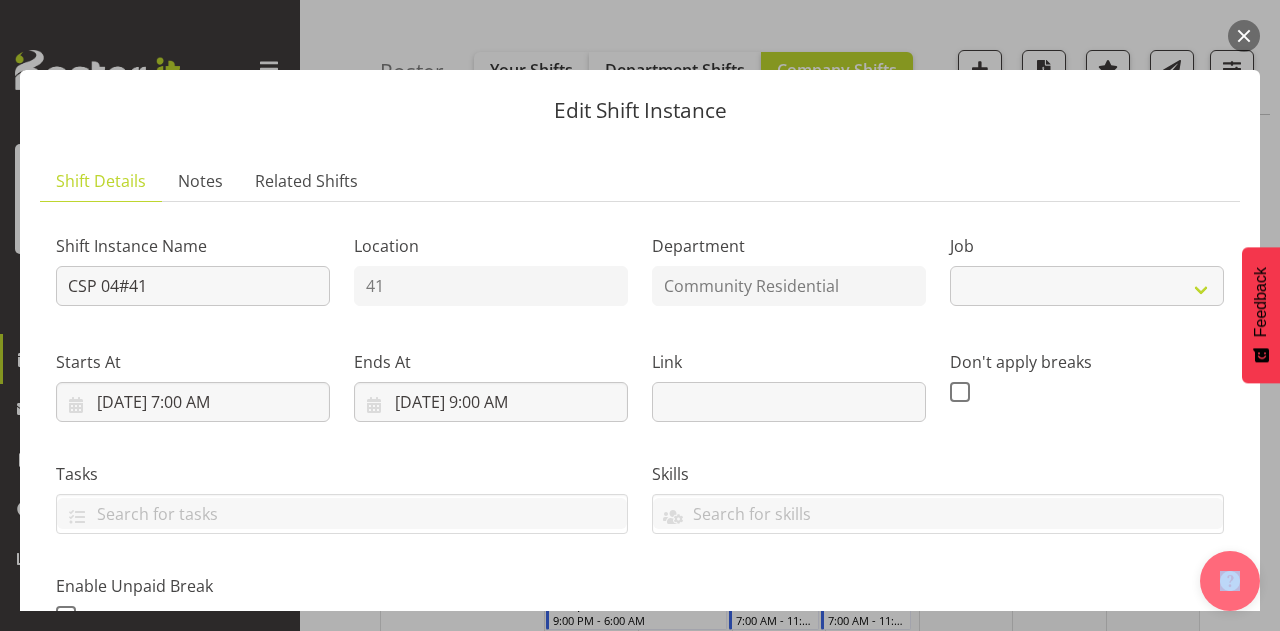 select on "2" 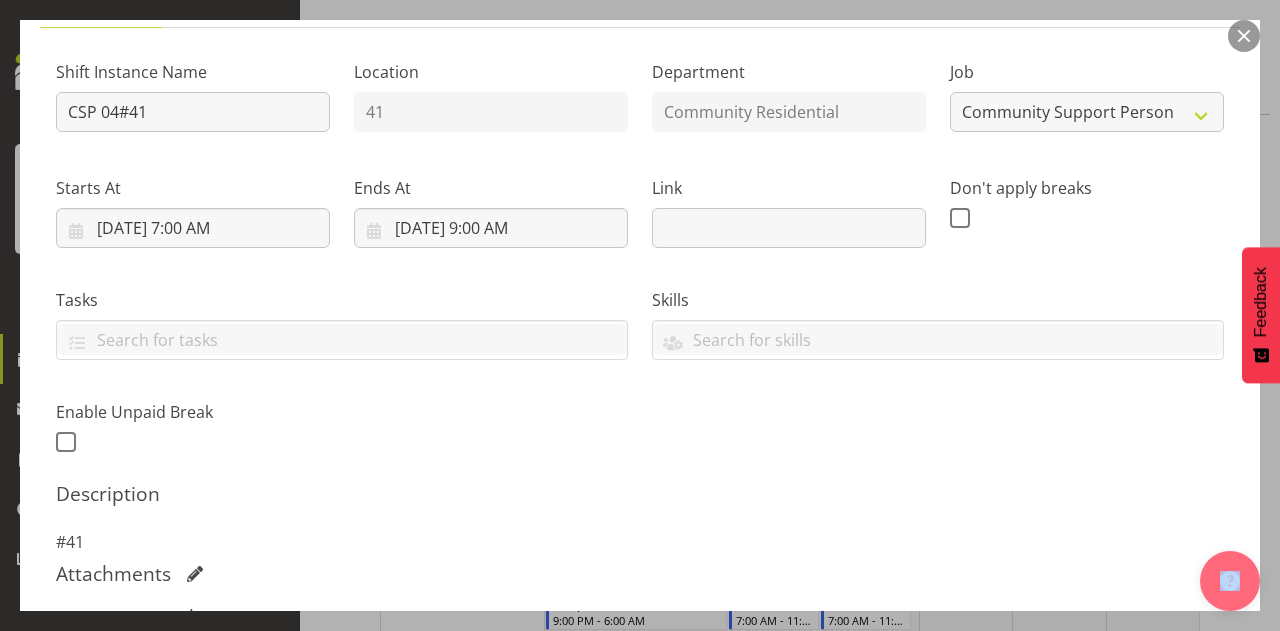 scroll, scrollTop: 172, scrollLeft: 0, axis: vertical 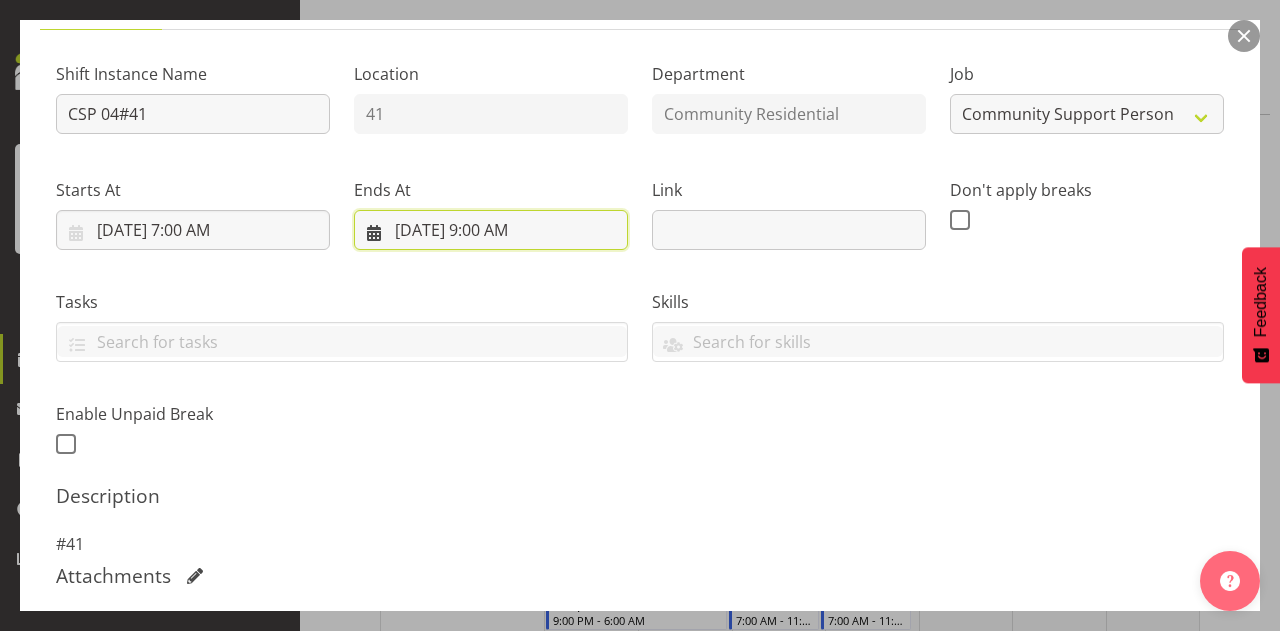 click on "[DATE] 9:00 AM" at bounding box center (491, 230) 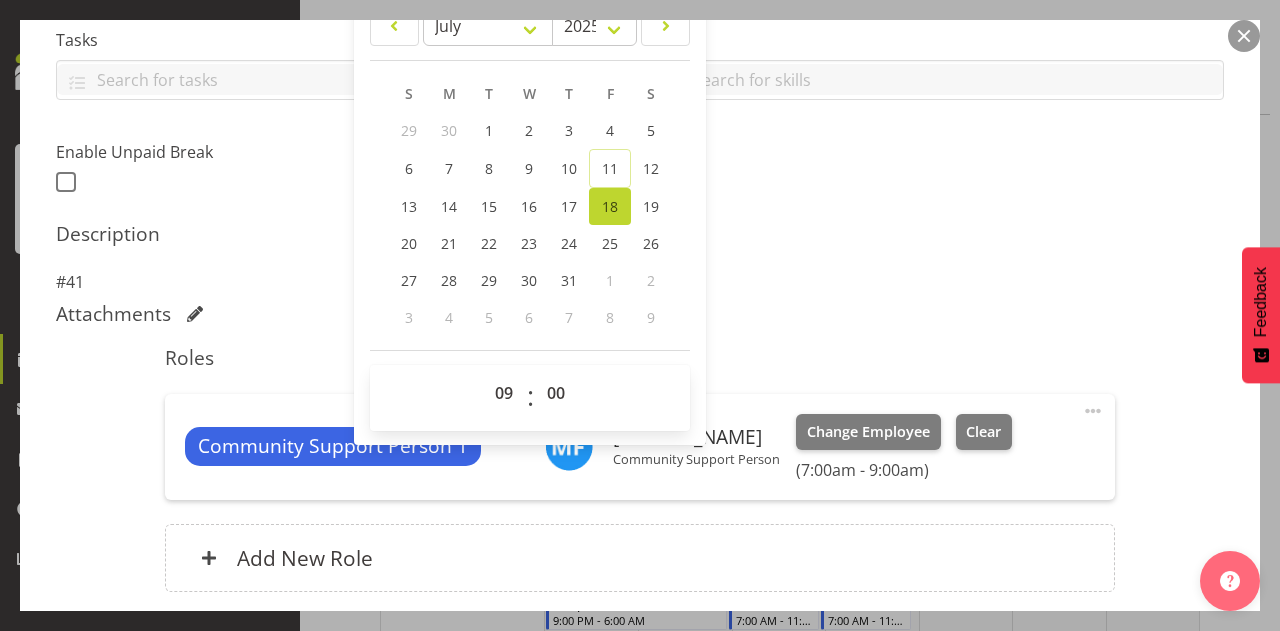 scroll, scrollTop: 445, scrollLeft: 0, axis: vertical 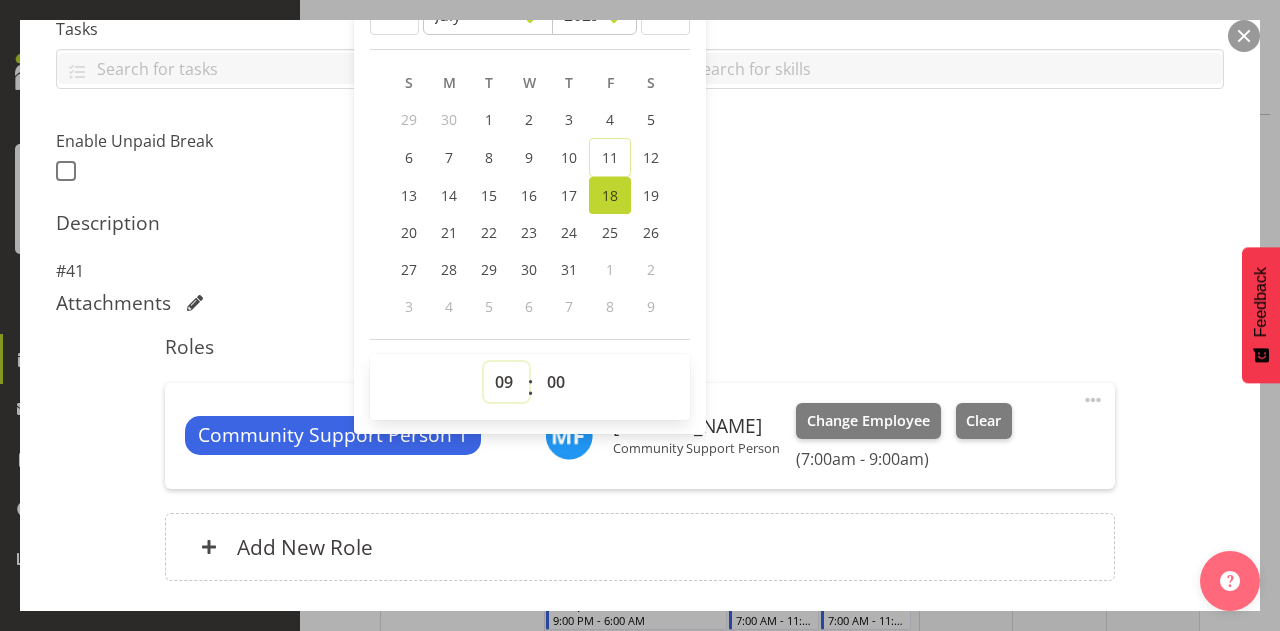click on "00   01   02   03   04   05   06   07   08   09   10   11   12   13   14   15   16   17   18   19   20   21   22   23" at bounding box center (506, 382) 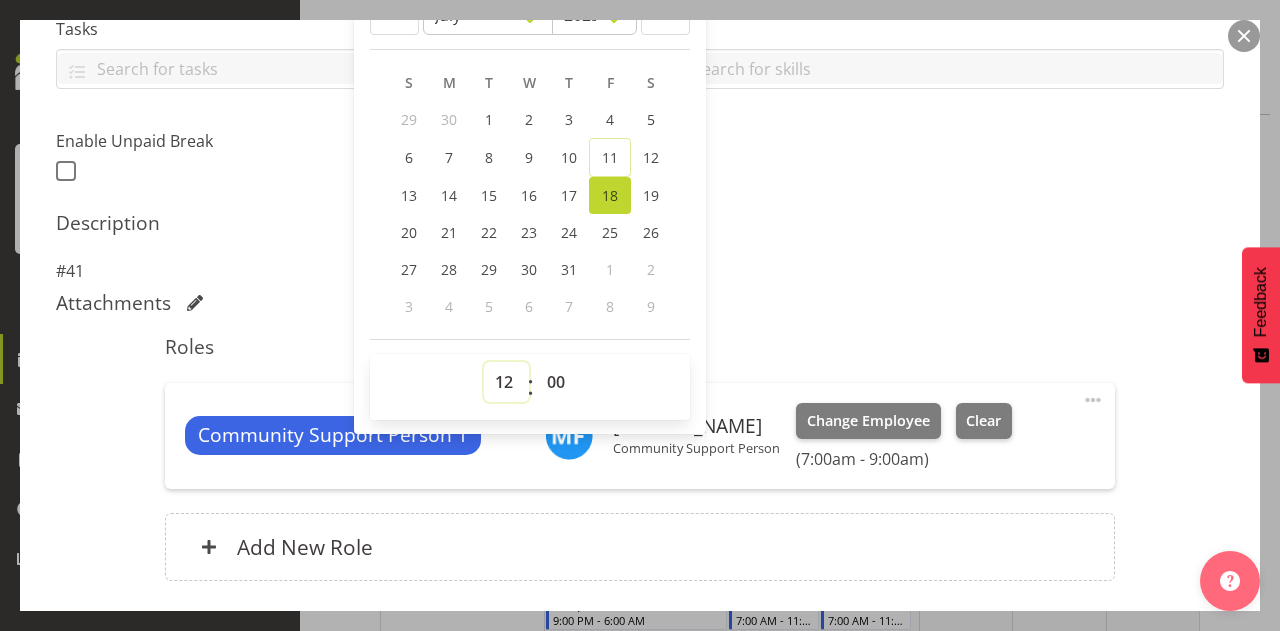 click on "00   01   02   03   04   05   06   07   08   09   10   11   12   13   14   15   16   17   18   19   20   21   22   23" at bounding box center [506, 382] 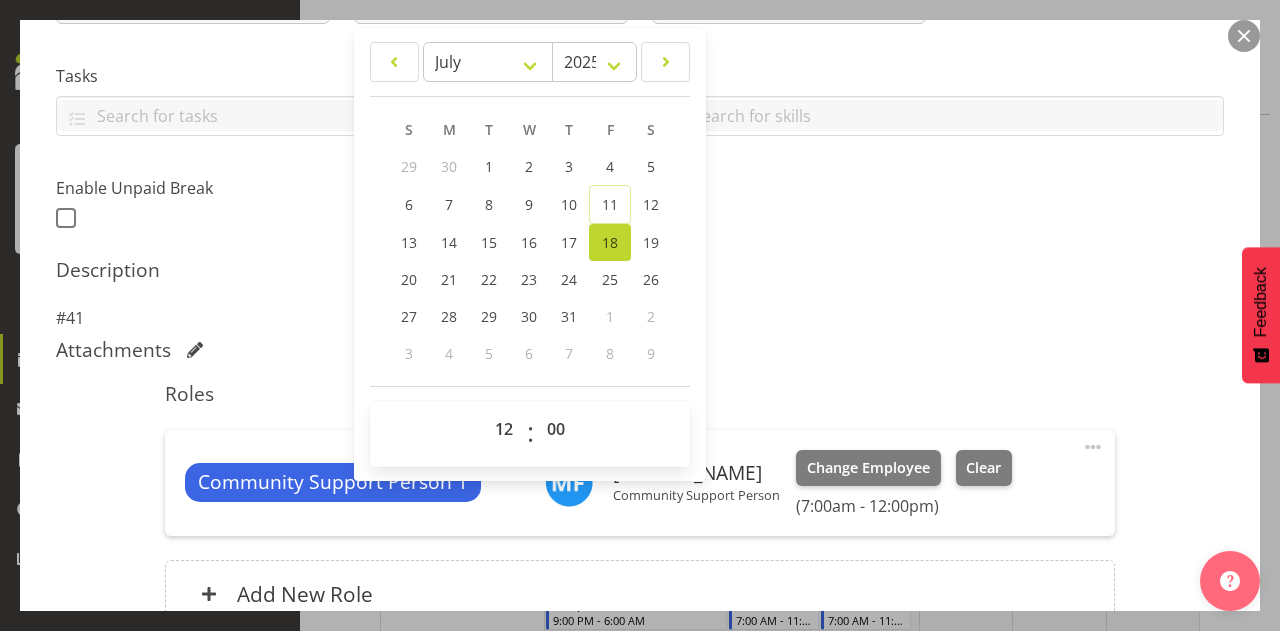 scroll, scrollTop: 408, scrollLeft: 0, axis: vertical 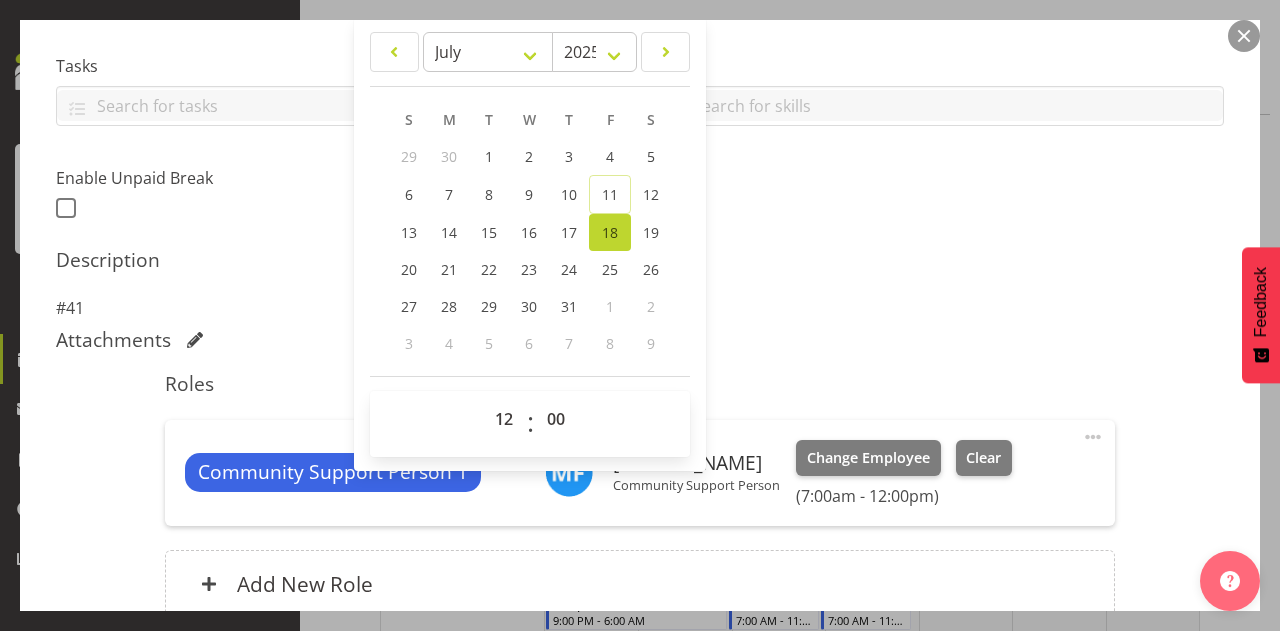 click on "Description" at bounding box center (640, 260) 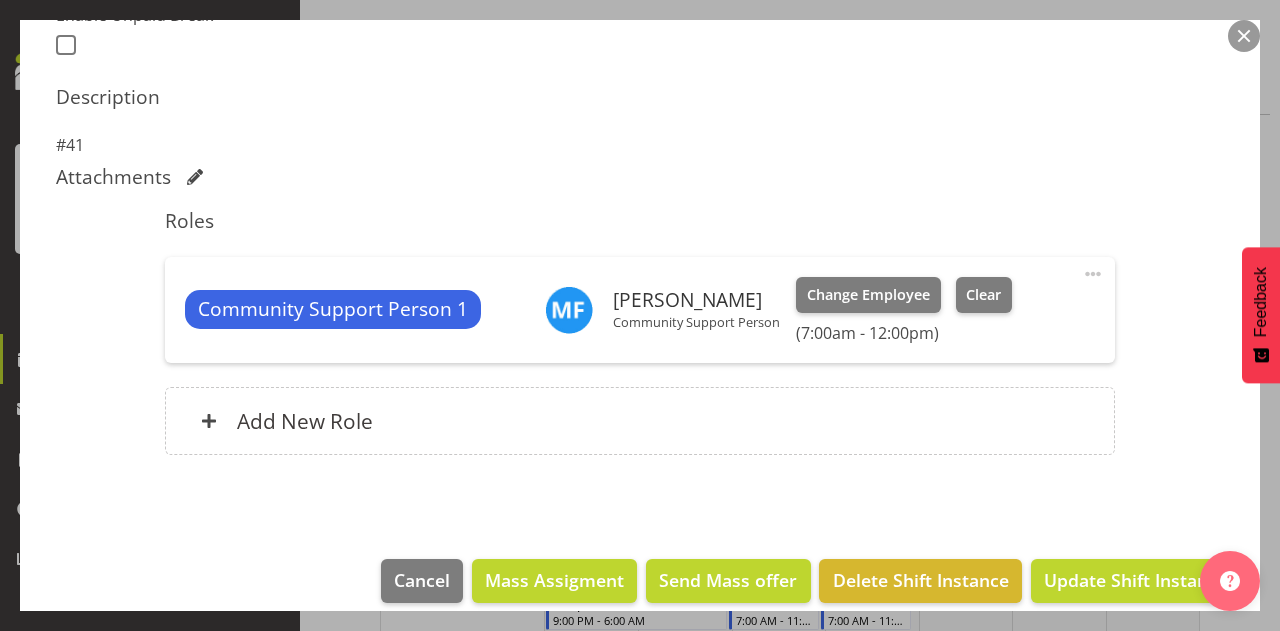 scroll, scrollTop: 590, scrollLeft: 0, axis: vertical 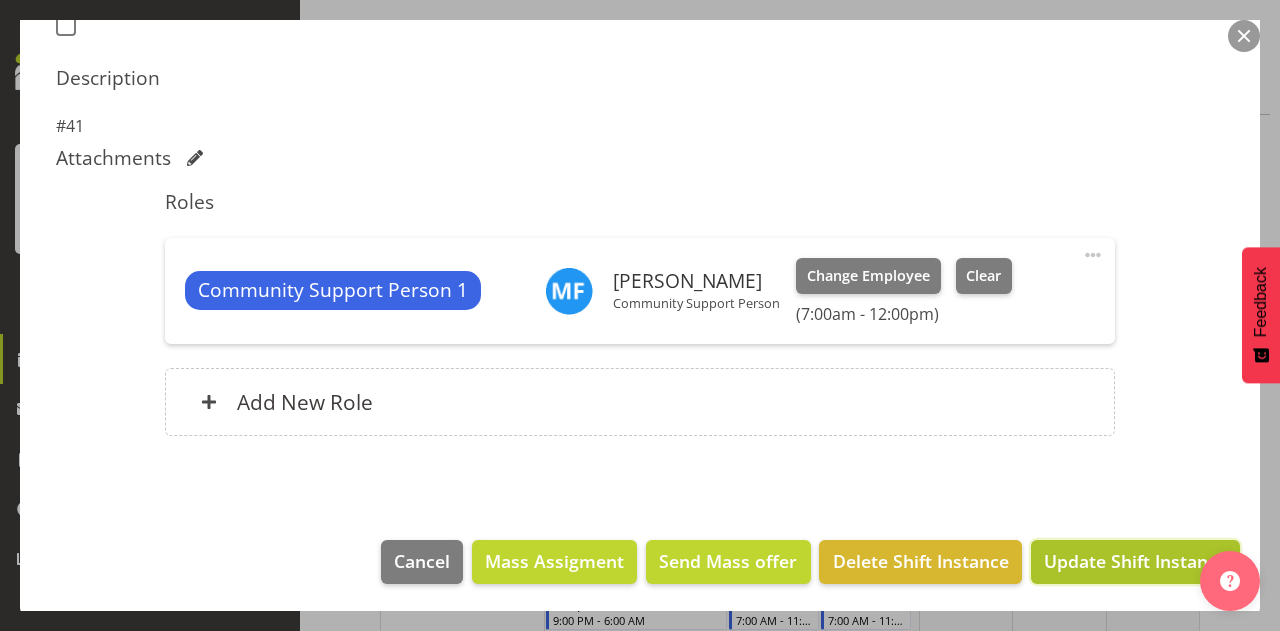 click on "Update Shift Instance" at bounding box center [1135, 561] 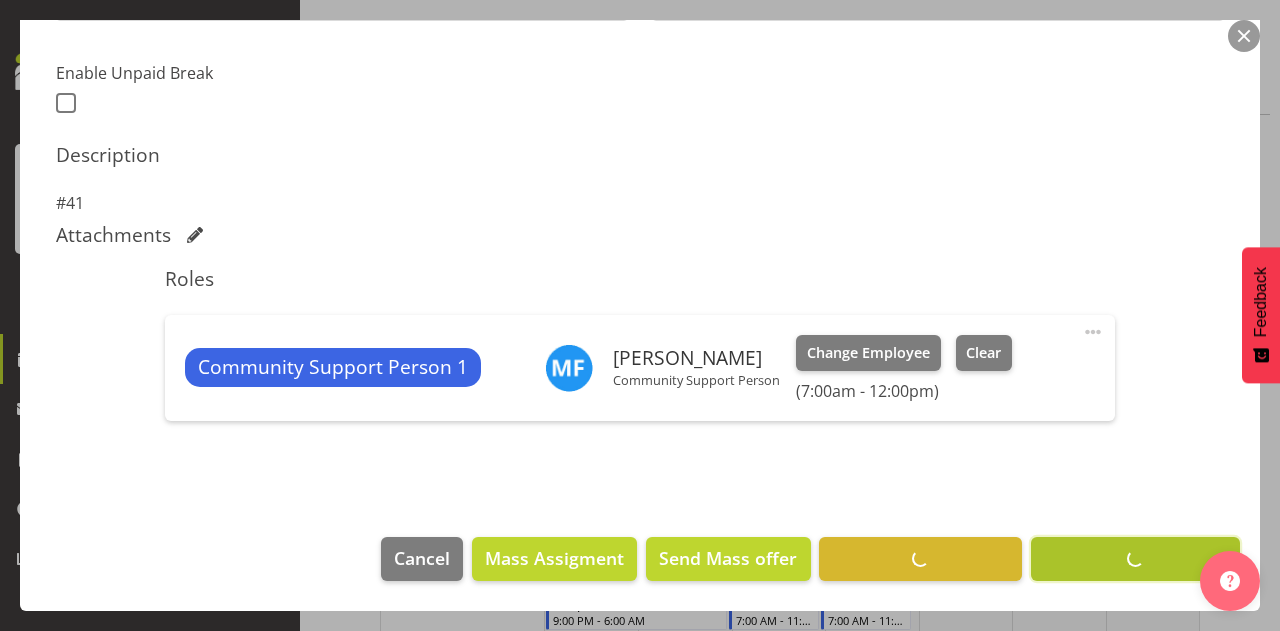 scroll, scrollTop: 510, scrollLeft: 0, axis: vertical 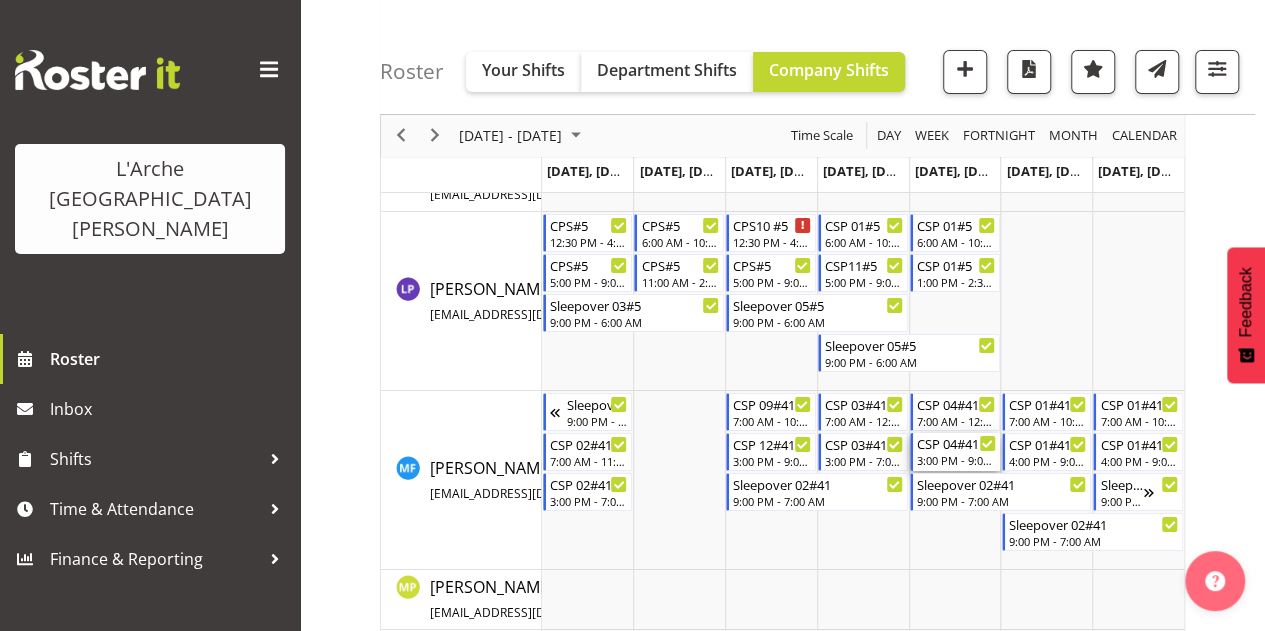 click on "CSP 04#41" at bounding box center (956, 443) 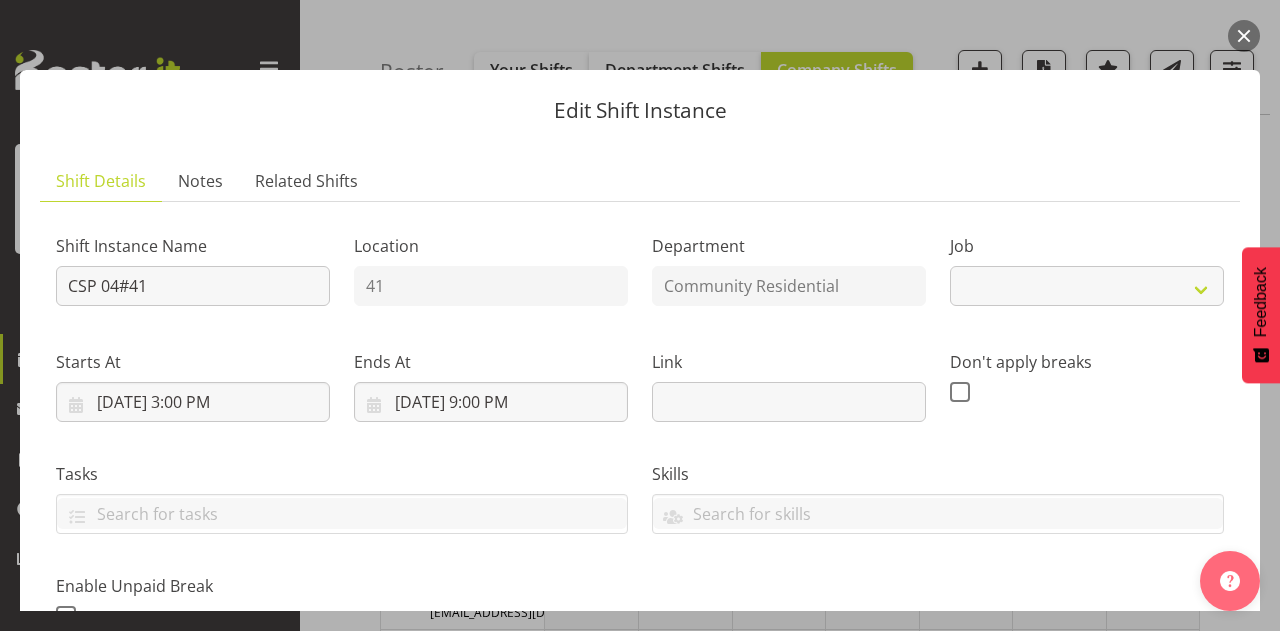 select on "2" 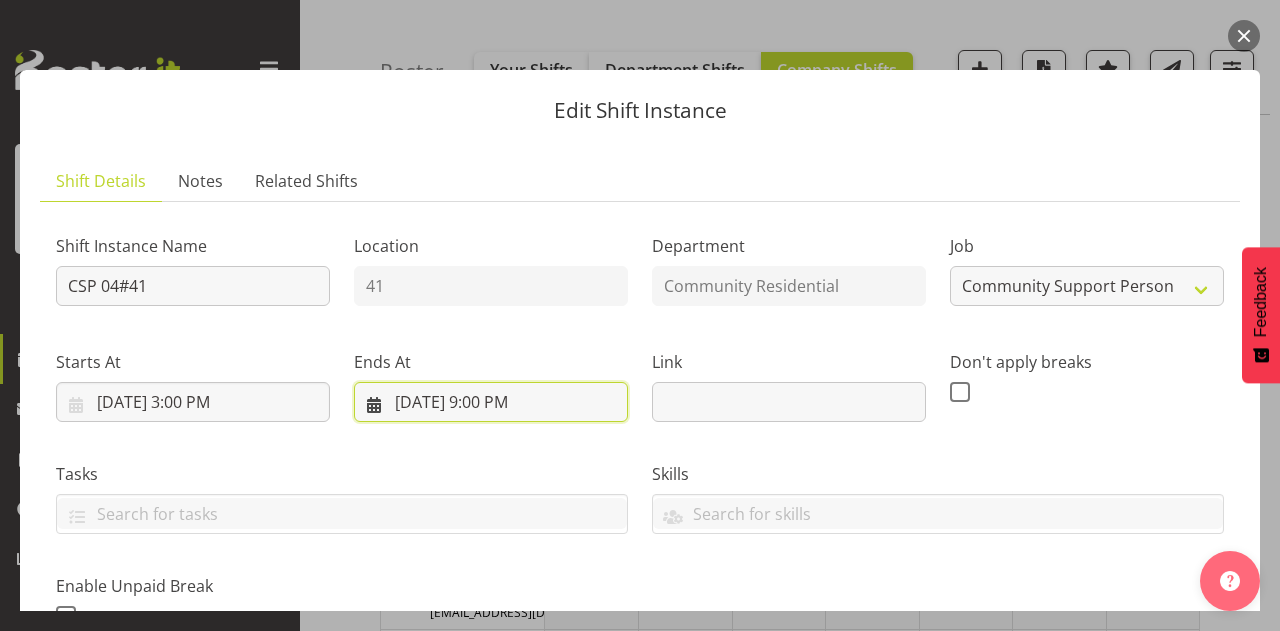 click on "[DATE] 9:00 PM" at bounding box center [491, 402] 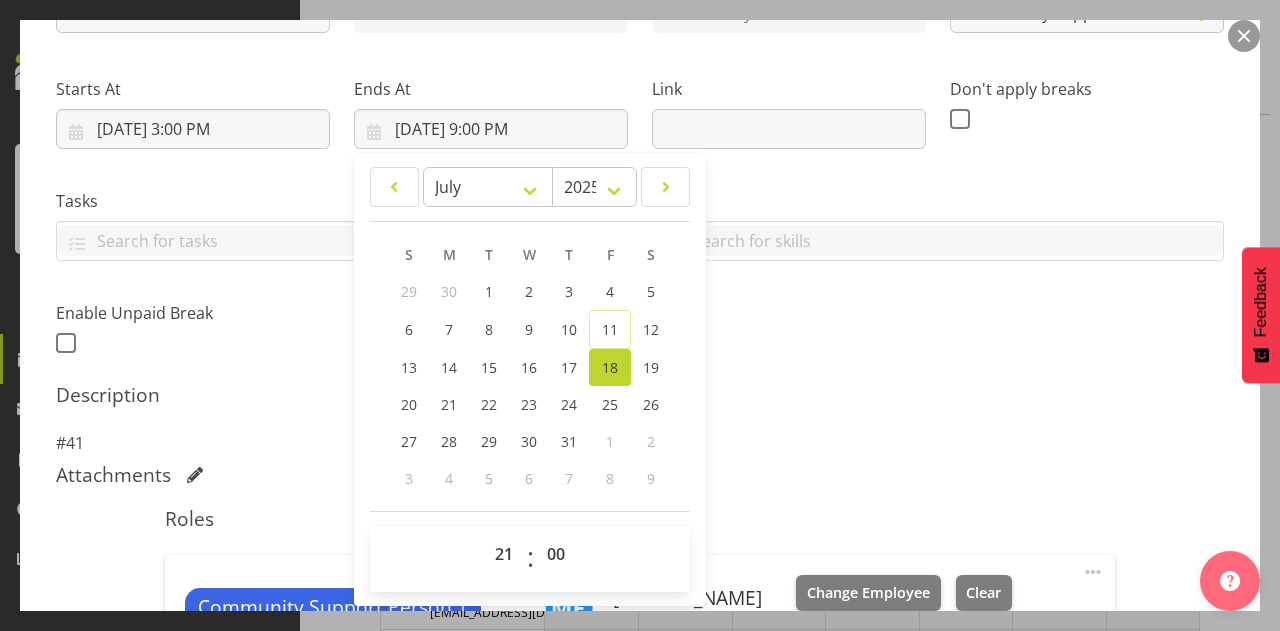 scroll, scrollTop: 332, scrollLeft: 0, axis: vertical 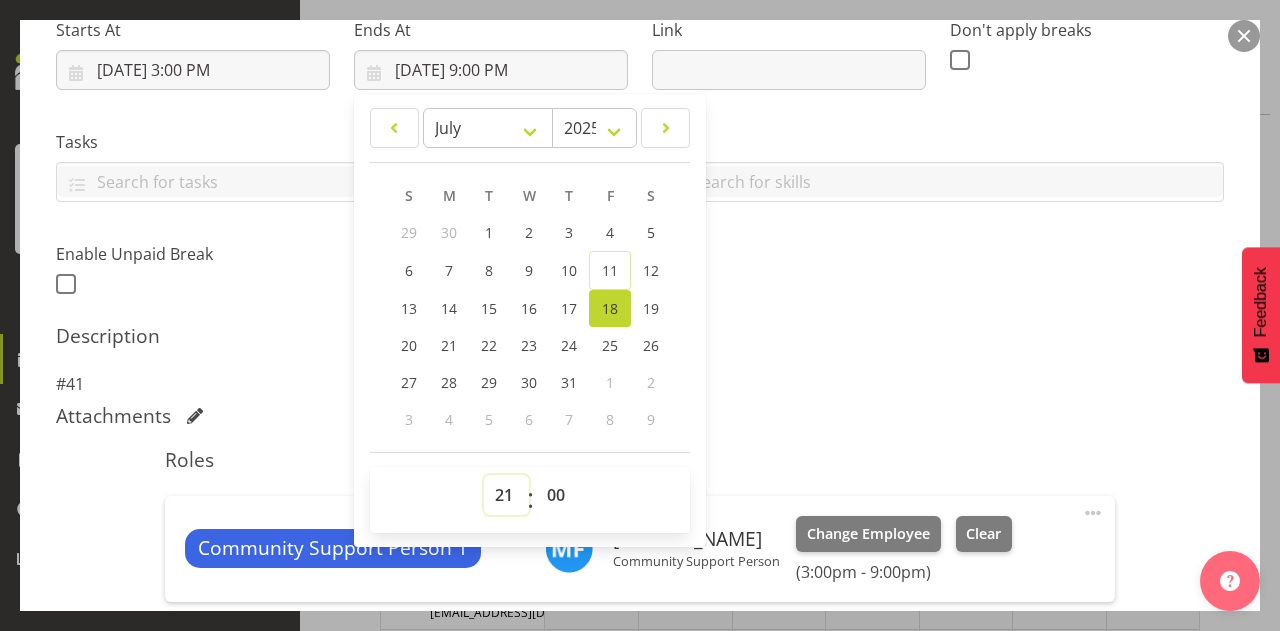 click on "00   01   02   03   04   05   06   07   08   09   10   11   12   13   14   15   16   17   18   19   20   21   22   23" at bounding box center (506, 495) 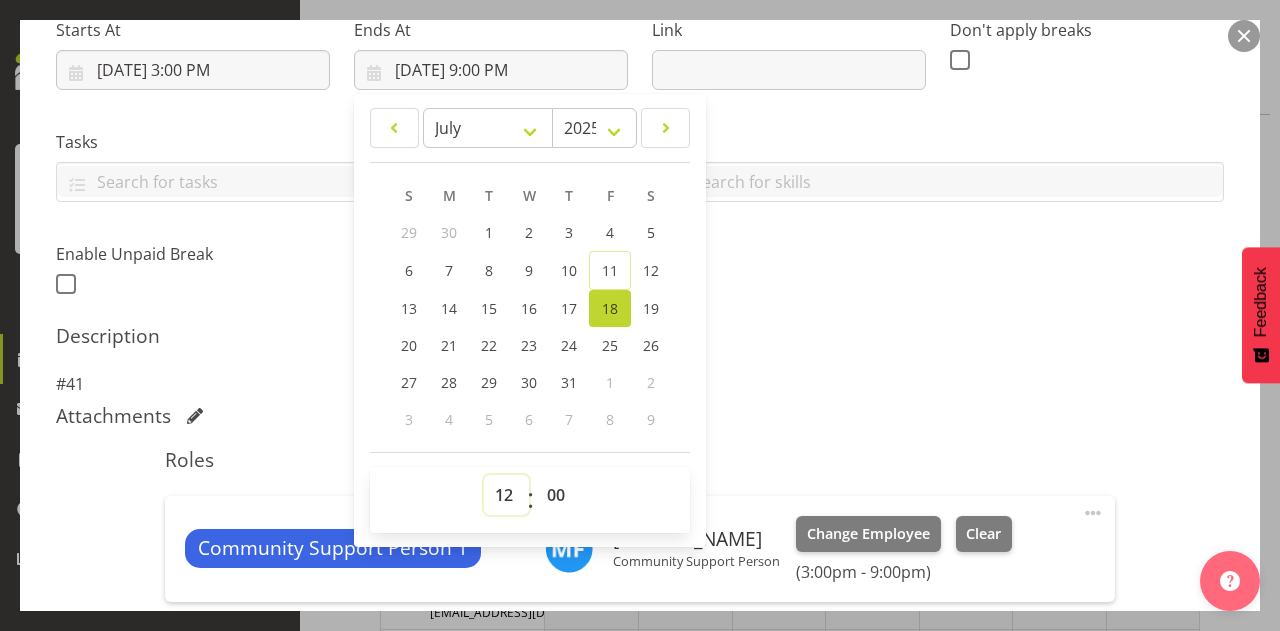 click on "00   01   02   03   04   05   06   07   08   09   10   11   12   13   14   15   16   17   18   19   20   21   22   23" at bounding box center (506, 495) 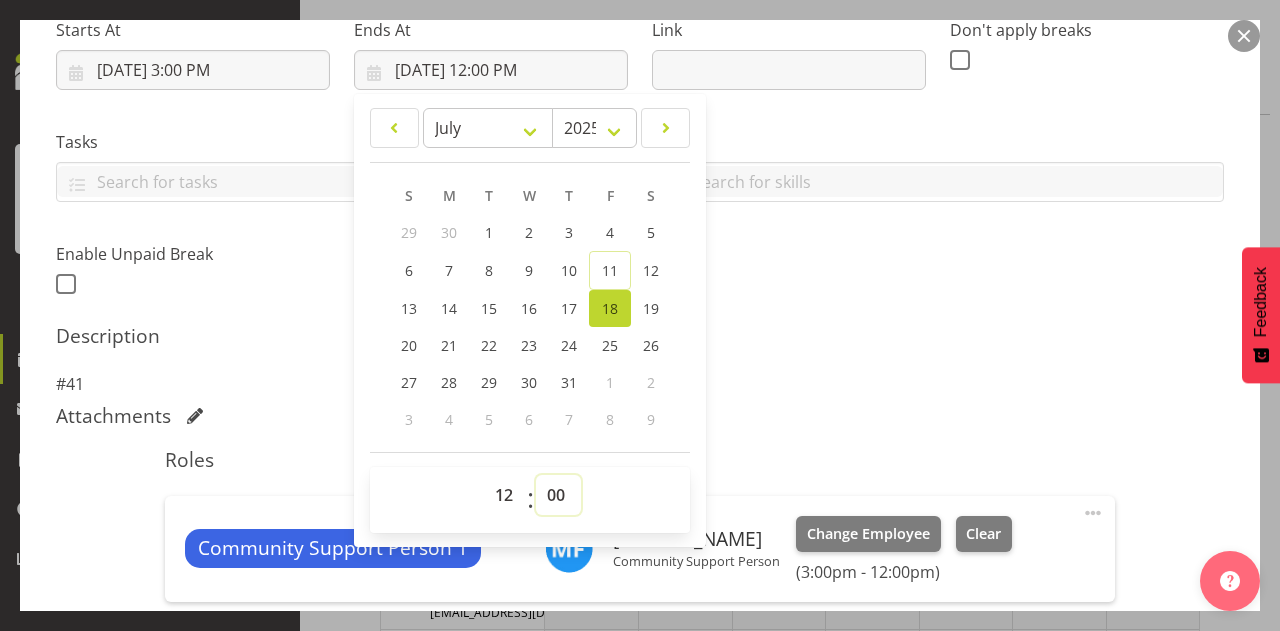 click on "00   01   02   03   04   05   06   07   08   09   10   11   12   13   14   15   16   17   18   19   20   21   22   23   24   25   26   27   28   29   30   31   32   33   34   35   36   37   38   39   40   41   42   43   44   45   46   47   48   49   50   51   52   53   54   55   56   57   58   59" at bounding box center (558, 495) 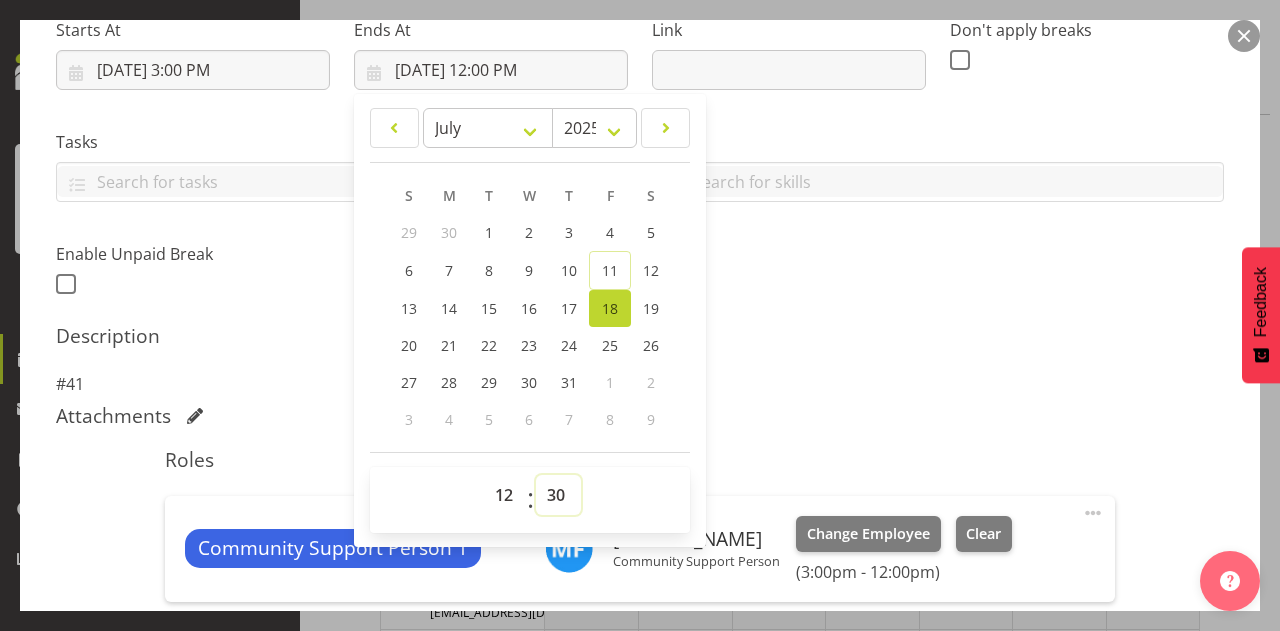 click on "00   01   02   03   04   05   06   07   08   09   10   11   12   13   14   15   16   17   18   19   20   21   22   23   24   25   26   27   28   29   30   31   32   33   34   35   36   37   38   39   40   41   42   43   44   45   46   47   48   49   50   51   52   53   54   55   56   57   58   59" at bounding box center [558, 495] 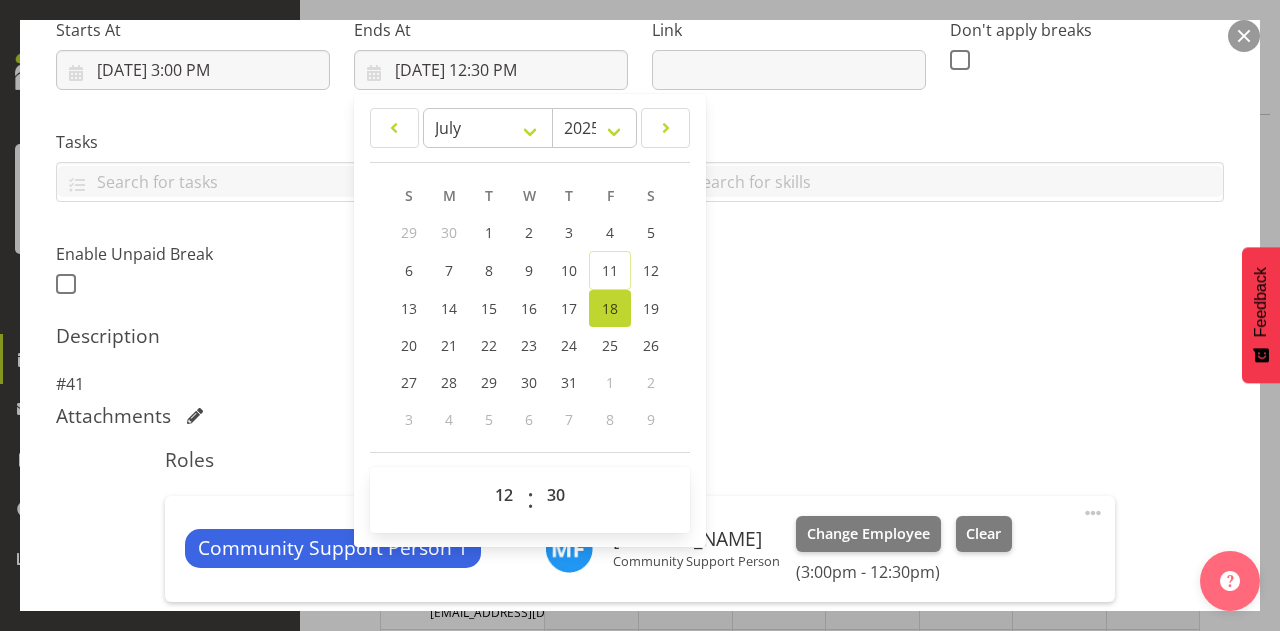 scroll, scrollTop: 590, scrollLeft: 0, axis: vertical 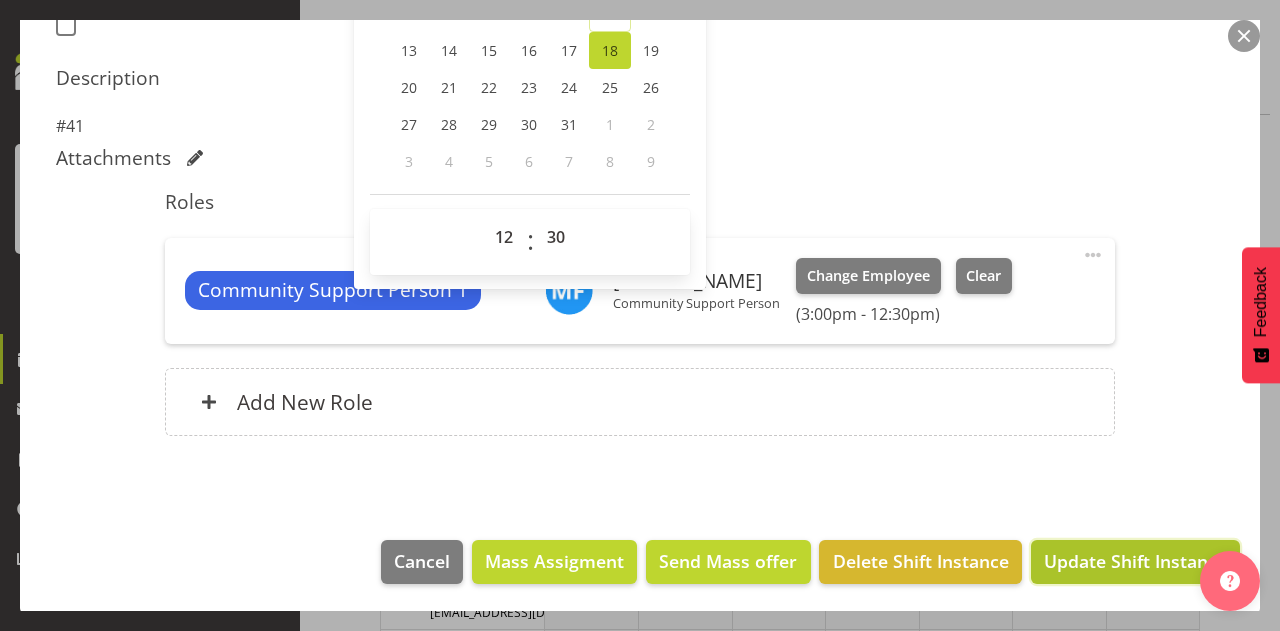 click on "Update Shift Instance" at bounding box center (1135, 561) 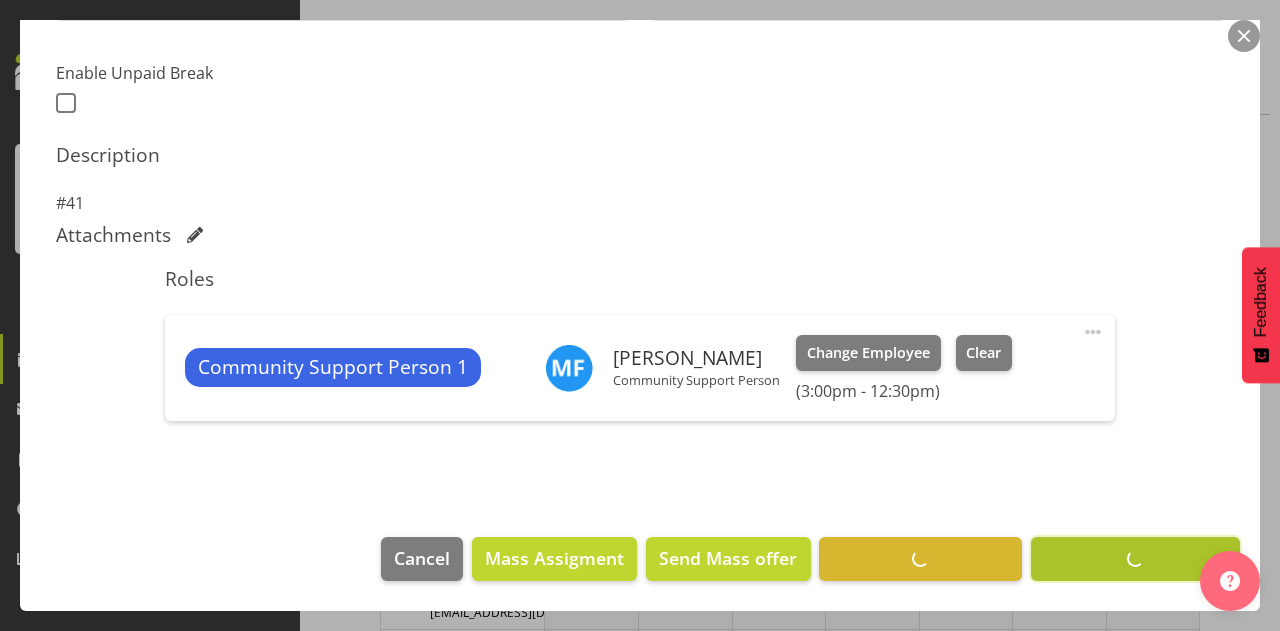scroll, scrollTop: 510, scrollLeft: 0, axis: vertical 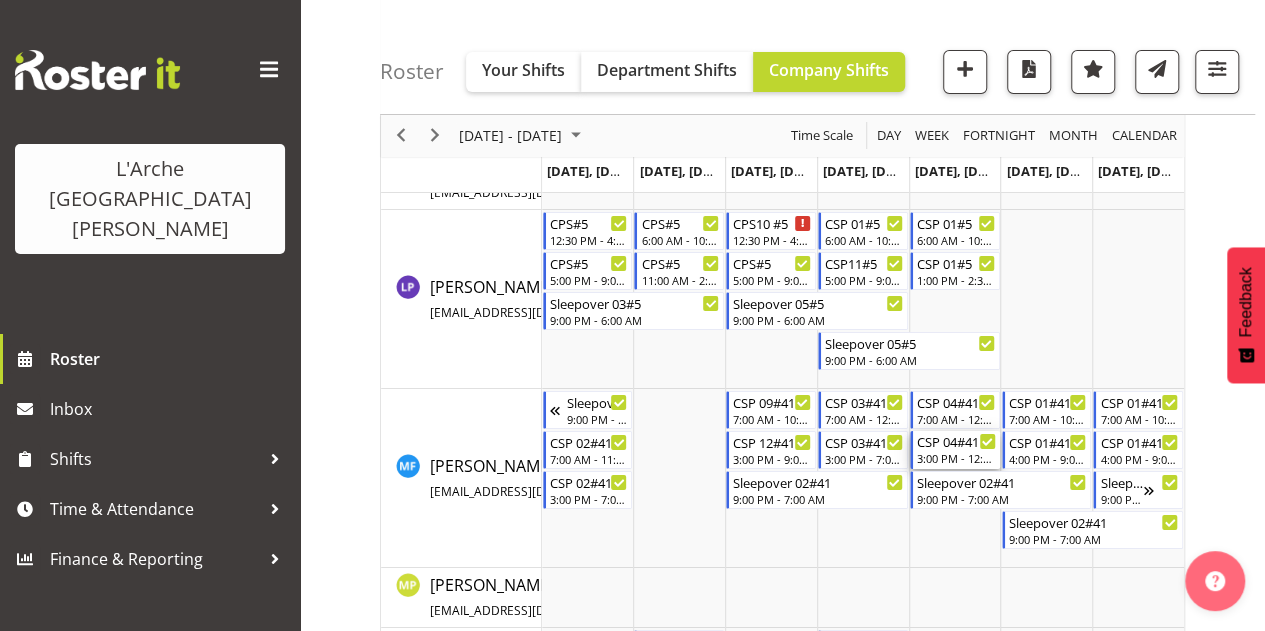 click on "3:00 PM - 12:30 PM" at bounding box center [956, 458] 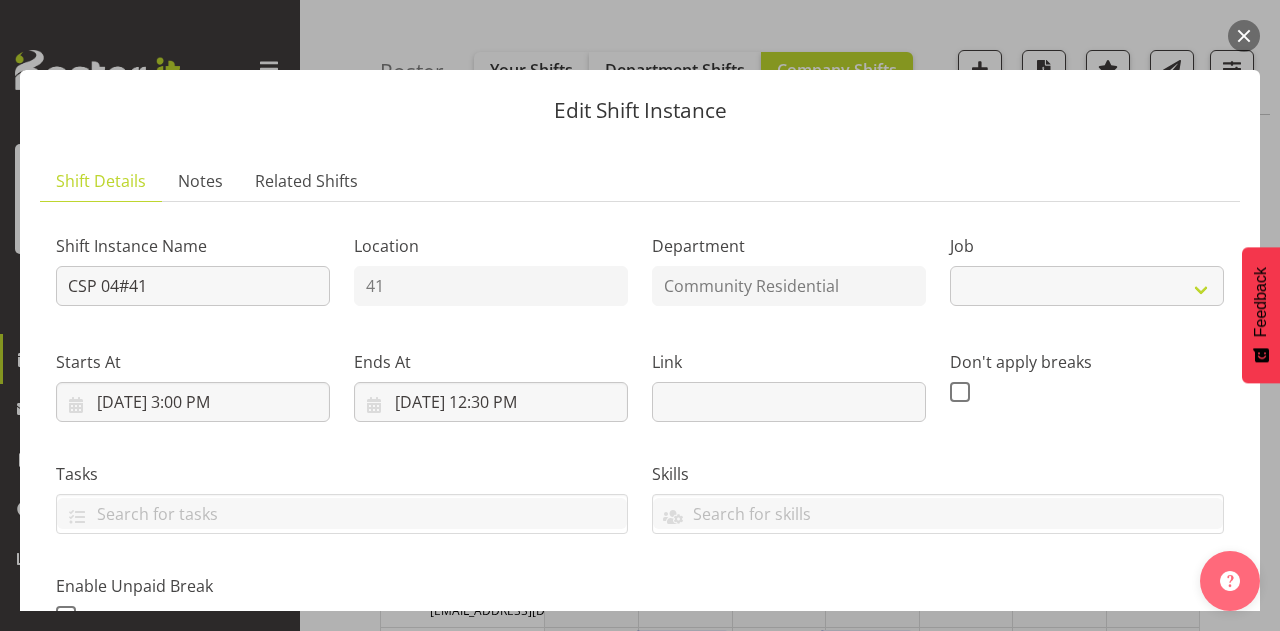 select on "2" 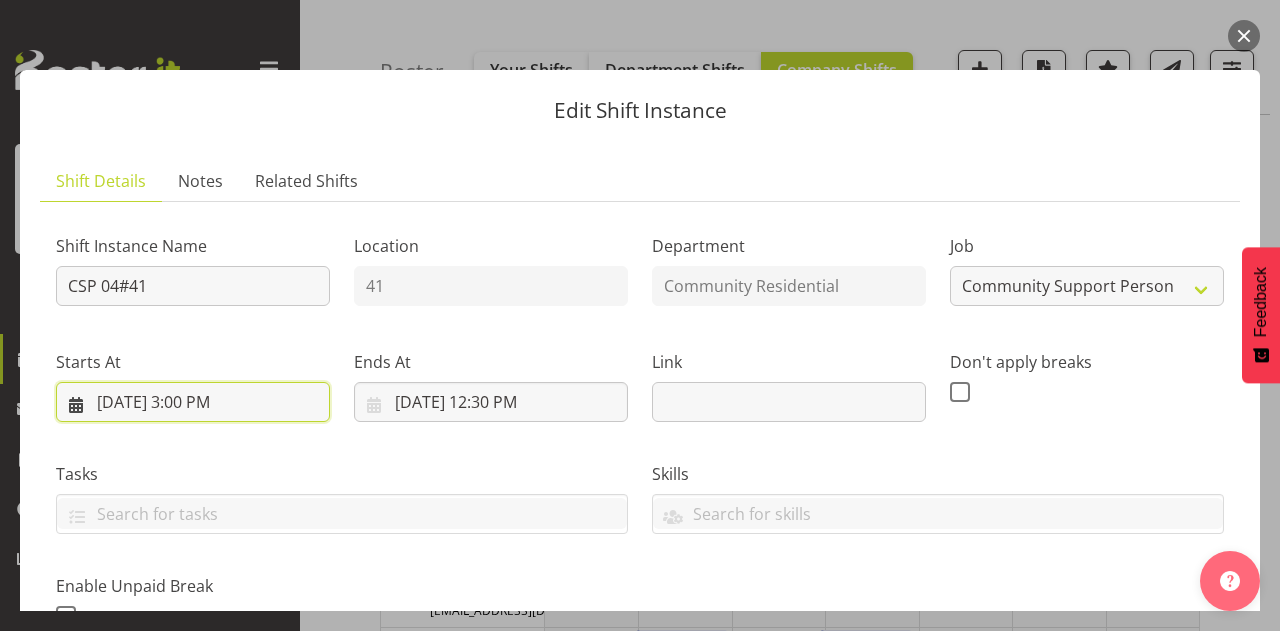 click on "[DATE] 3:00 PM" at bounding box center (193, 402) 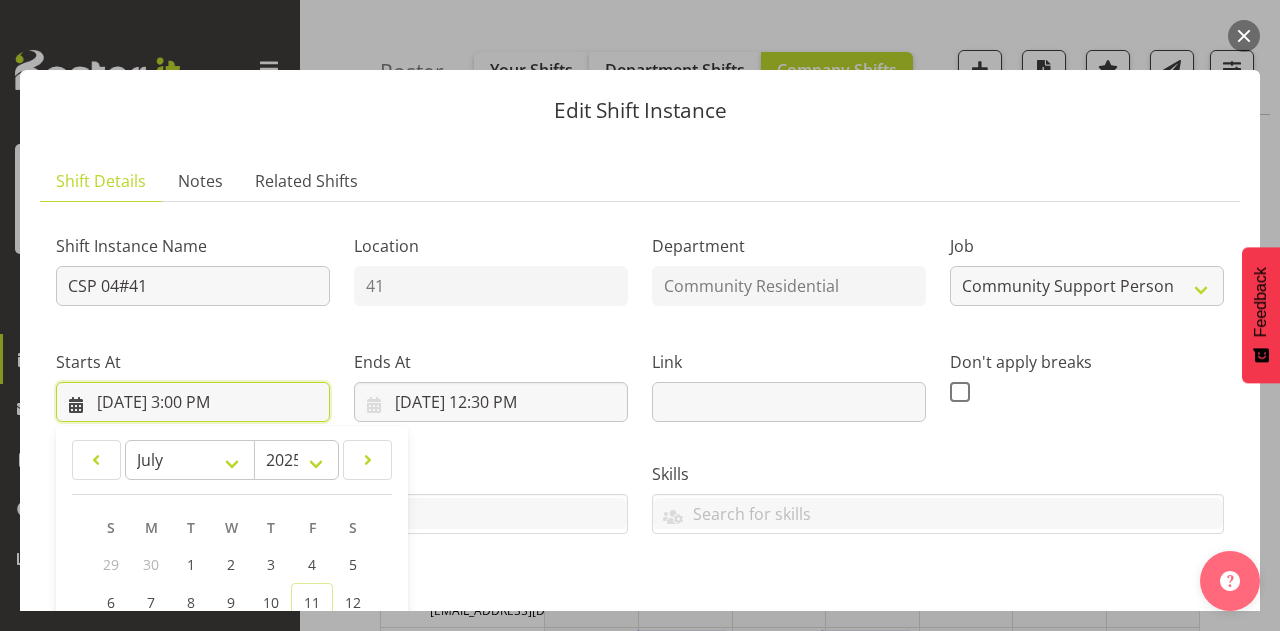 click on "[DATE] 3:00 PM" at bounding box center [193, 402] 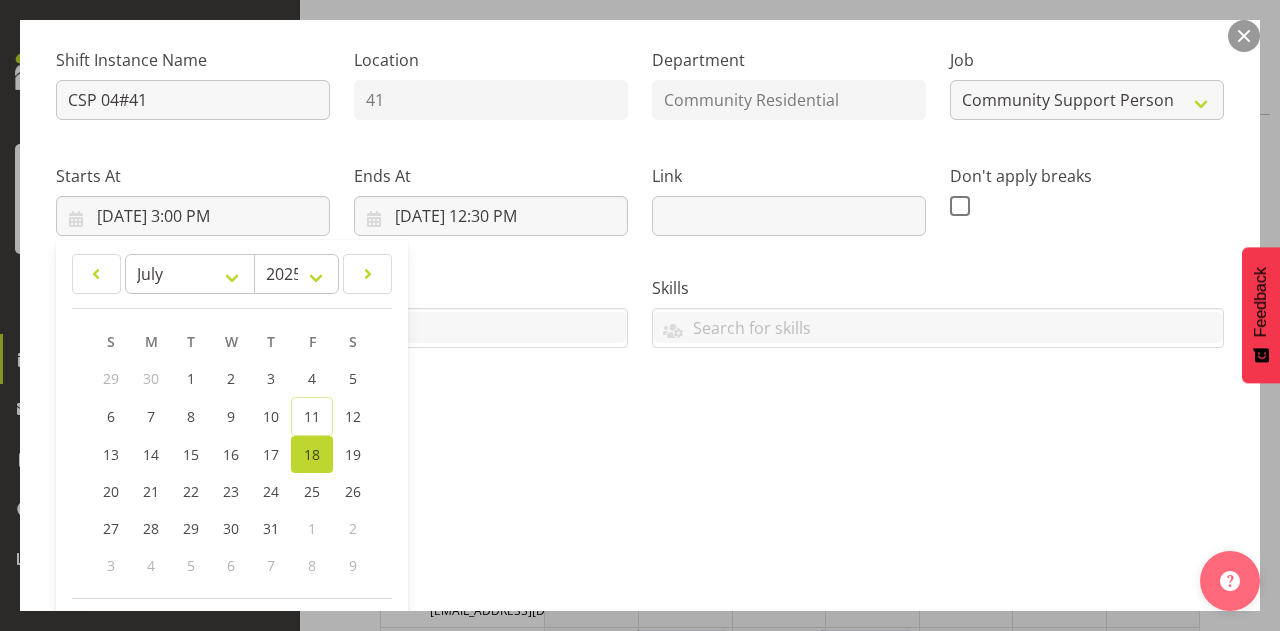 scroll, scrollTop: 185, scrollLeft: 0, axis: vertical 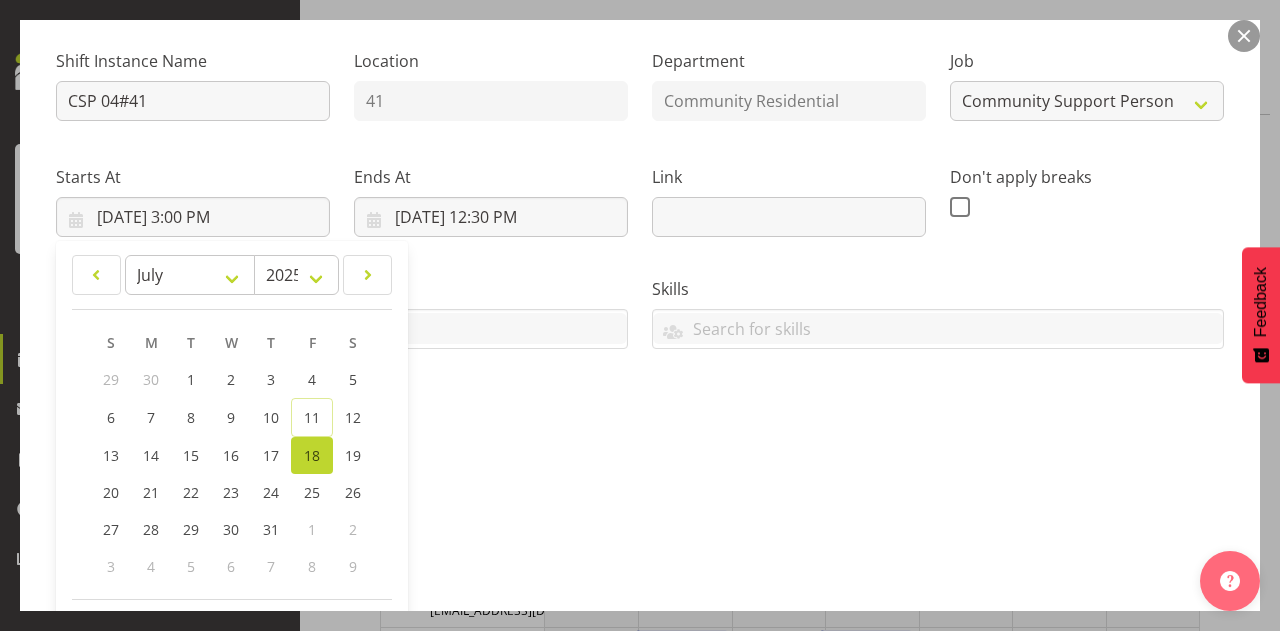 click on "18" at bounding box center [312, 455] 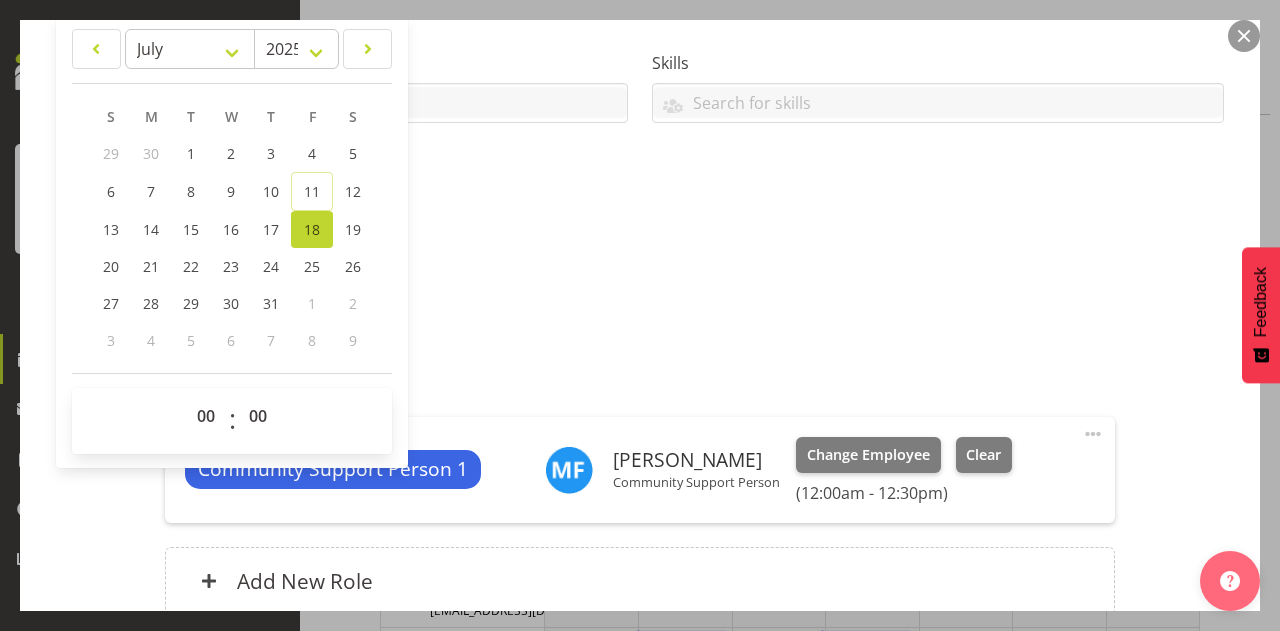 scroll, scrollTop: 432, scrollLeft: 0, axis: vertical 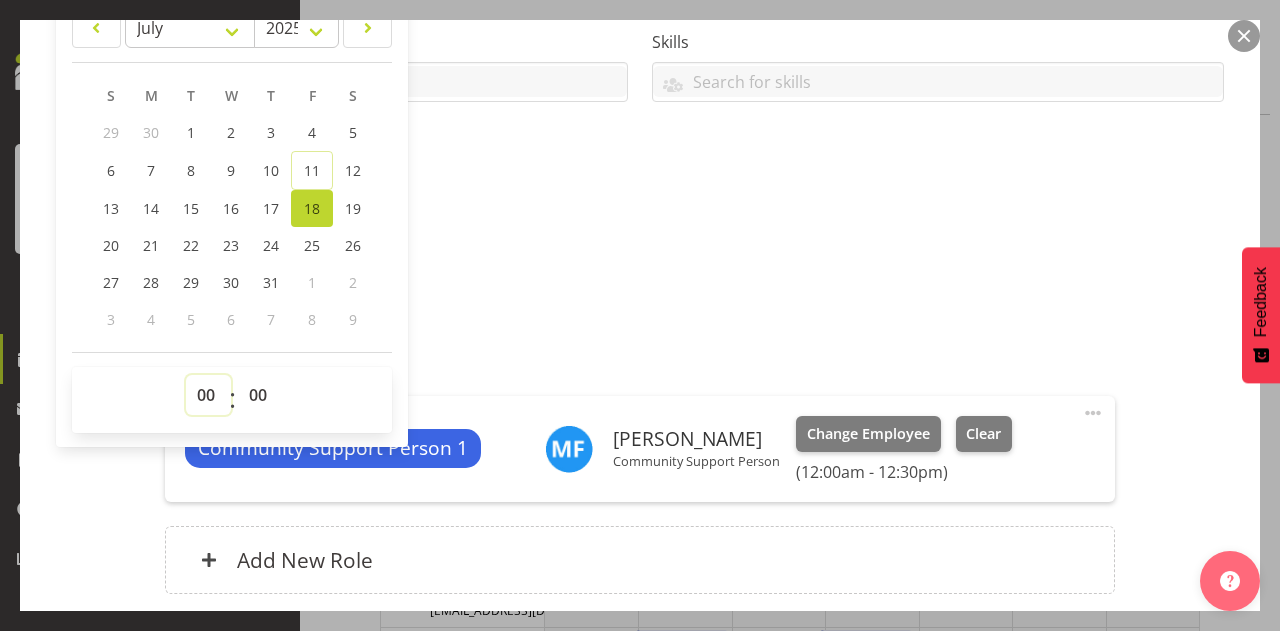 click on "00   01   02   03   04   05   06   07   08   09   10   11   12   13   14   15   16   17   18   19   20   21   22   23" at bounding box center [208, 395] 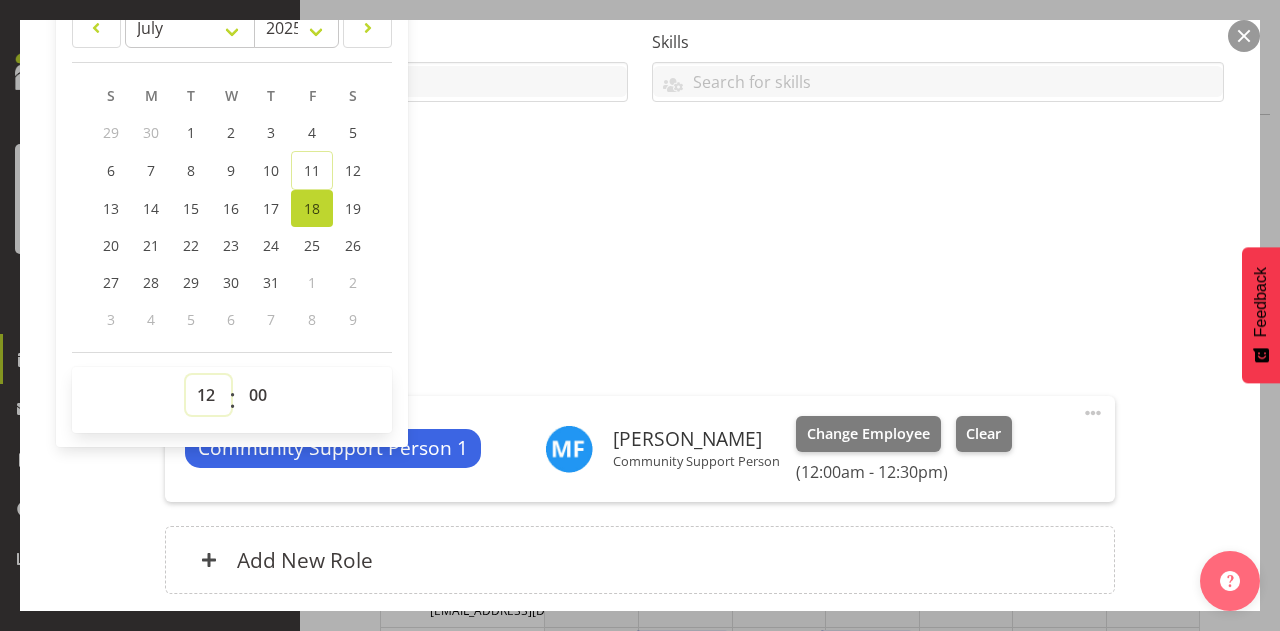 click on "00   01   02   03   04   05   06   07   08   09   10   11   12   13   14   15   16   17   18   19   20   21   22   23" at bounding box center (208, 395) 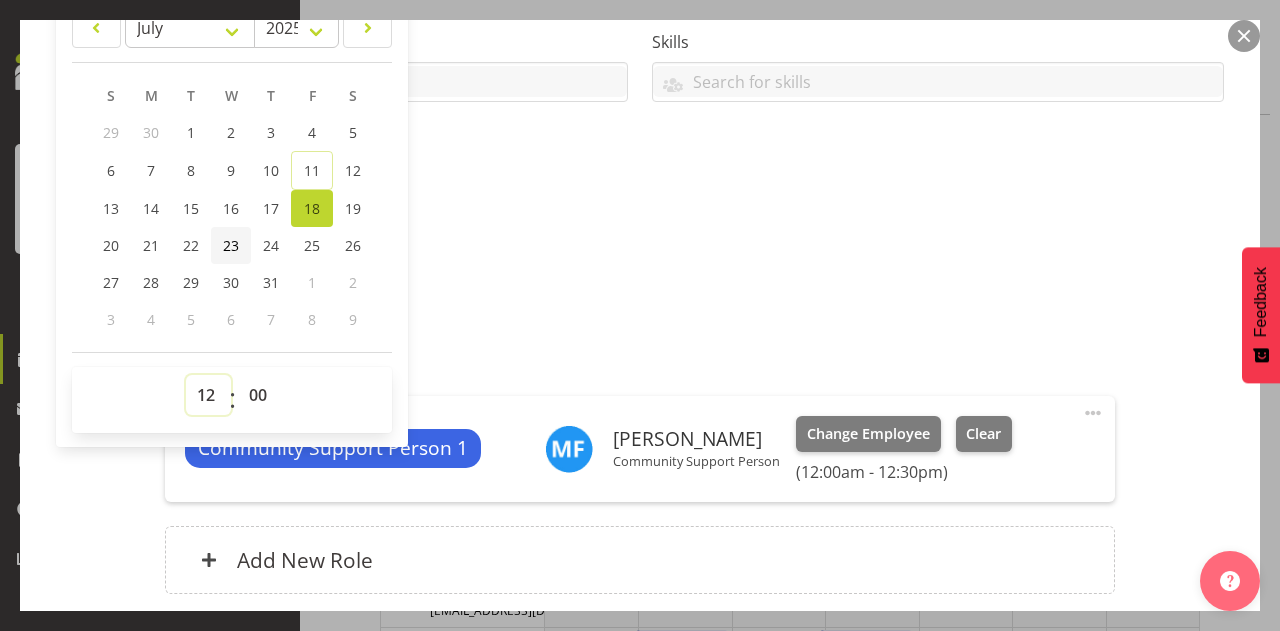 type on "[DATE] 12:00 PM" 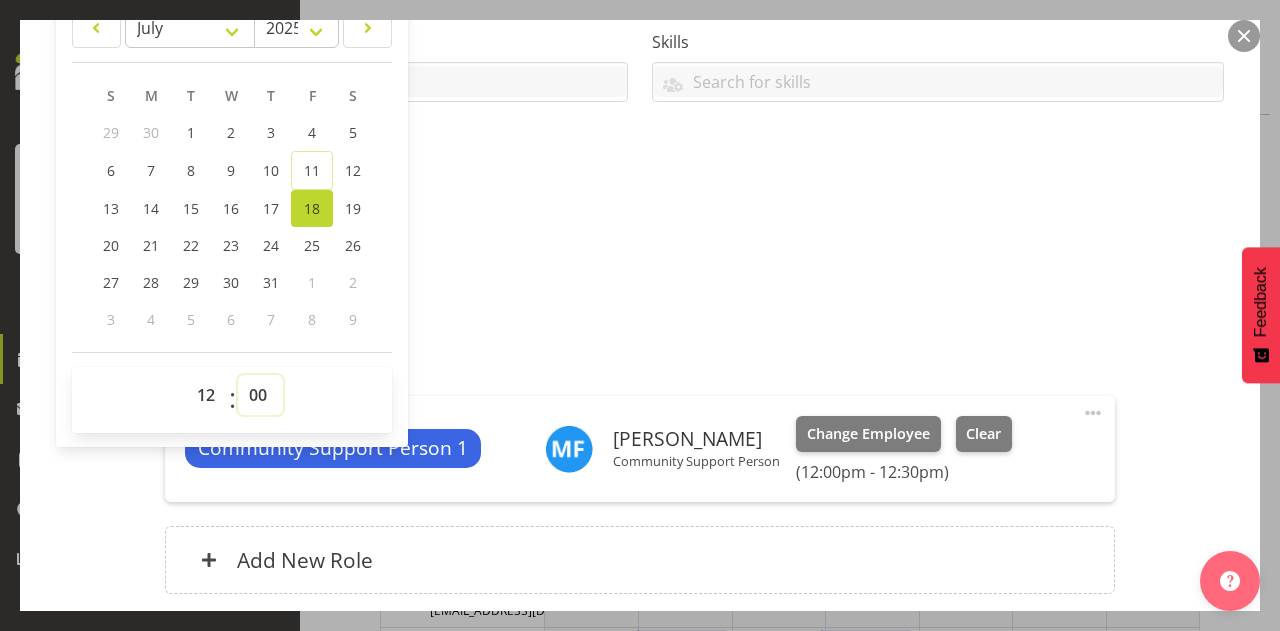 click on "00   01   02   03   04   05   06   07   08   09   10   11   12   13   14   15   16   17   18   19   20   21   22   23   24   25   26   27   28   29   30   31   32   33   34   35   36   37   38   39   40   41   42   43   44   45   46   47   48   49   50   51   52   53   54   55   56   57   58   59" at bounding box center (260, 395) 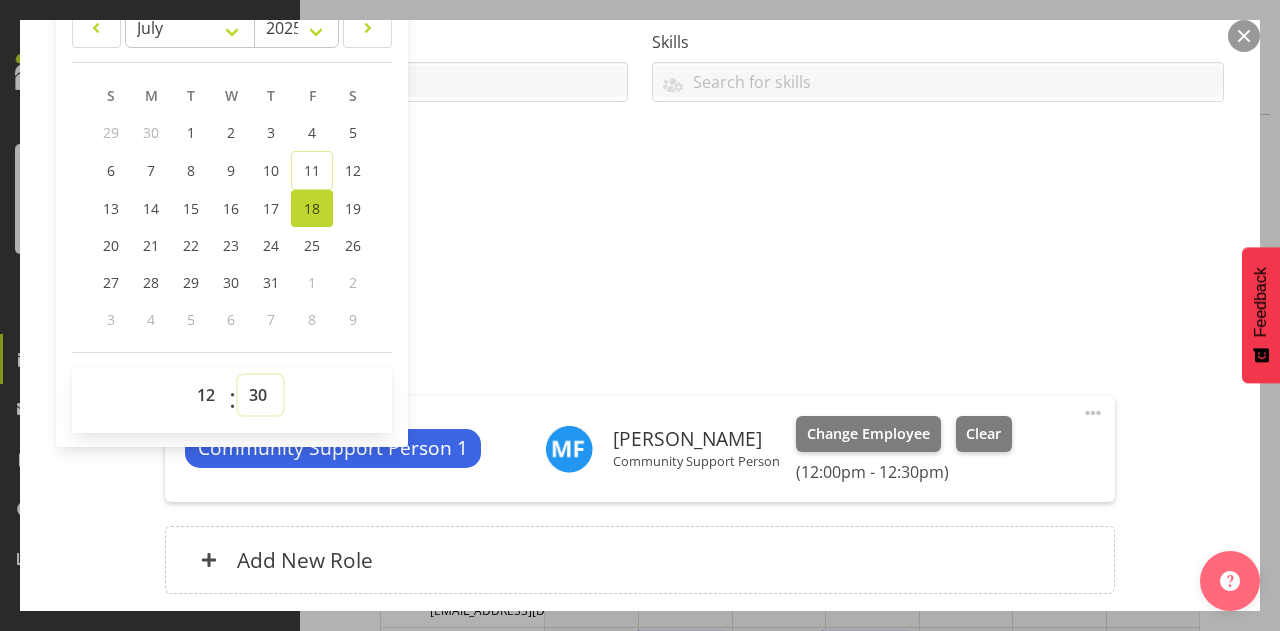 click on "00   01   02   03   04   05   06   07   08   09   10   11   12   13   14   15   16   17   18   19   20   21   22   23   24   25   26   27   28   29   30   31   32   33   34   35   36   37   38   39   40   41   42   43   44   45   46   47   48   49   50   51   52   53   54   55   56   57   58   59" at bounding box center (260, 395) 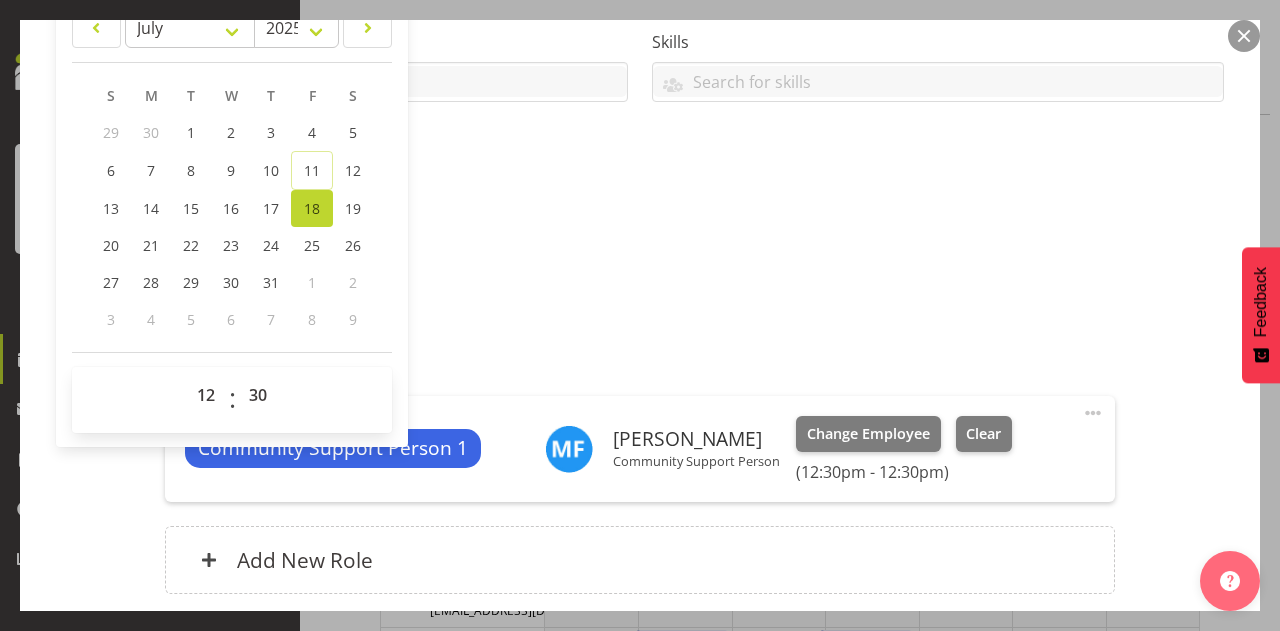 click on "#41" at bounding box center [640, 284] 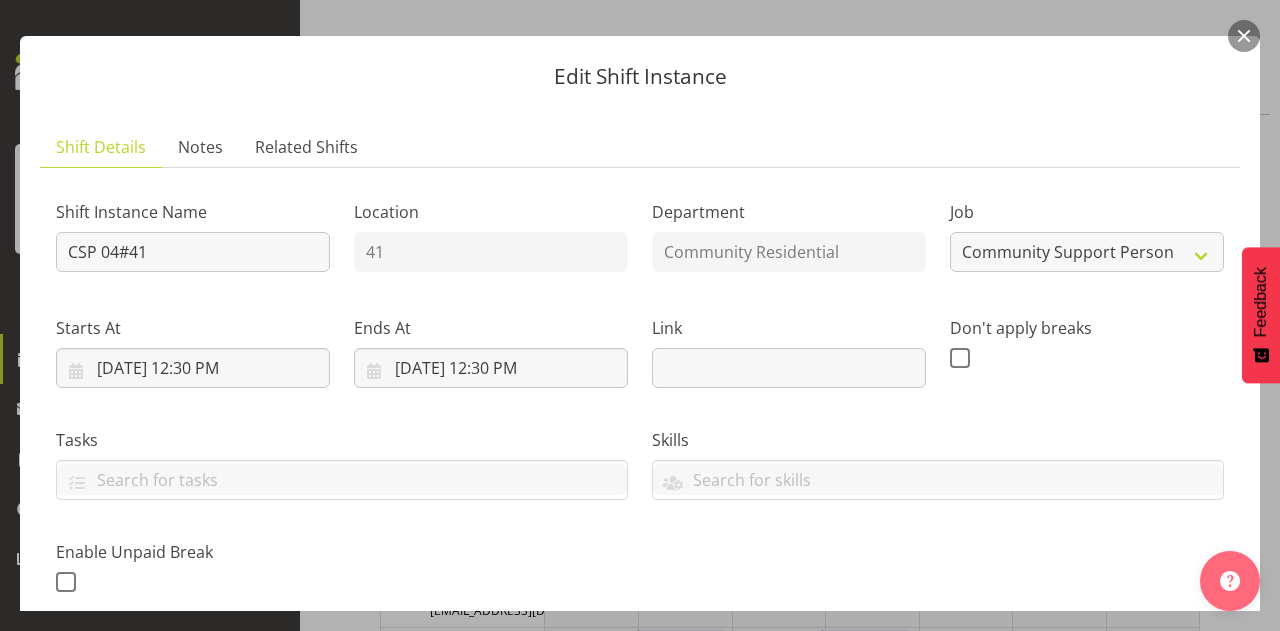 scroll, scrollTop: 33, scrollLeft: 0, axis: vertical 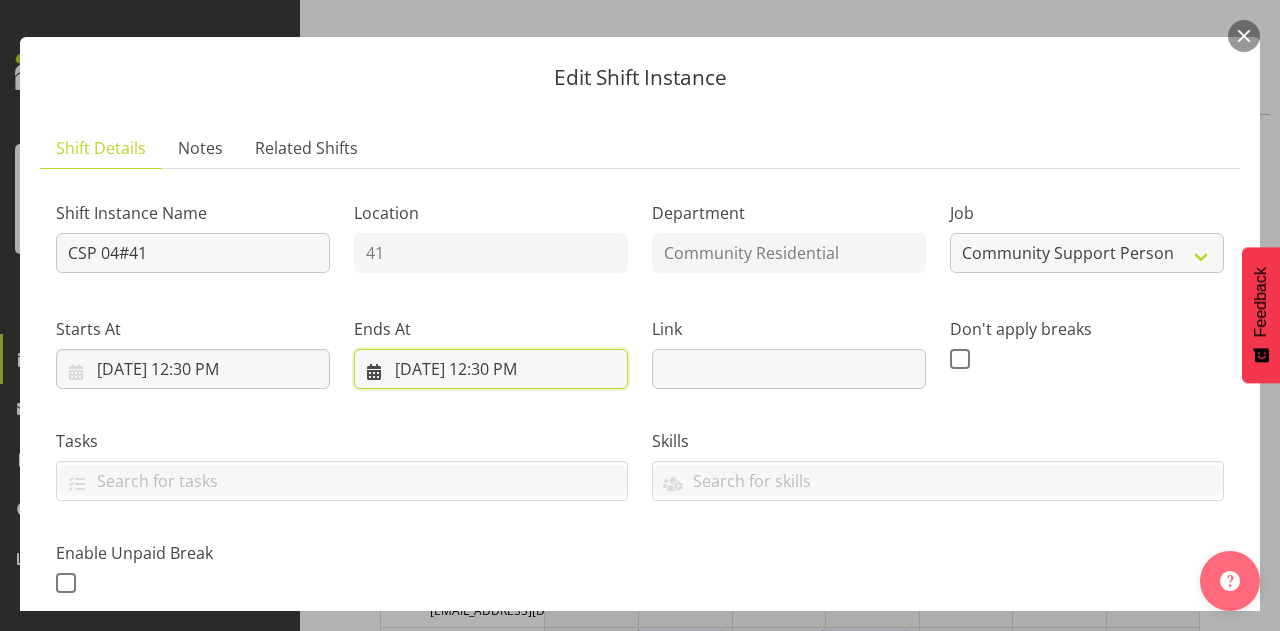 click on "[DATE] 12:30 PM" at bounding box center [491, 369] 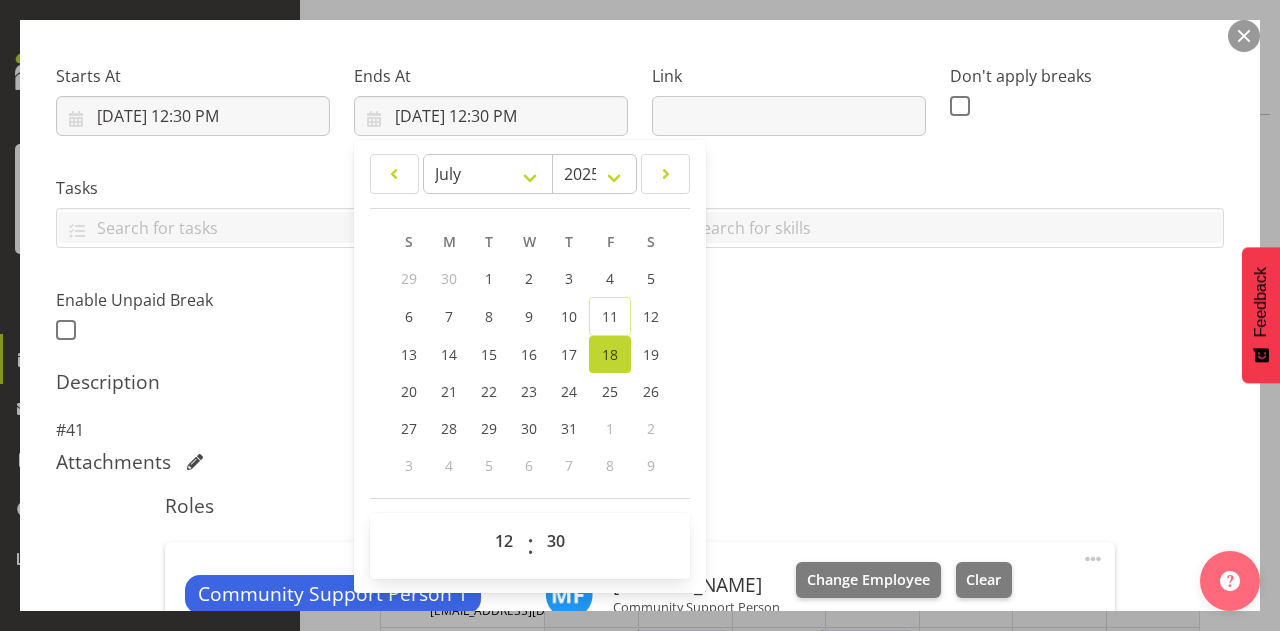 scroll, scrollTop: 289, scrollLeft: 0, axis: vertical 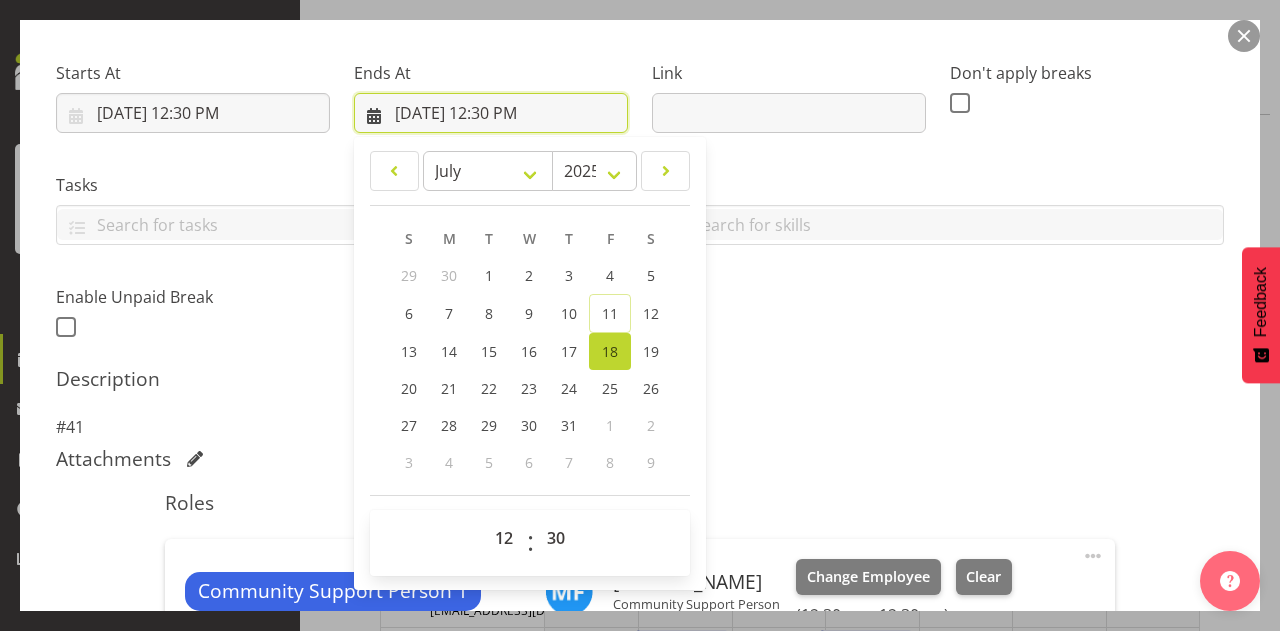 click on "[DATE] 12:30 PM" at bounding box center [491, 113] 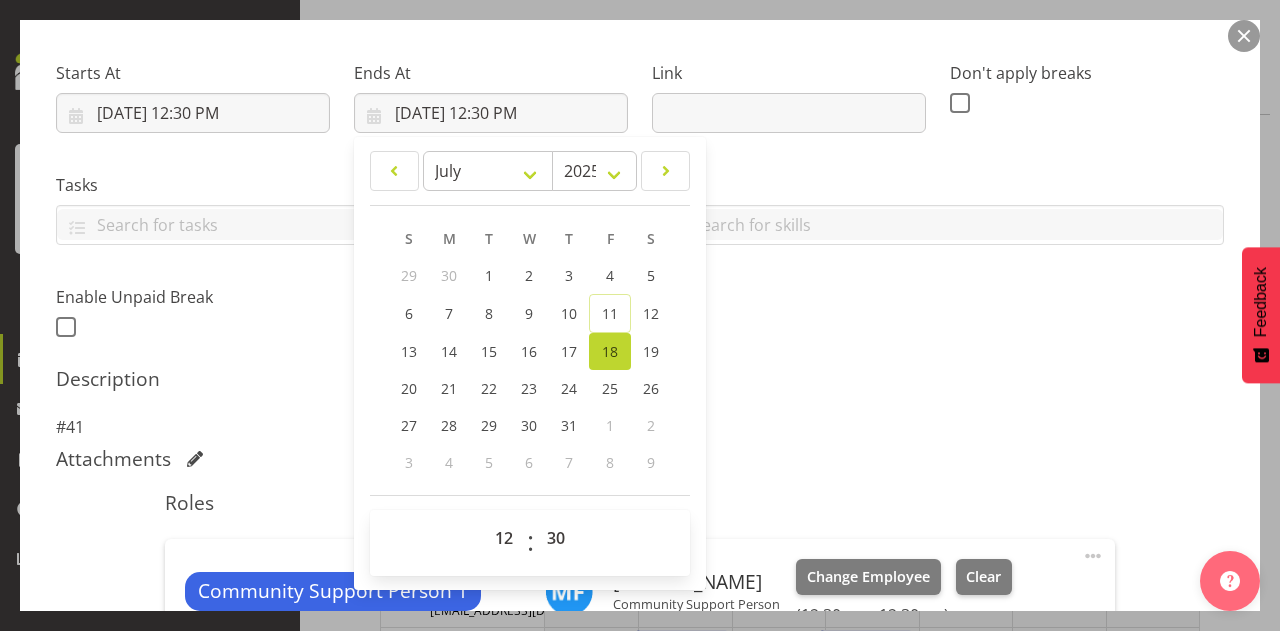 click at bounding box center (1244, 36) 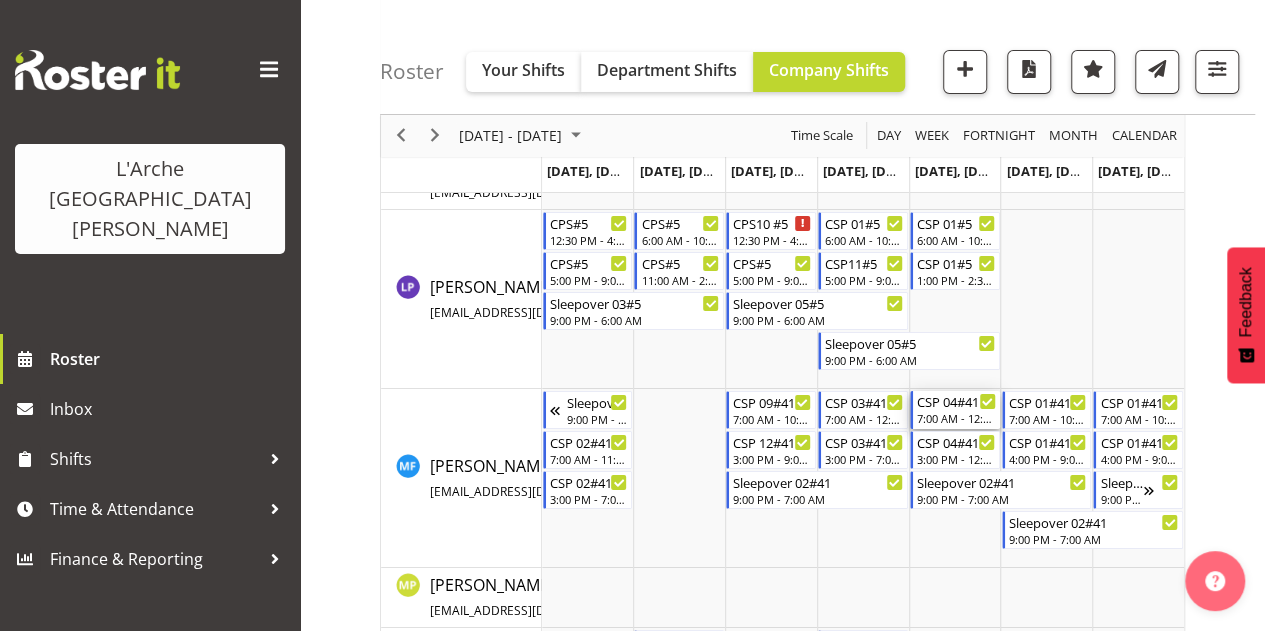 click on "CSP 04#41" at bounding box center (956, 401) 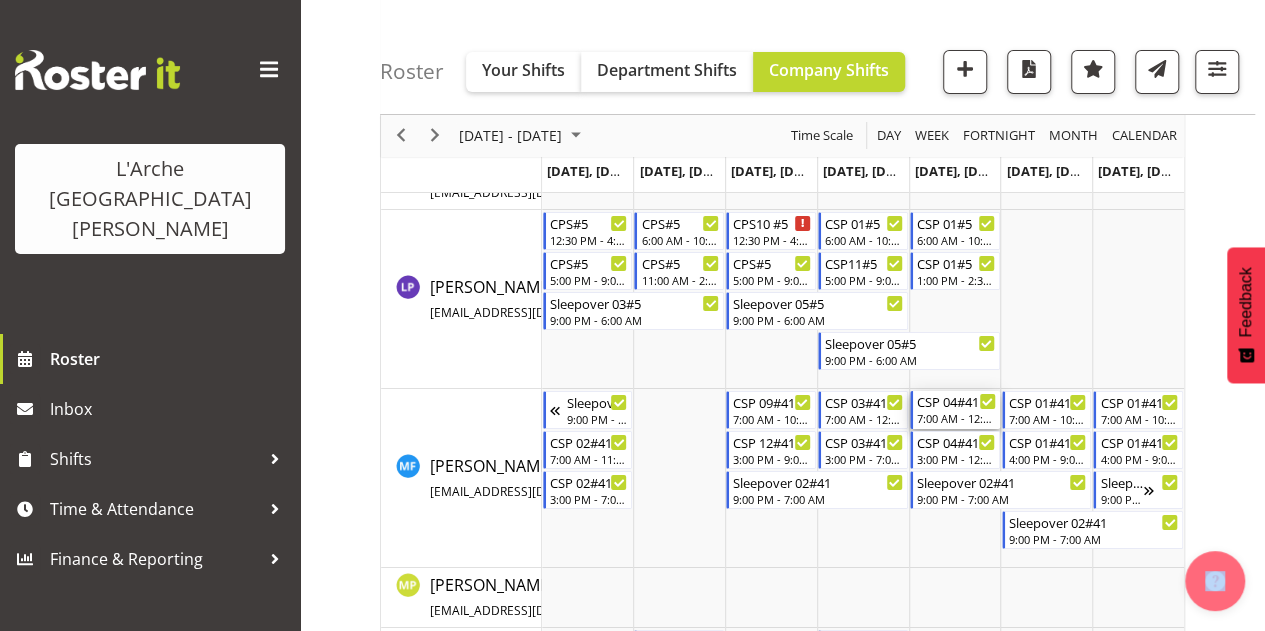 click at bounding box center (782, -519) 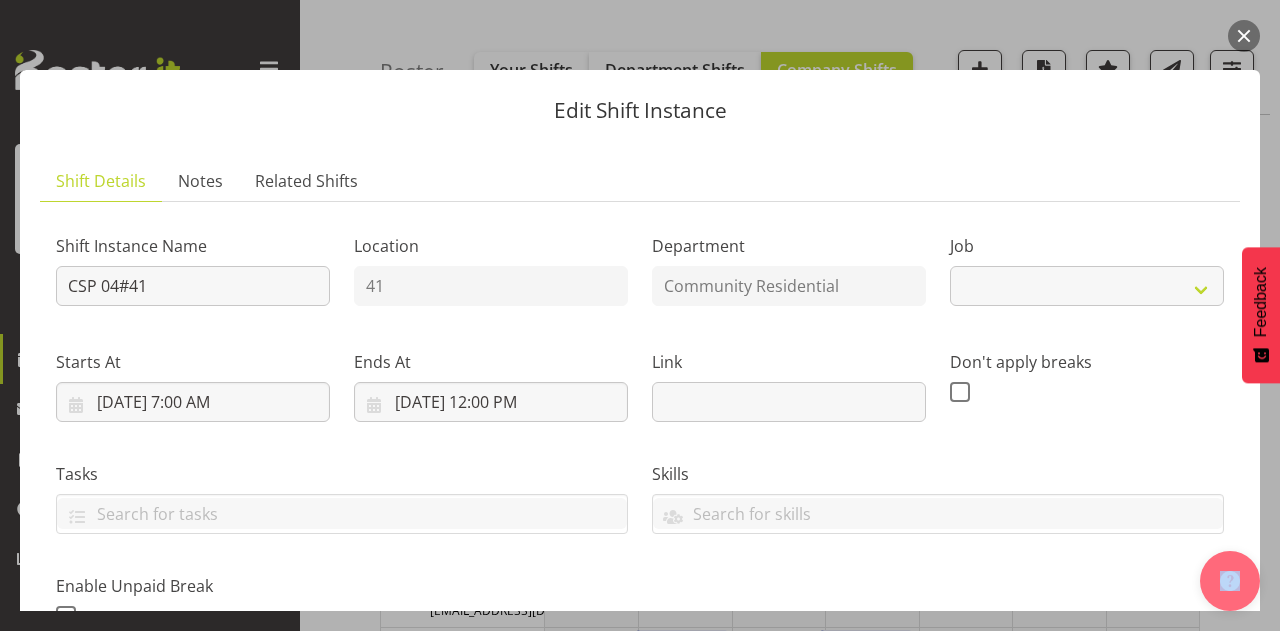select on "2" 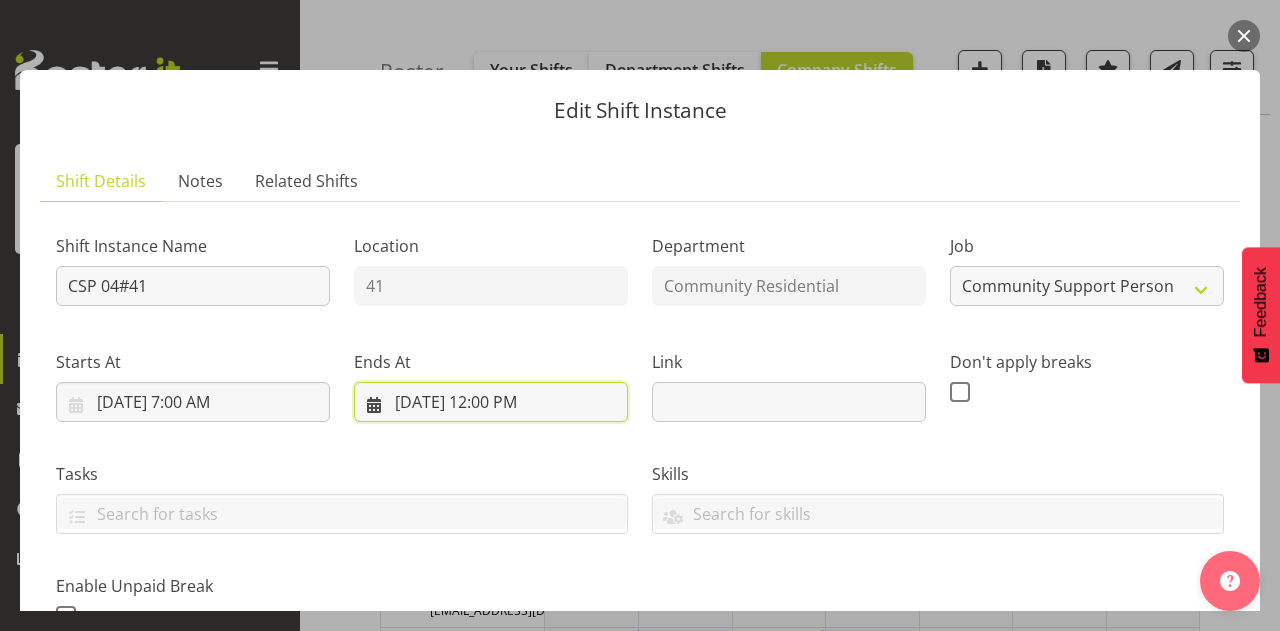 click on "[DATE] 12:00 PM" at bounding box center [491, 402] 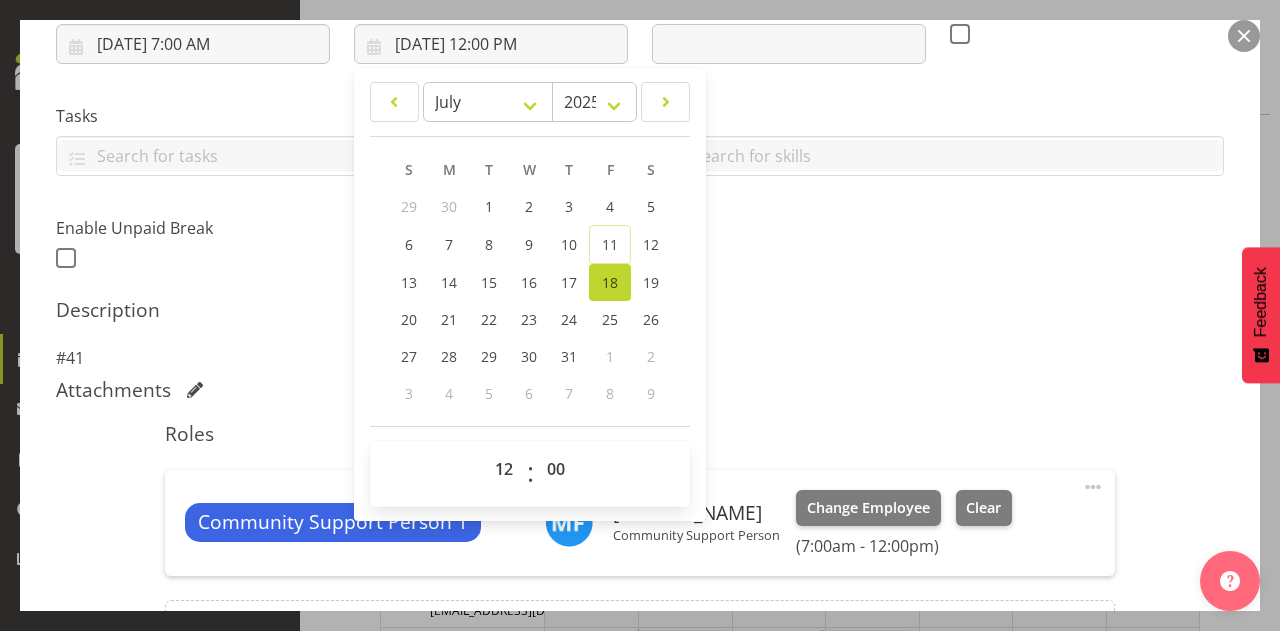 scroll, scrollTop: 413, scrollLeft: 0, axis: vertical 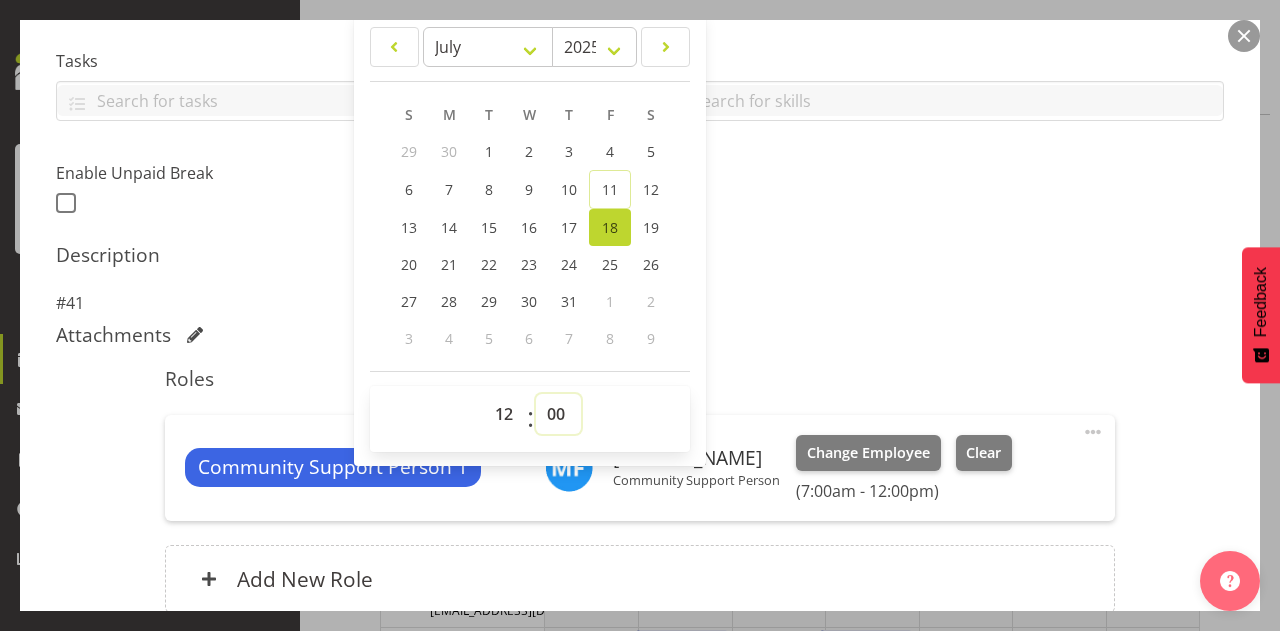 click on "00   01   02   03   04   05   06   07   08   09   10   11   12   13   14   15   16   17   18   19   20   21   22   23   24   25   26   27   28   29   30   31   32   33   34   35   36   37   38   39   40   41   42   43   44   45   46   47   48   49   50   51   52   53   54   55   56   57   58   59" at bounding box center [558, 414] 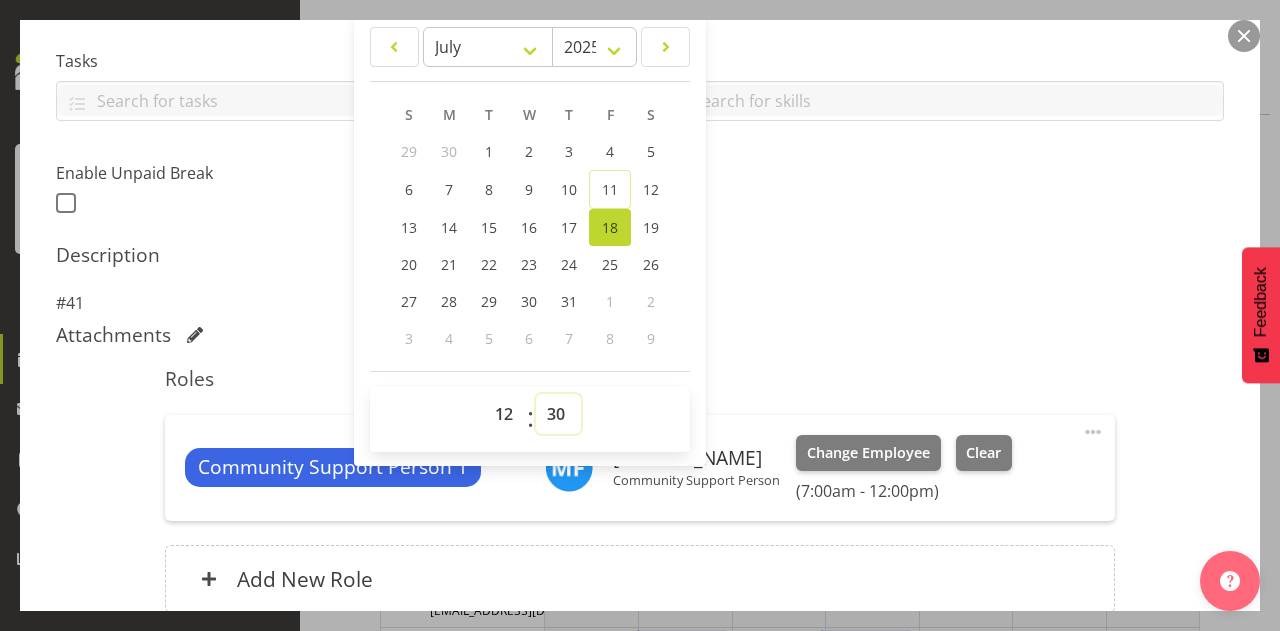 click on "00   01   02   03   04   05   06   07   08   09   10   11   12   13   14   15   16   17   18   19   20   21   22   23   24   25   26   27   28   29   30   31   32   33   34   35   36   37   38   39   40   41   42   43   44   45   46   47   48   49   50   51   52   53   54   55   56   57   58   59" at bounding box center [558, 414] 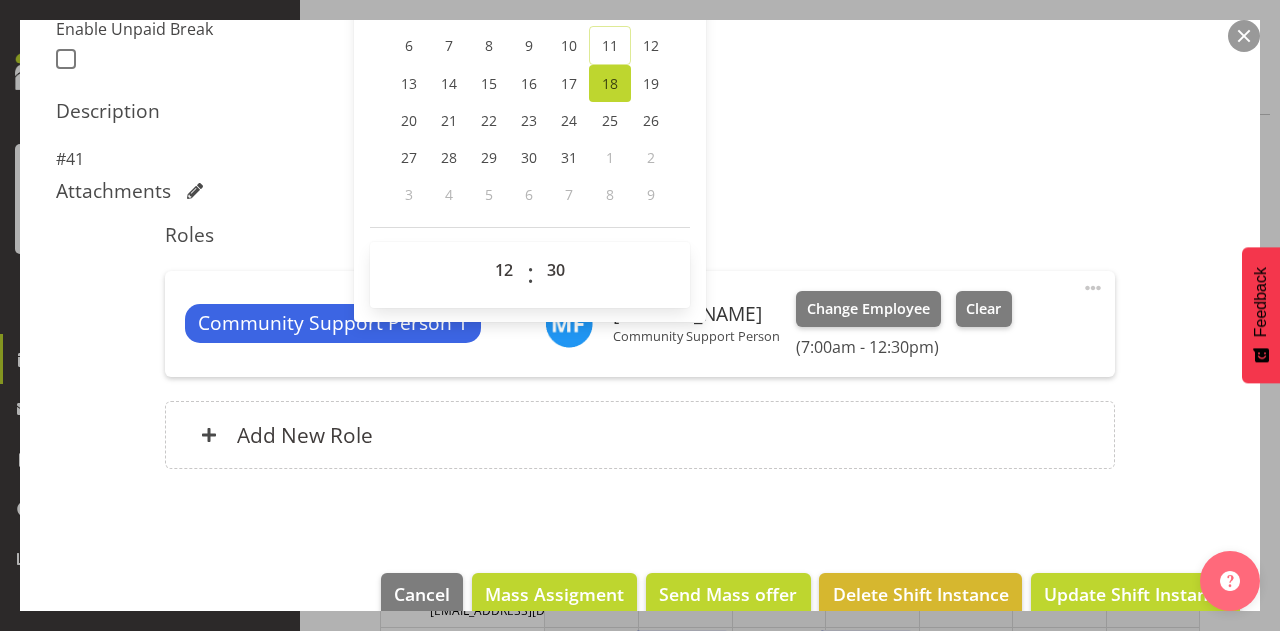 scroll, scrollTop: 590, scrollLeft: 0, axis: vertical 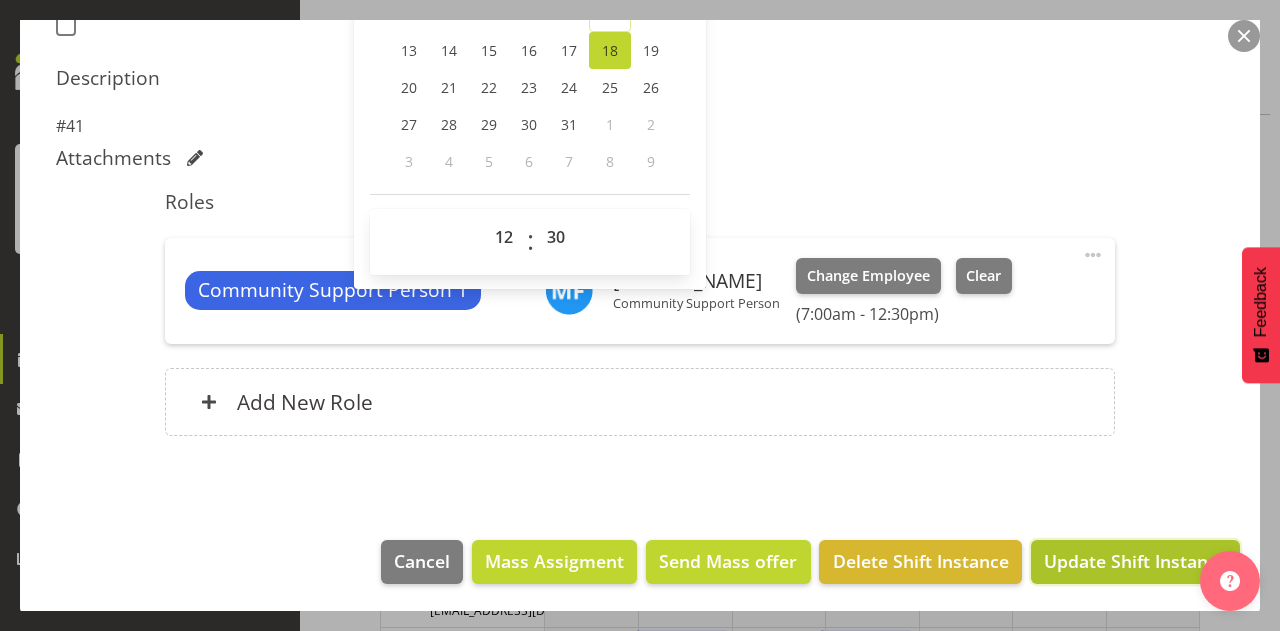 click on "Update Shift Instance" at bounding box center (1135, 562) 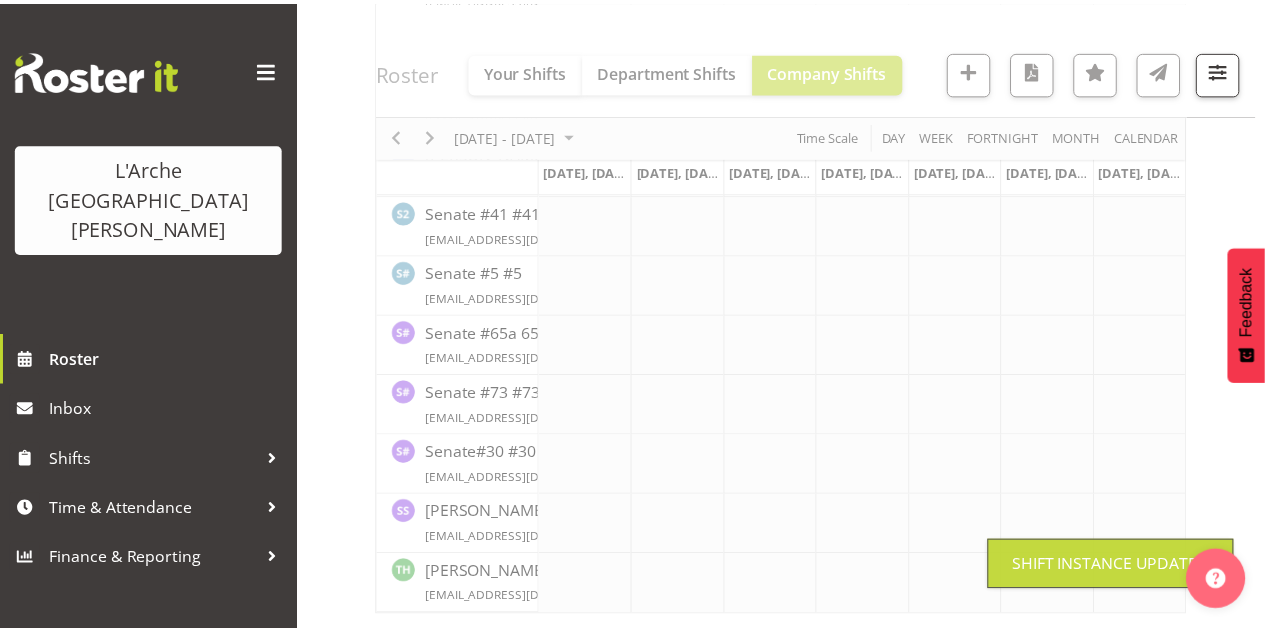 scroll, scrollTop: 2604, scrollLeft: 0, axis: vertical 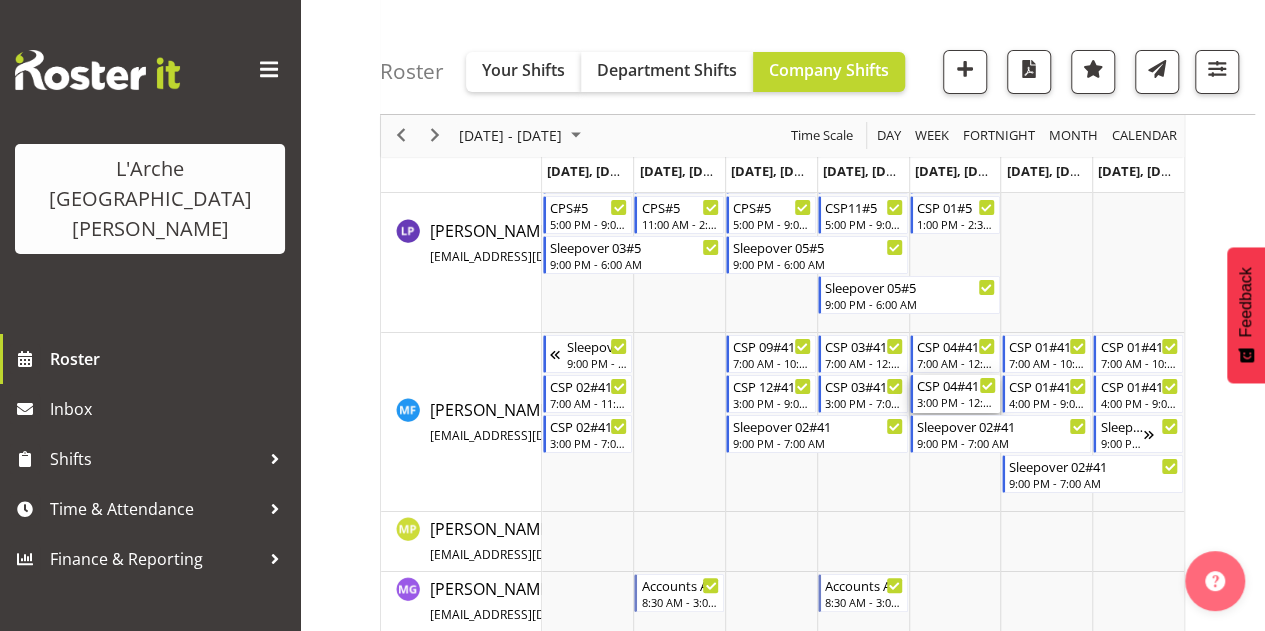 click on "CSP 04#41" at bounding box center (956, 385) 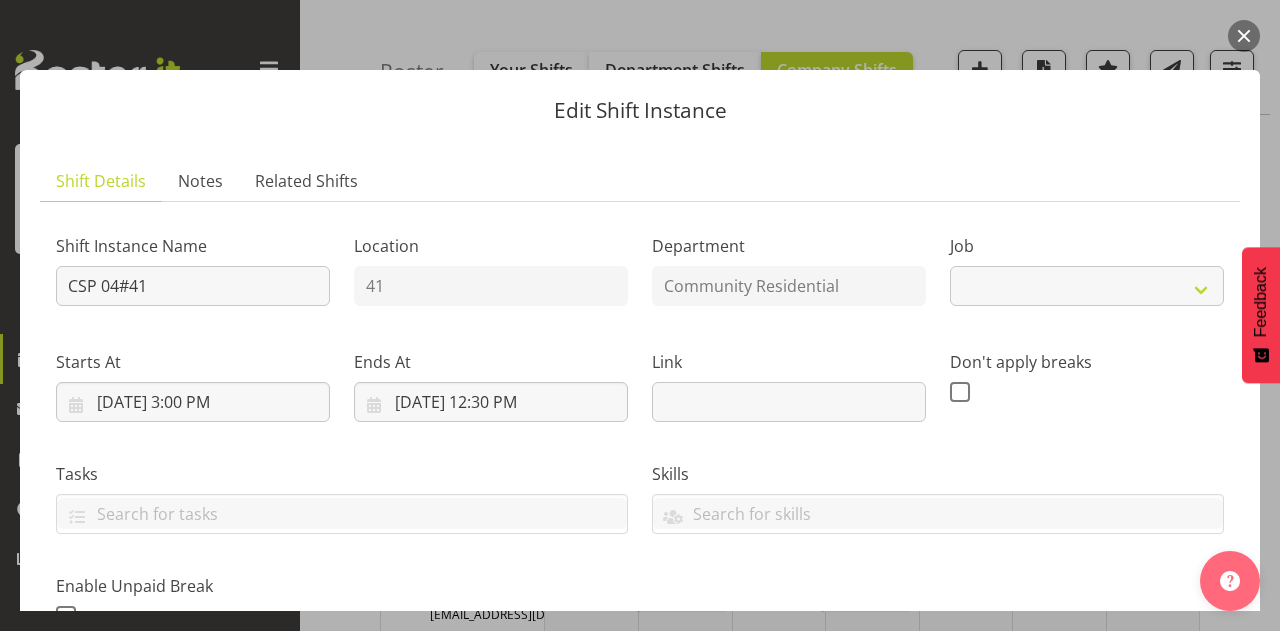 select on "2" 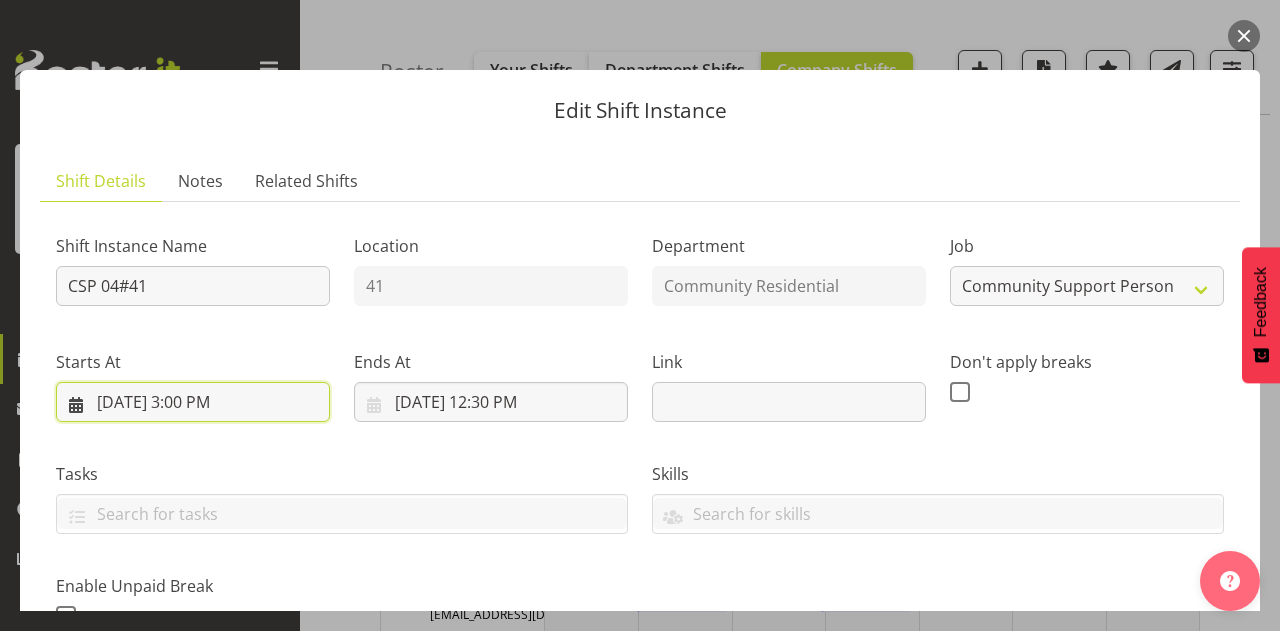click on "[DATE] 3:00 PM" at bounding box center [193, 402] 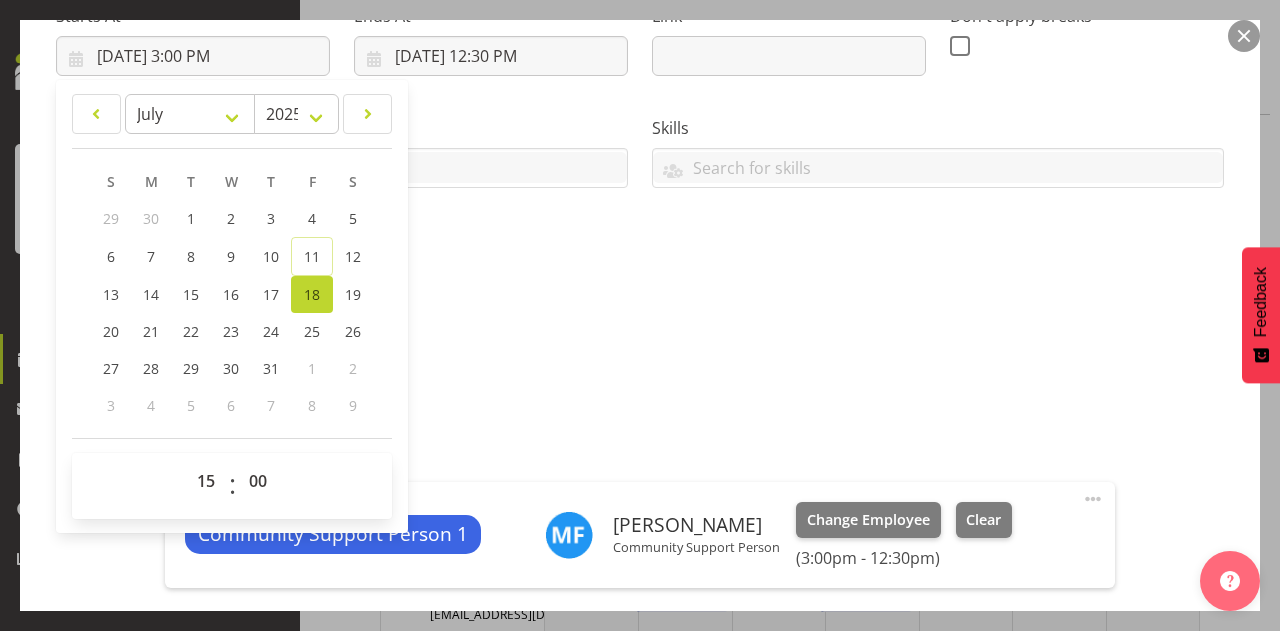 scroll, scrollTop: 390, scrollLeft: 0, axis: vertical 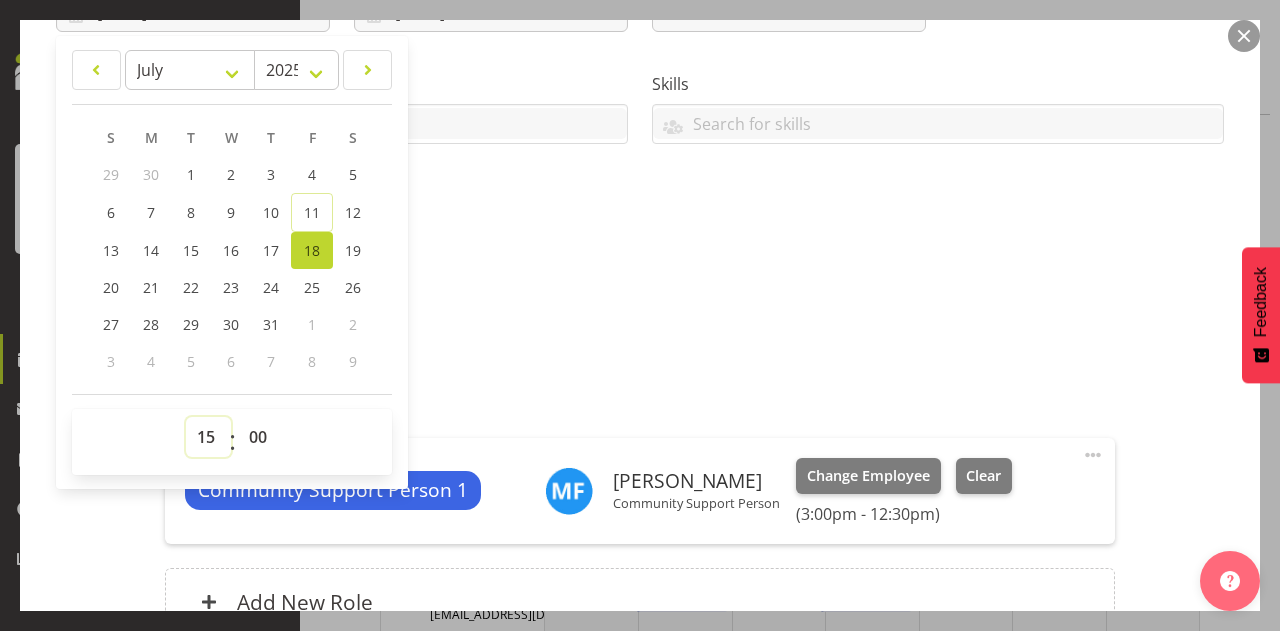 click on "00   01   02   03   04   05   06   07   08   09   10   11   12   13   14   15   16   17   18   19   20   21   22   23" at bounding box center [208, 437] 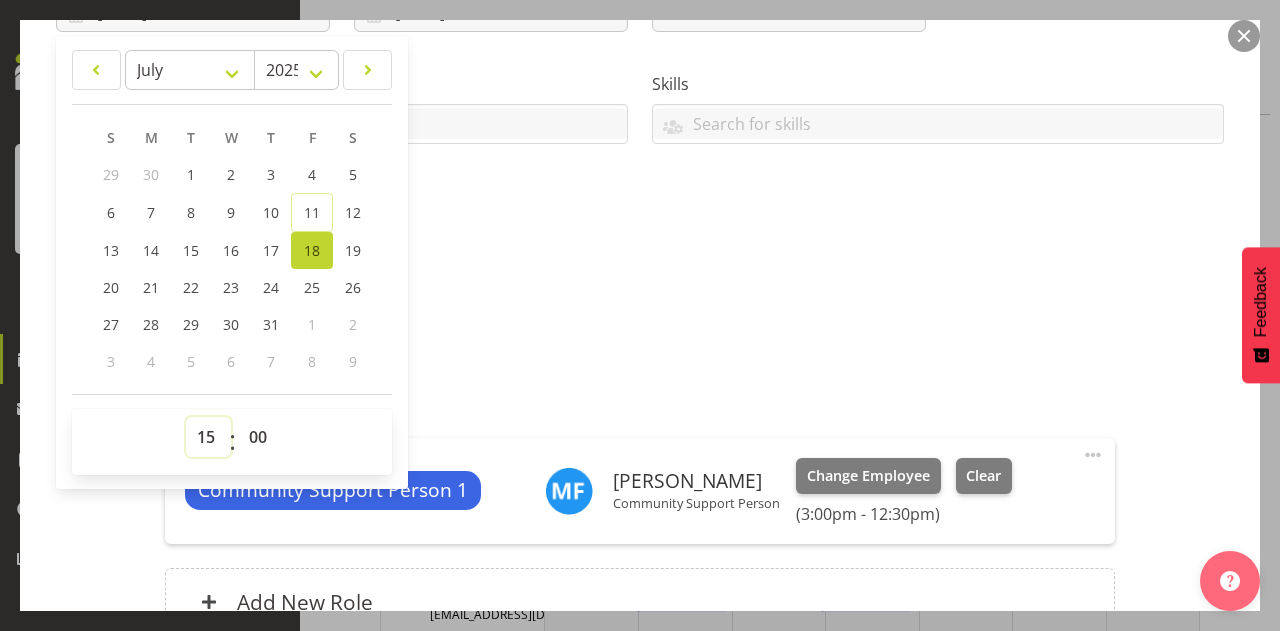 select on "1" 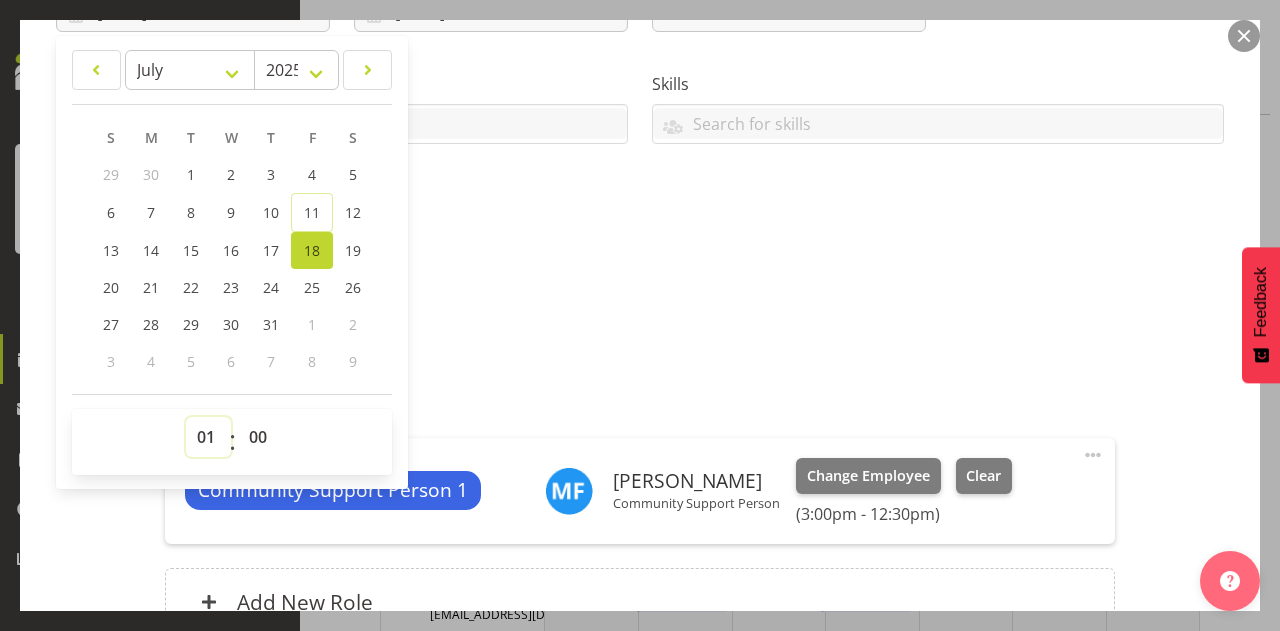click on "00   01   02   03   04   05   06   07   08   09   10   11   12   13   14   15   16   17   18   19   20   21   22   23" at bounding box center [208, 437] 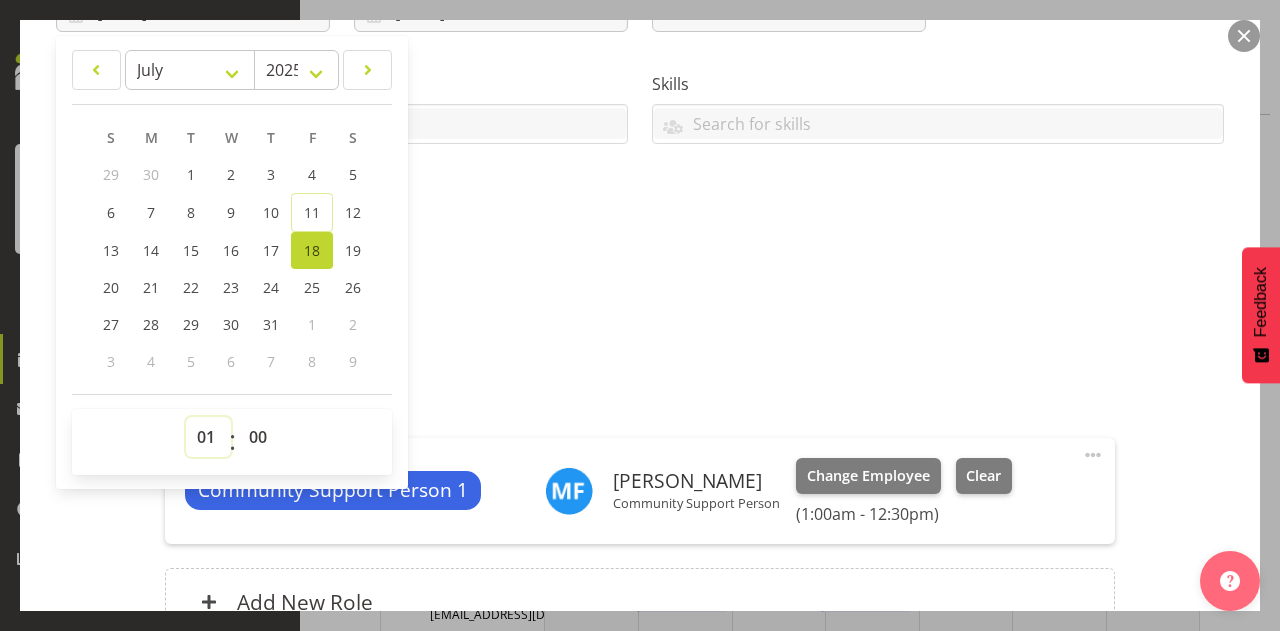 click on "00   01   02   03   04   05   06   07   08   09   10   11   12   13   14   15   16   17   18   19   20   21   22   23" at bounding box center (208, 437) 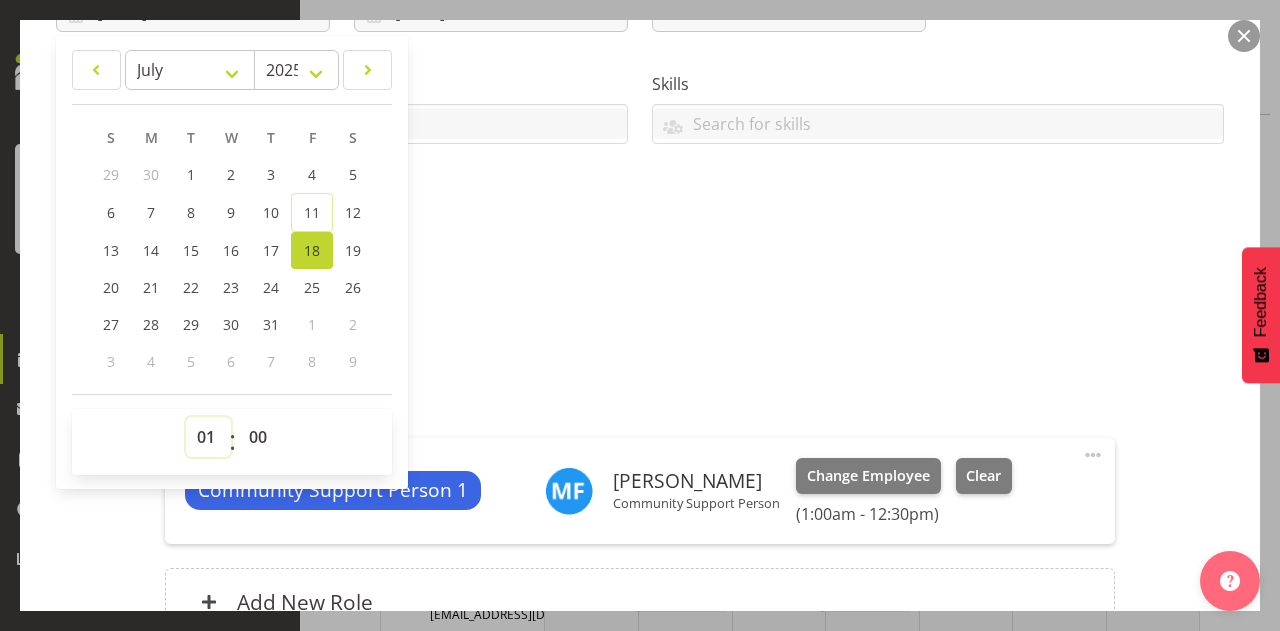 select on "13" 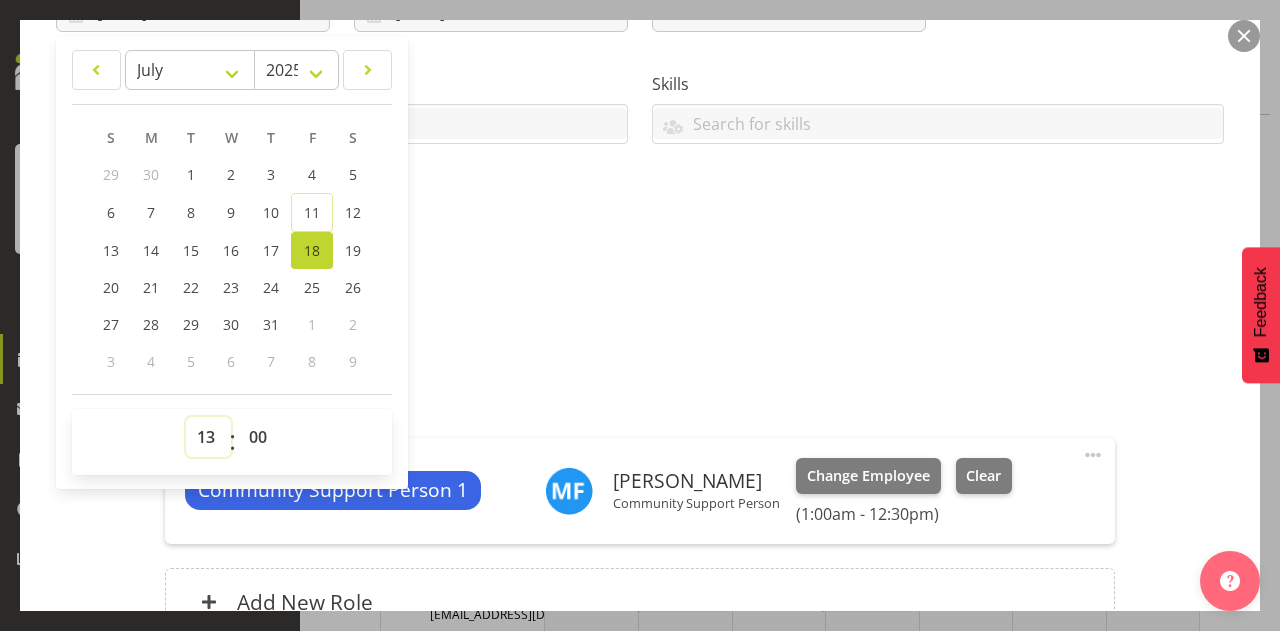 click on "00   01   02   03   04   05   06   07   08   09   10   11   12   13   14   15   16   17   18   19   20   21   22   23" at bounding box center (208, 437) 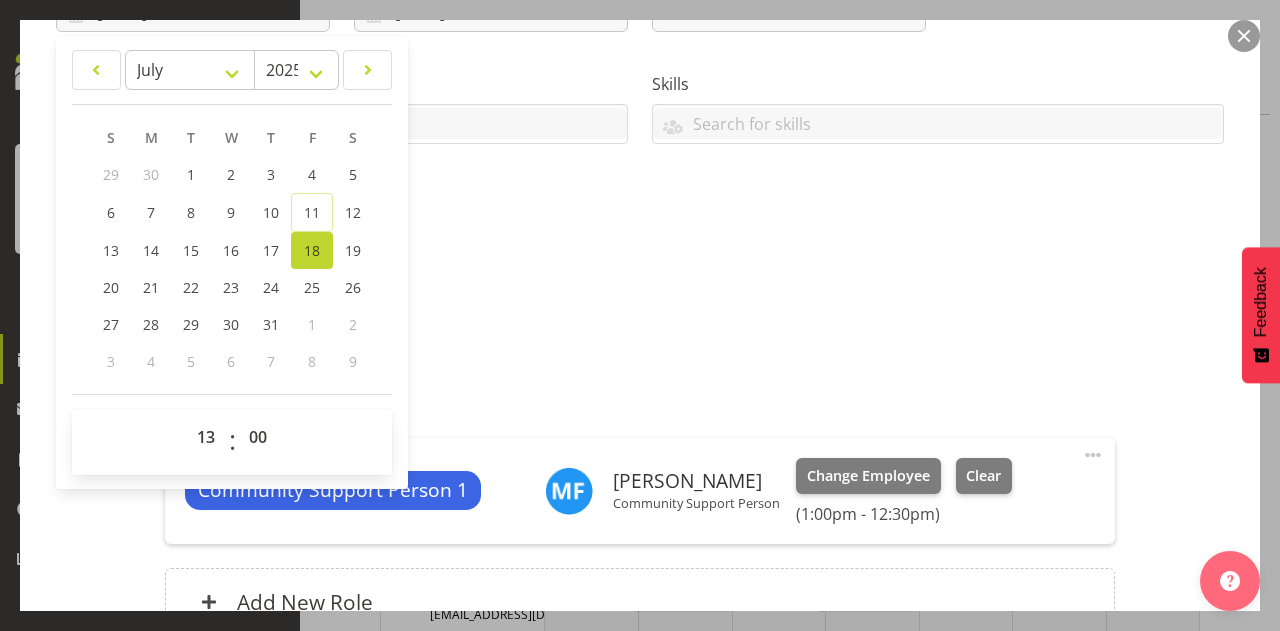 click on "Roles" at bounding box center [639, 402] 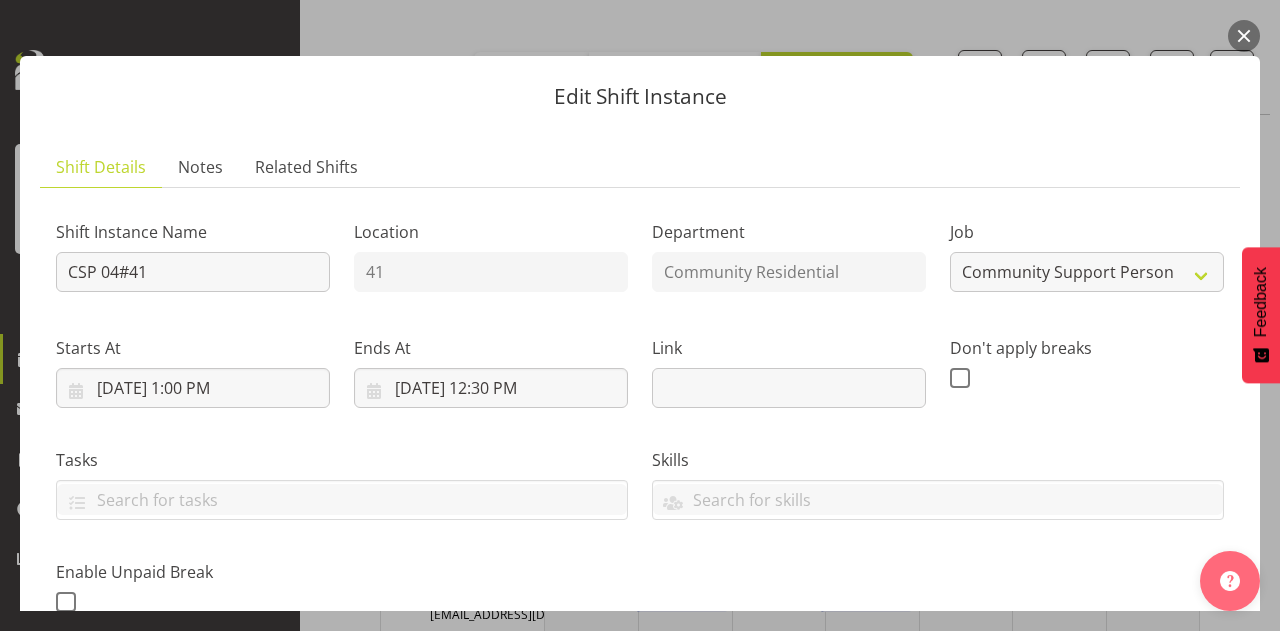scroll, scrollTop: 0, scrollLeft: 0, axis: both 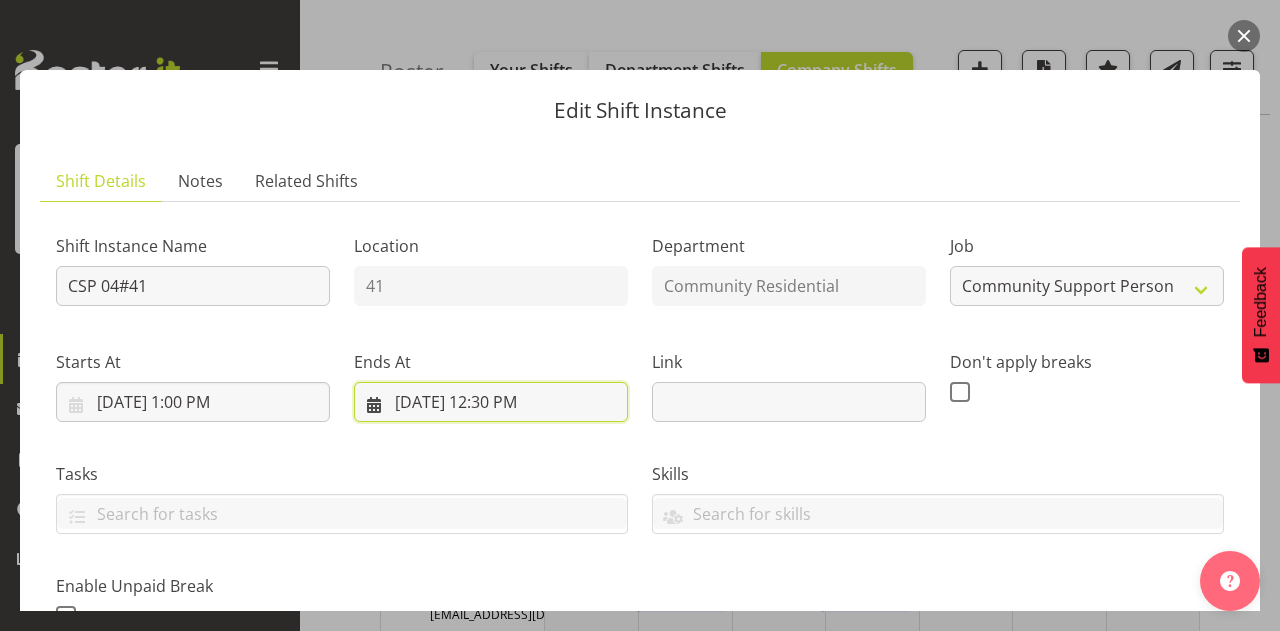 click on "[DATE] 12:30 PM" at bounding box center [491, 402] 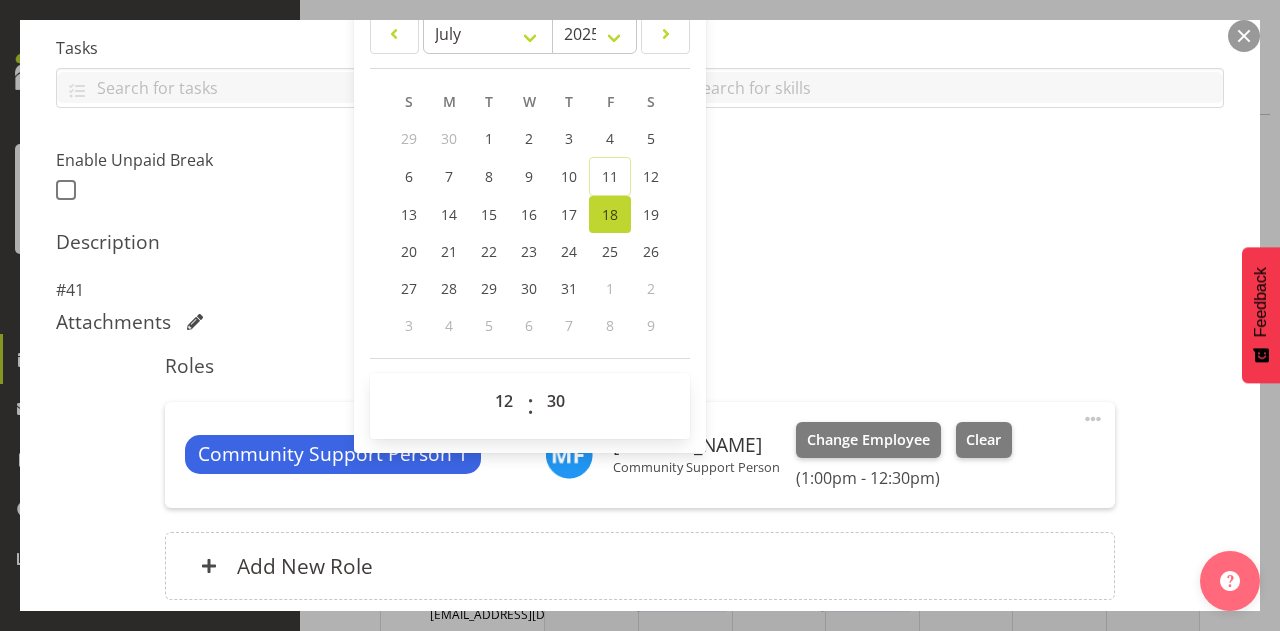 scroll, scrollTop: 429, scrollLeft: 0, axis: vertical 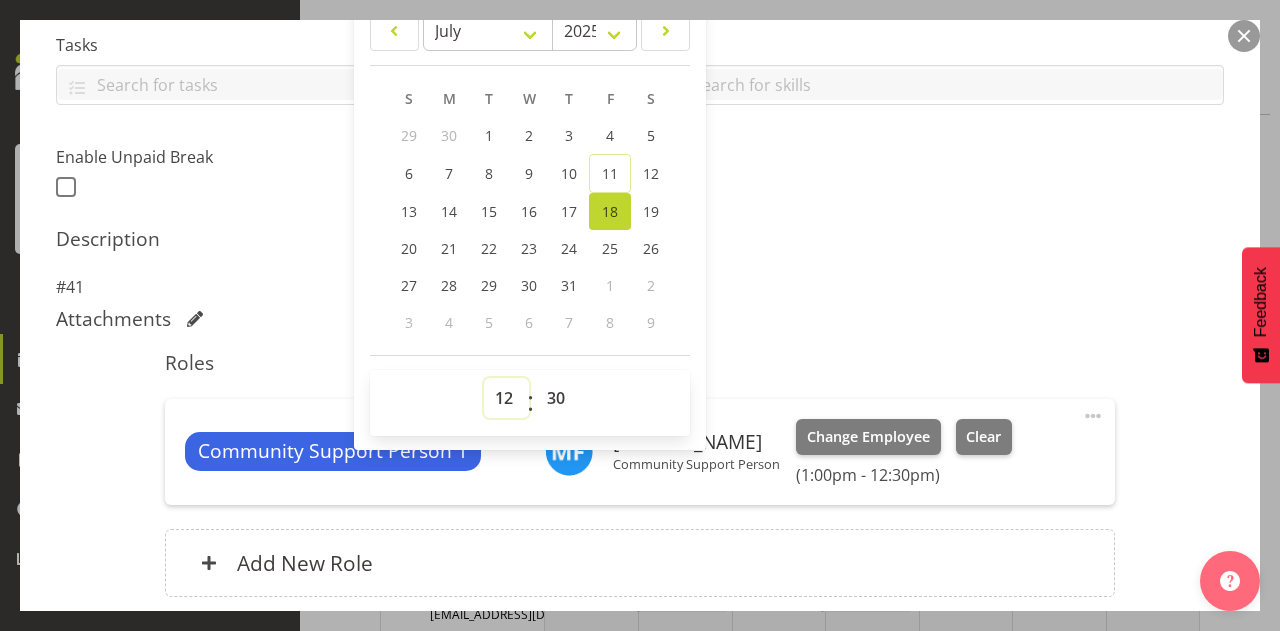 click on "00   01   02   03   04   05   06   07   08   09   10   11   12   13   14   15   16   17   18   19   20   21   22   23" at bounding box center [506, 398] 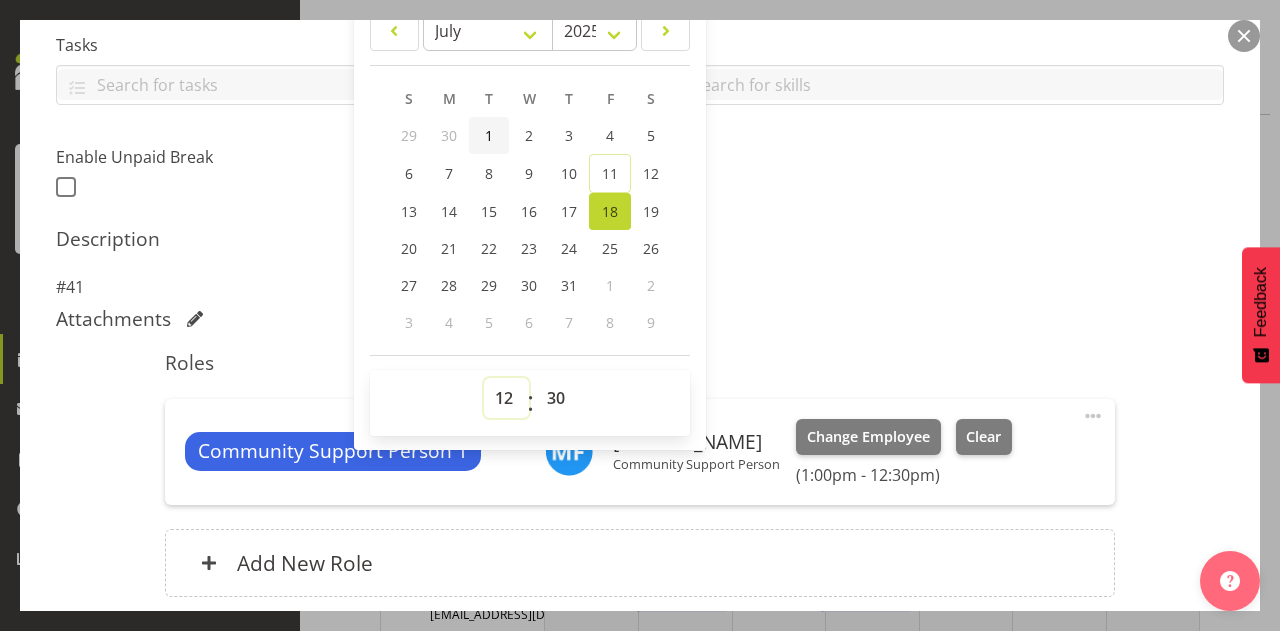 select on "21" 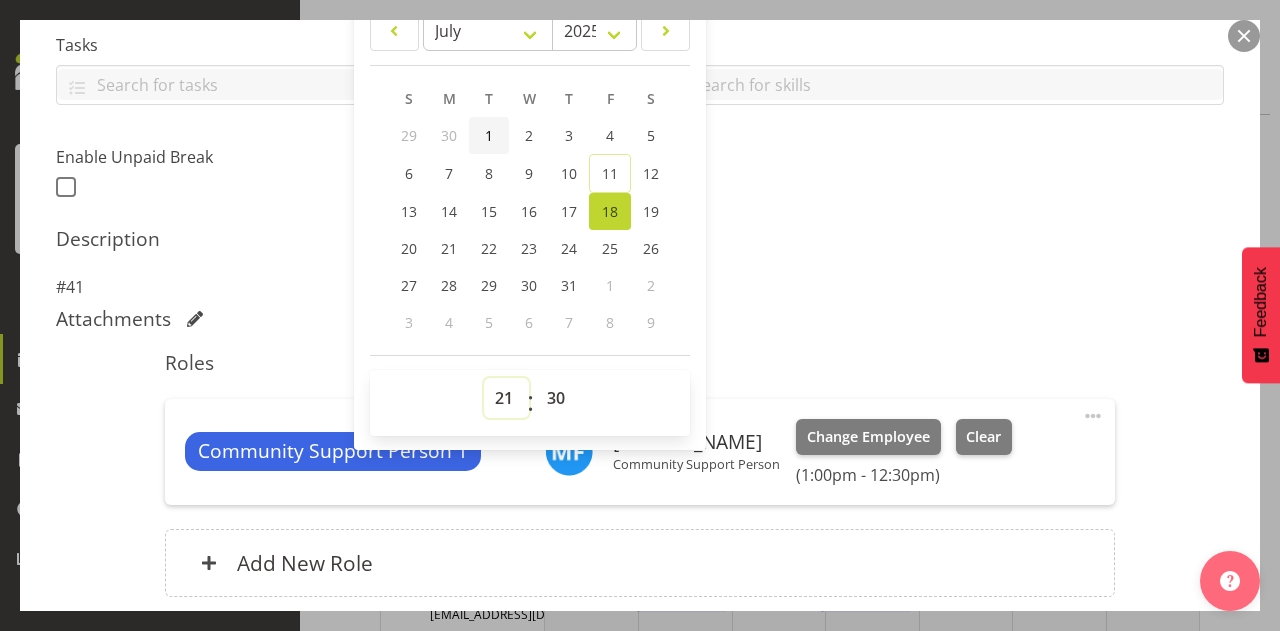 click on "00   01   02   03   04   05   06   07   08   09   10   11   12   13   14   15   16   17   18   19   20   21   22   23" at bounding box center (506, 398) 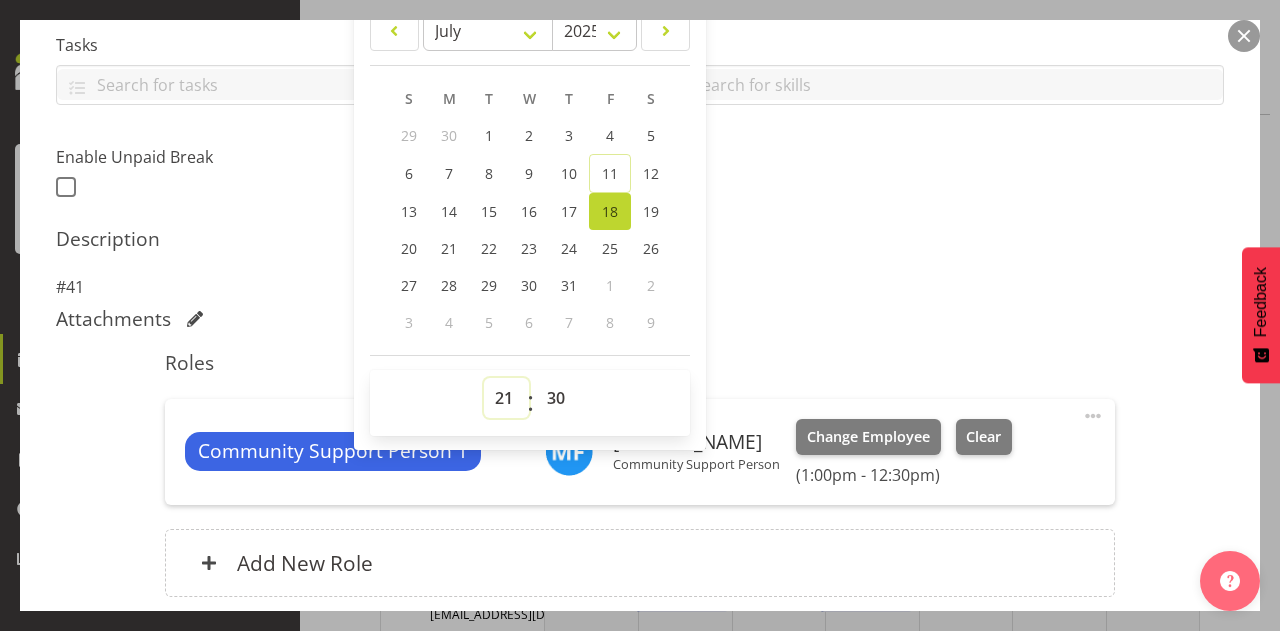 type on "[DATE] 9:30 PM" 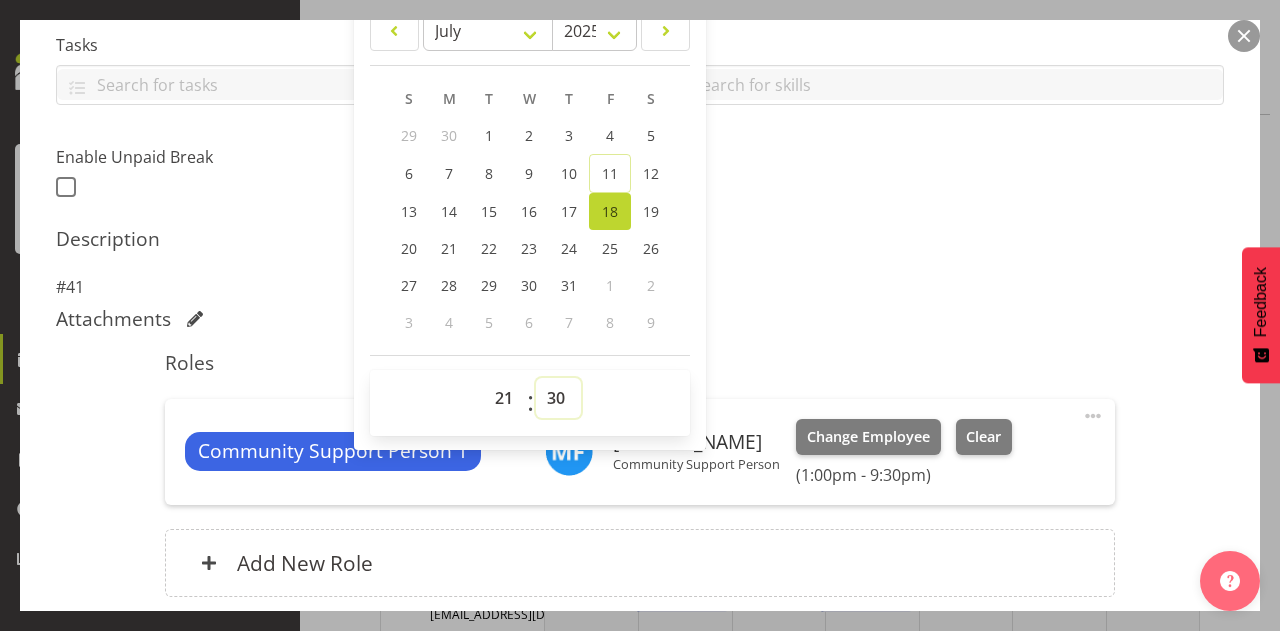 click on "00   01   02   03   04   05   06   07   08   09   10   11   12   13   14   15   16   17   18   19   20   21   22   23   24   25   26   27   28   29   30   31   32   33   34   35   36   37   38   39   40   41   42   43   44   45   46   47   48   49   50   51   52   53   54   55   56   57   58   59" at bounding box center [558, 398] 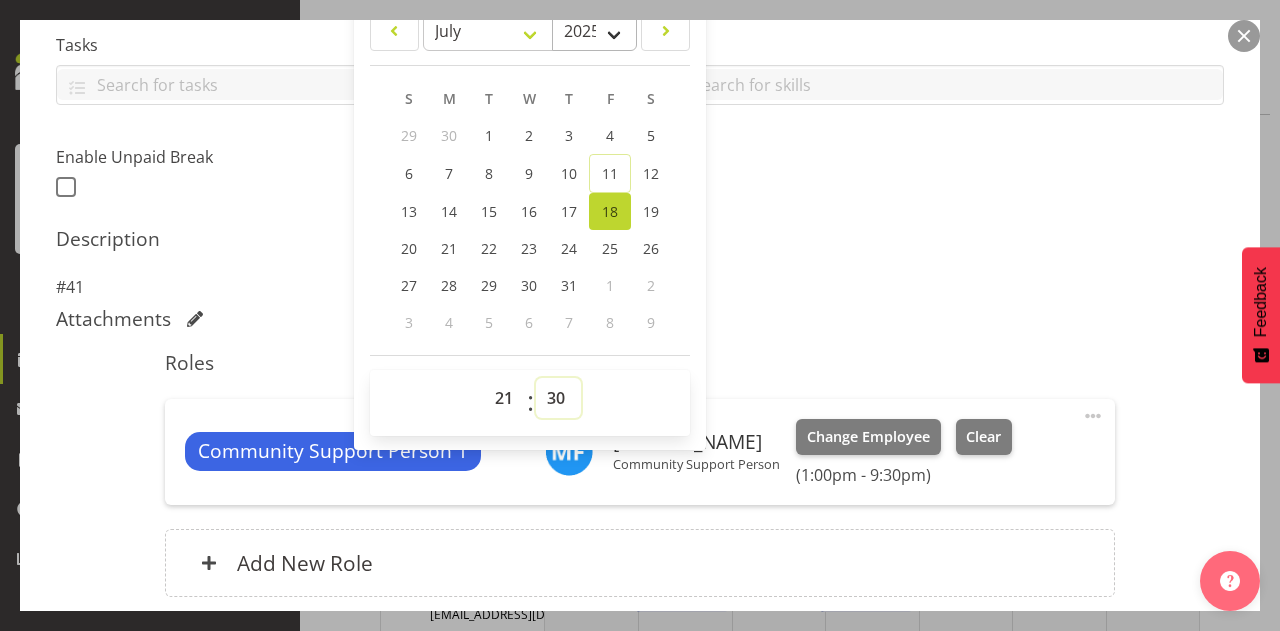select on "0" 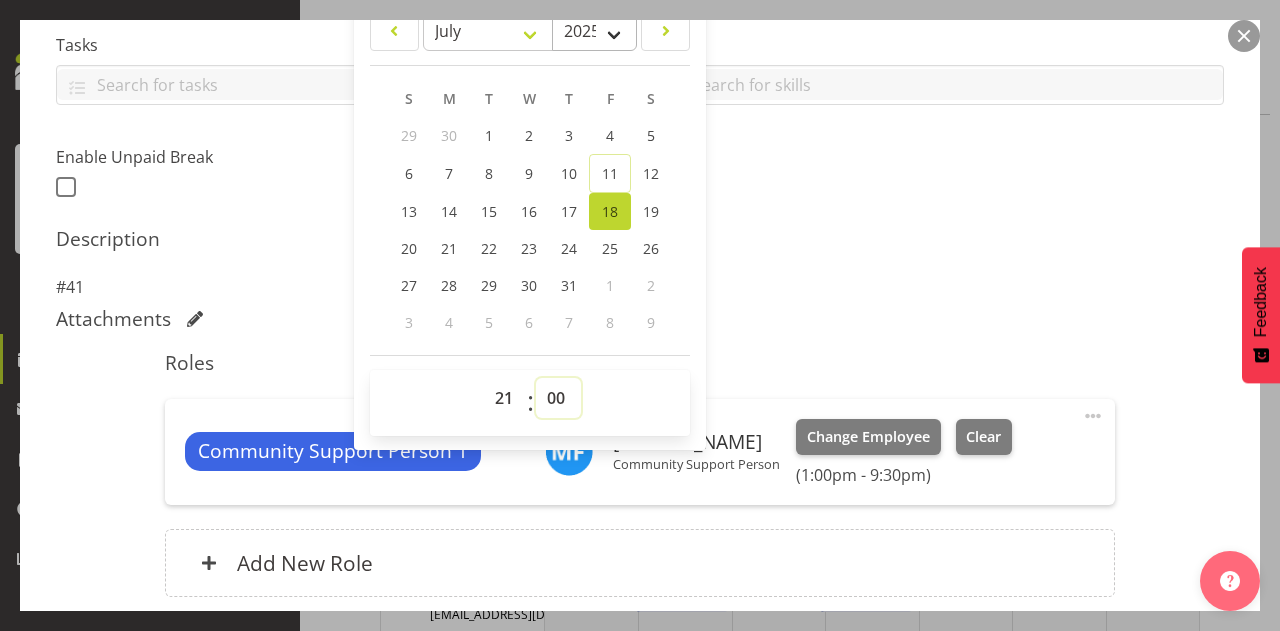 click on "00   01   02   03   04   05   06   07   08   09   10   11   12   13   14   15   16   17   18   19   20   21   22   23   24   25   26   27   28   29   30   31   32   33   34   35   36   37   38   39   40   41   42   43   44   45   46   47   48   49   50   51   52   53   54   55   56   57   58   59" at bounding box center (558, 398) 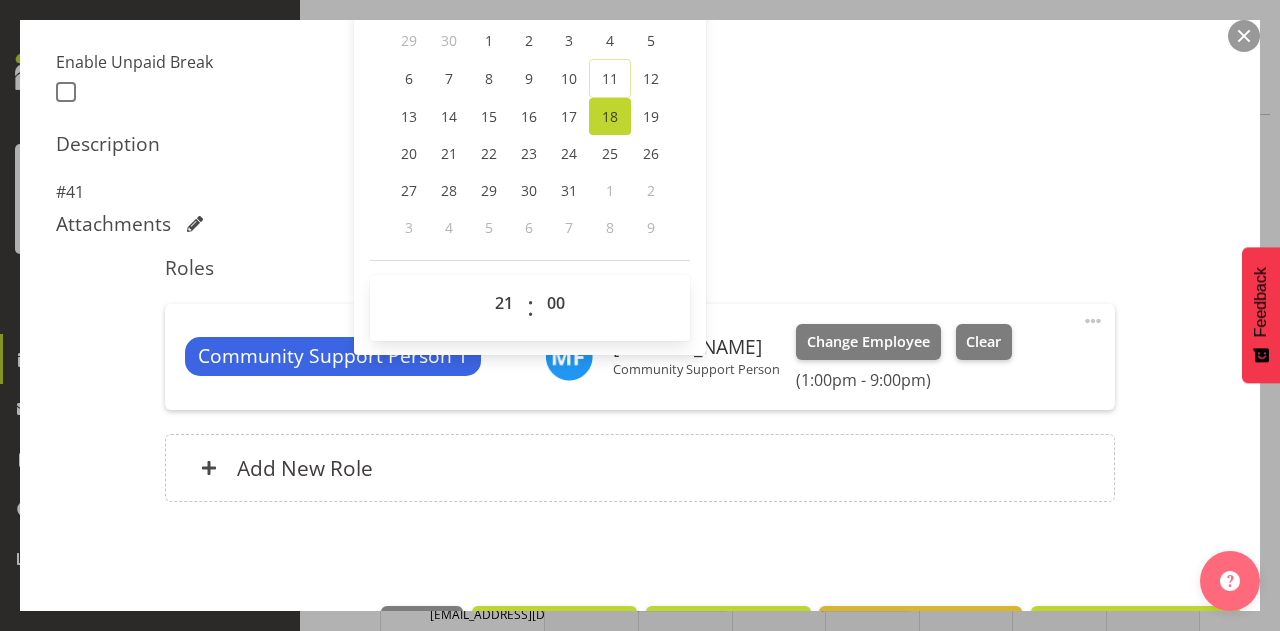 scroll, scrollTop: 590, scrollLeft: 0, axis: vertical 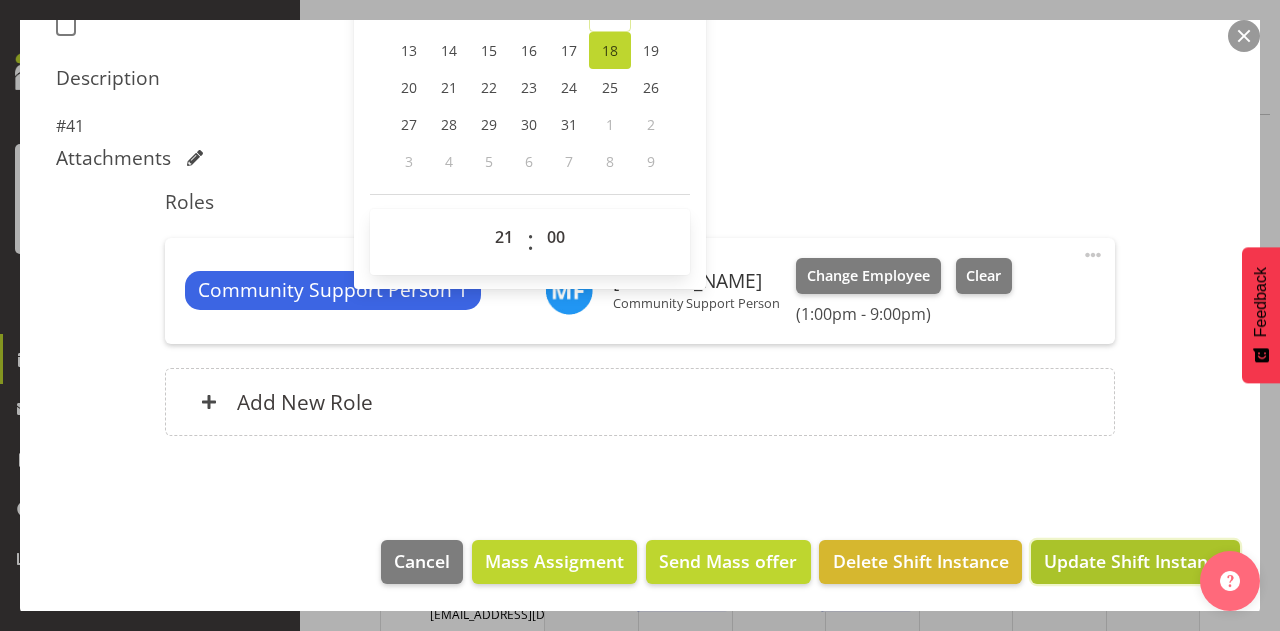 click on "Update Shift Instance" at bounding box center (1135, 562) 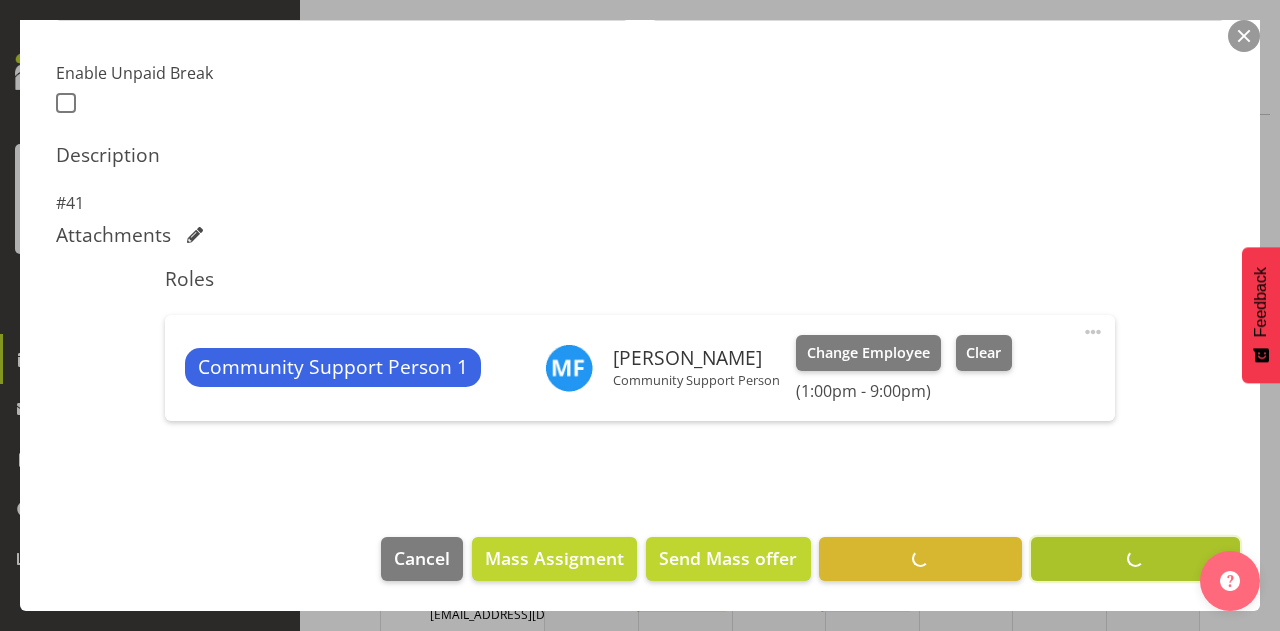scroll, scrollTop: 510, scrollLeft: 0, axis: vertical 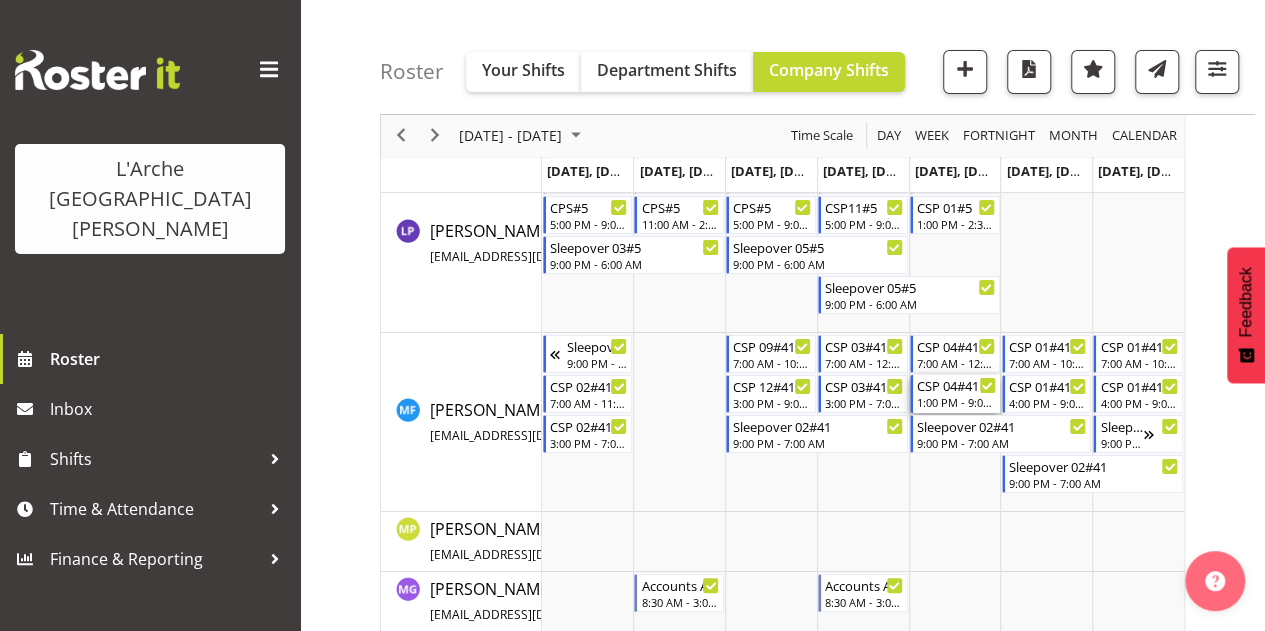 click on "1:00 PM - 9:00 PM" at bounding box center (956, 402) 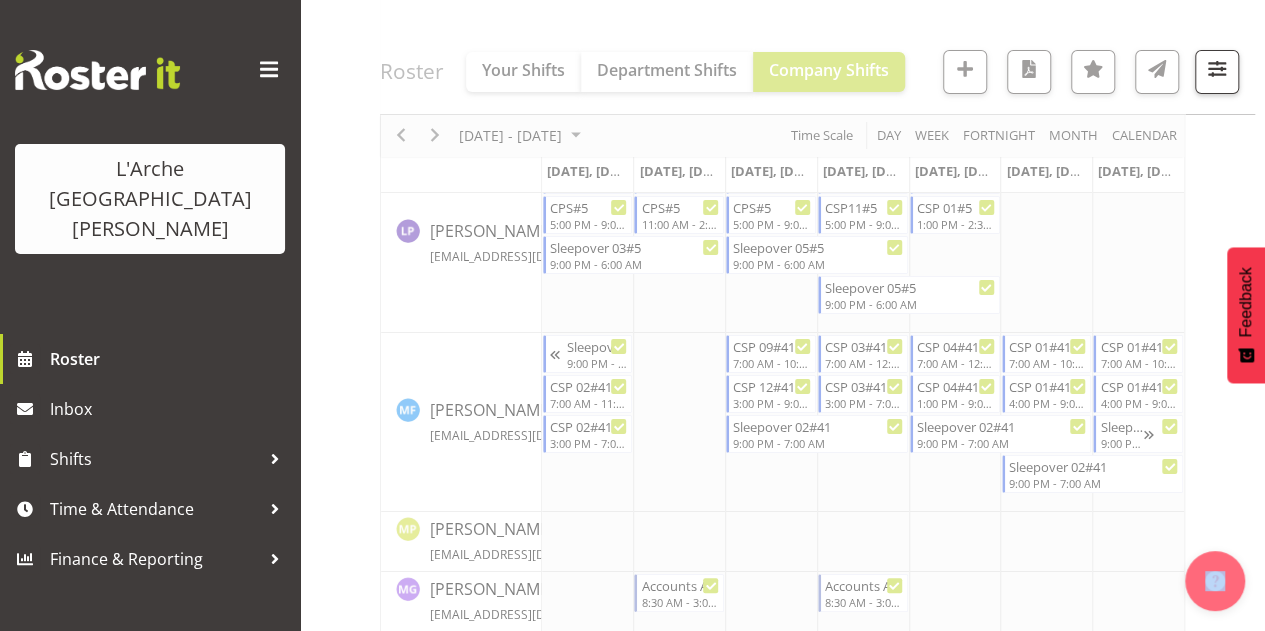 click at bounding box center (782, -575) 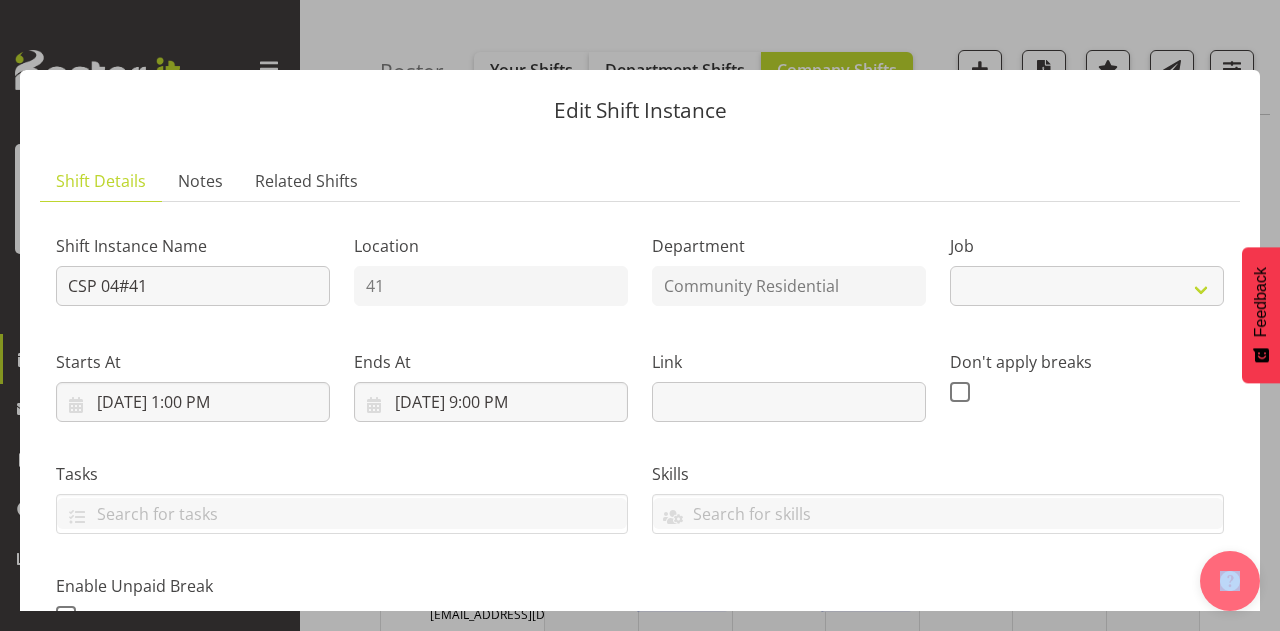 select on "2" 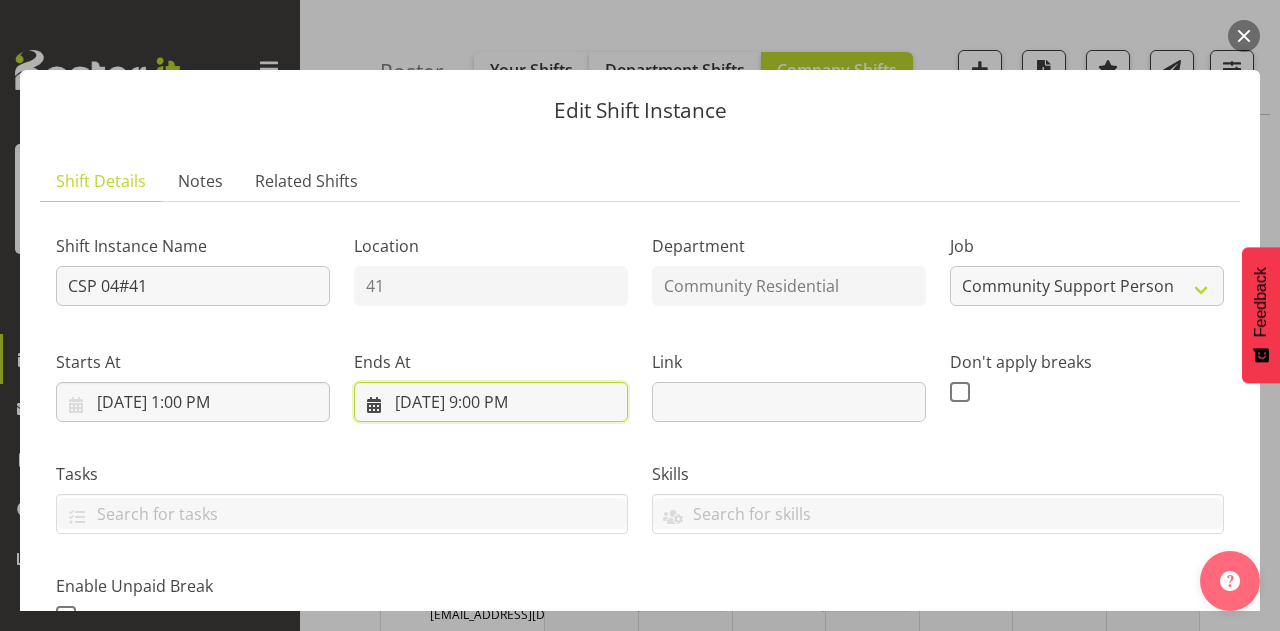 click on "[DATE] 9:00 PM" at bounding box center [491, 402] 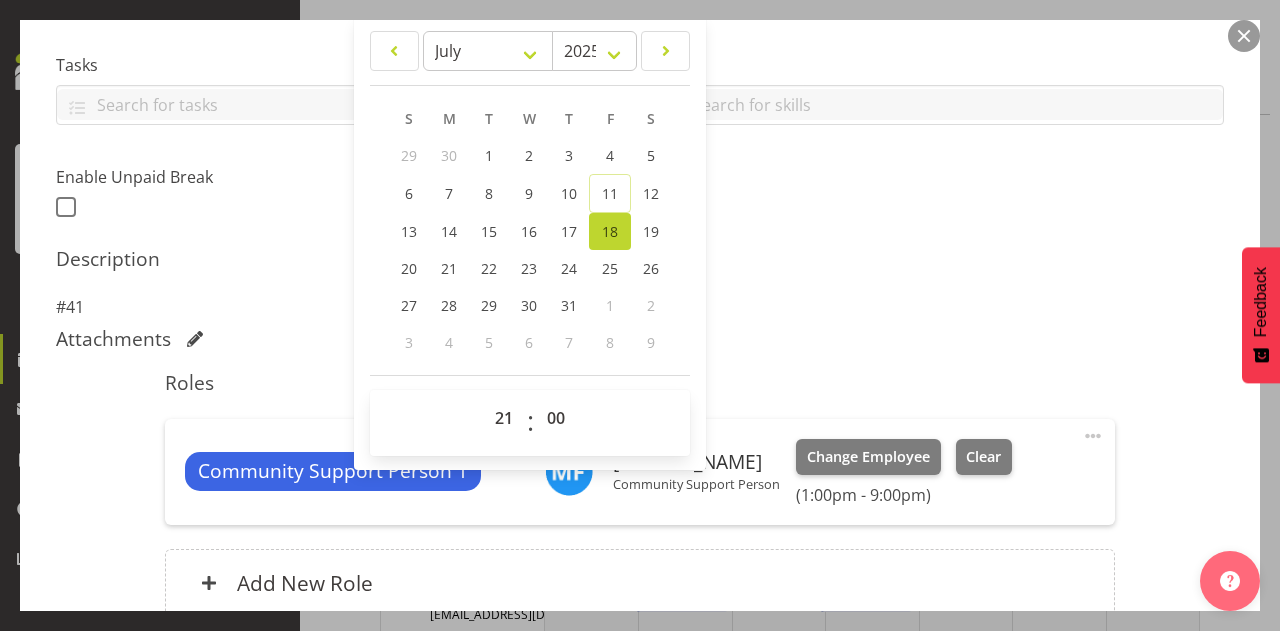 scroll, scrollTop: 412, scrollLeft: 0, axis: vertical 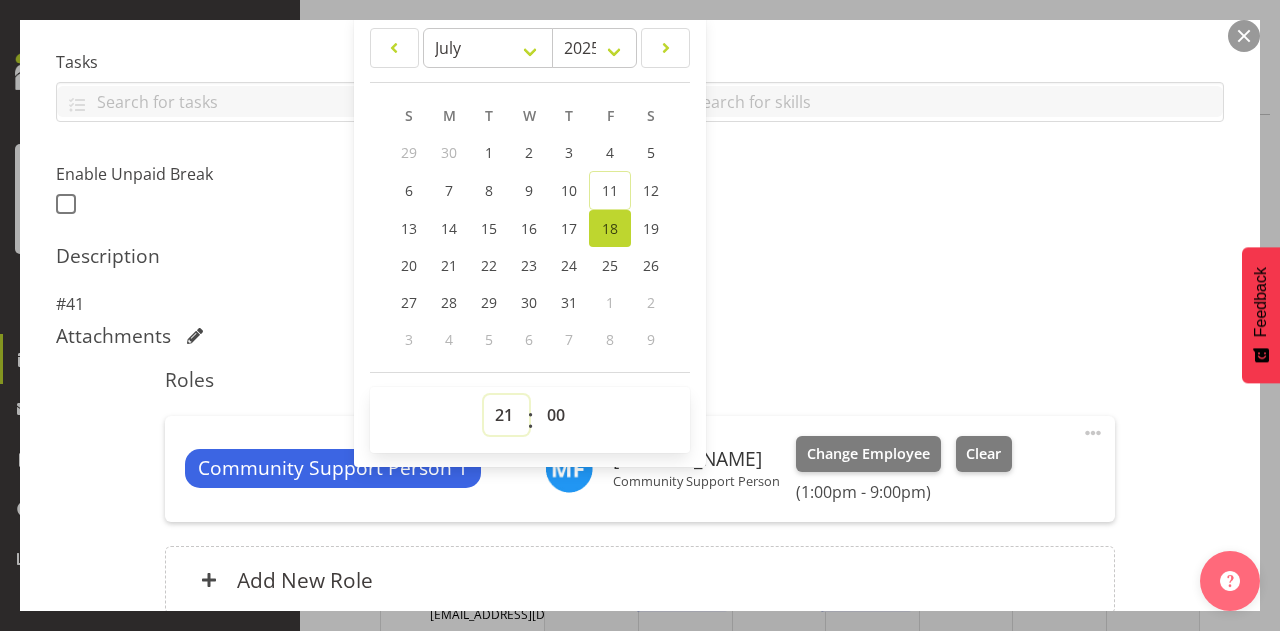 click on "00   01   02   03   04   05   06   07   08   09   10   11   12   13   14   15   16   17   18   19   20   21   22   23" at bounding box center [506, 415] 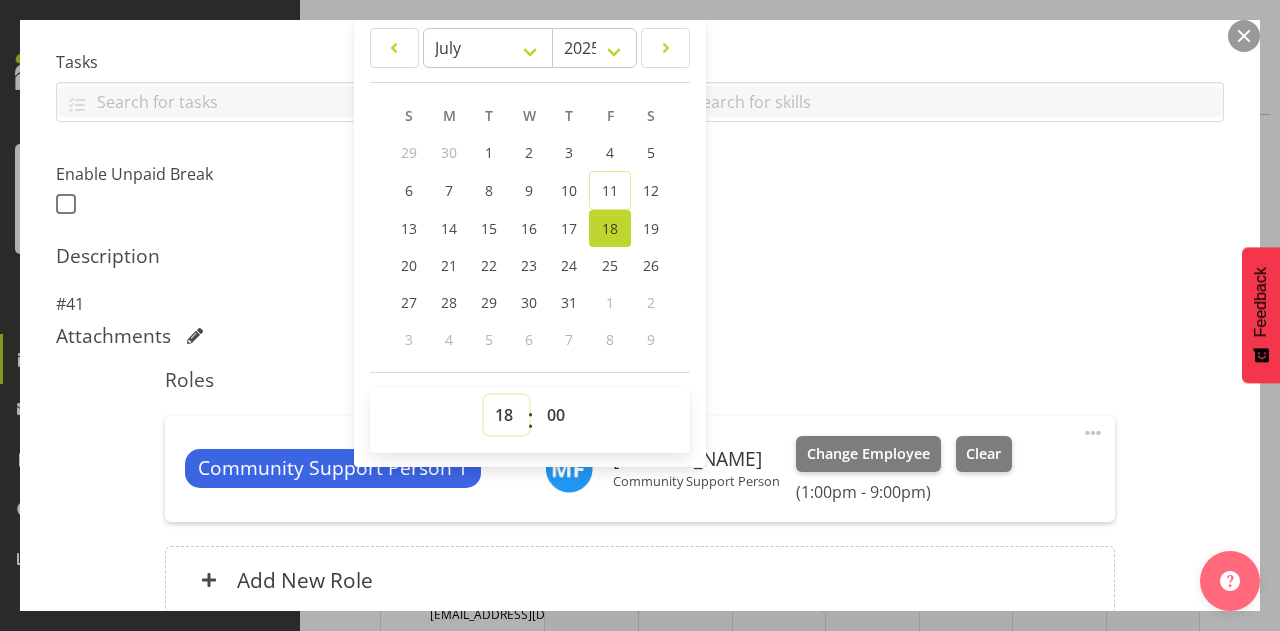 click on "00   01   02   03   04   05   06   07   08   09   10   11   12   13   14   15   16   17   18   19   20   21   22   23" at bounding box center (506, 415) 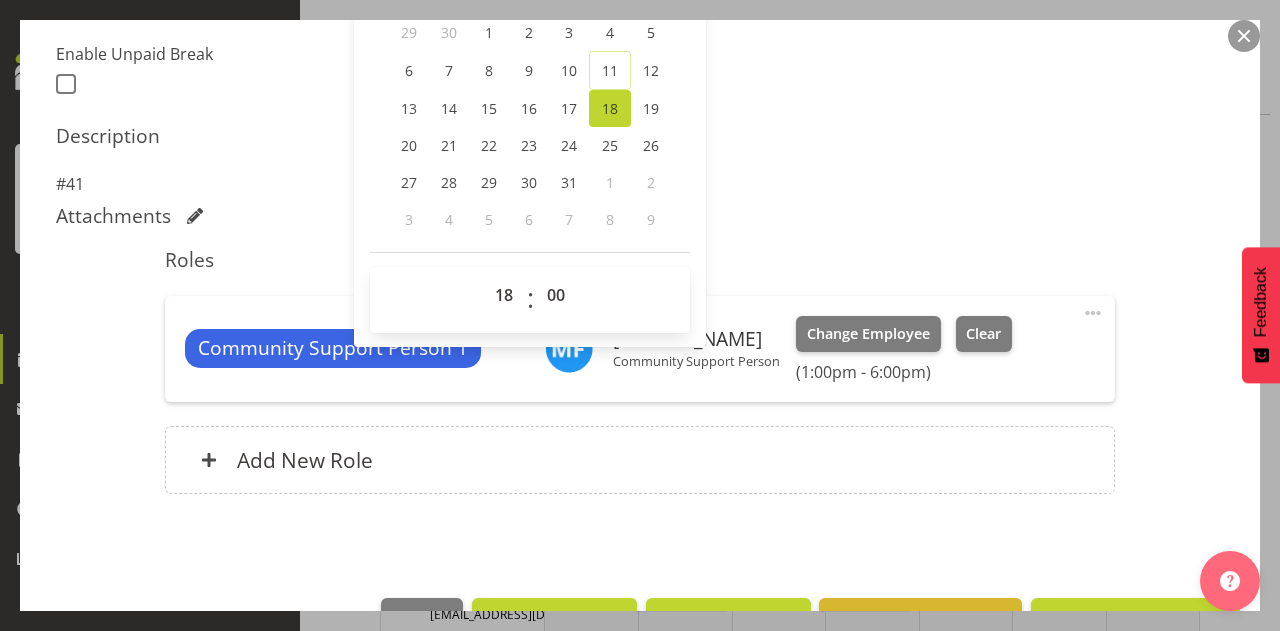 scroll, scrollTop: 590, scrollLeft: 0, axis: vertical 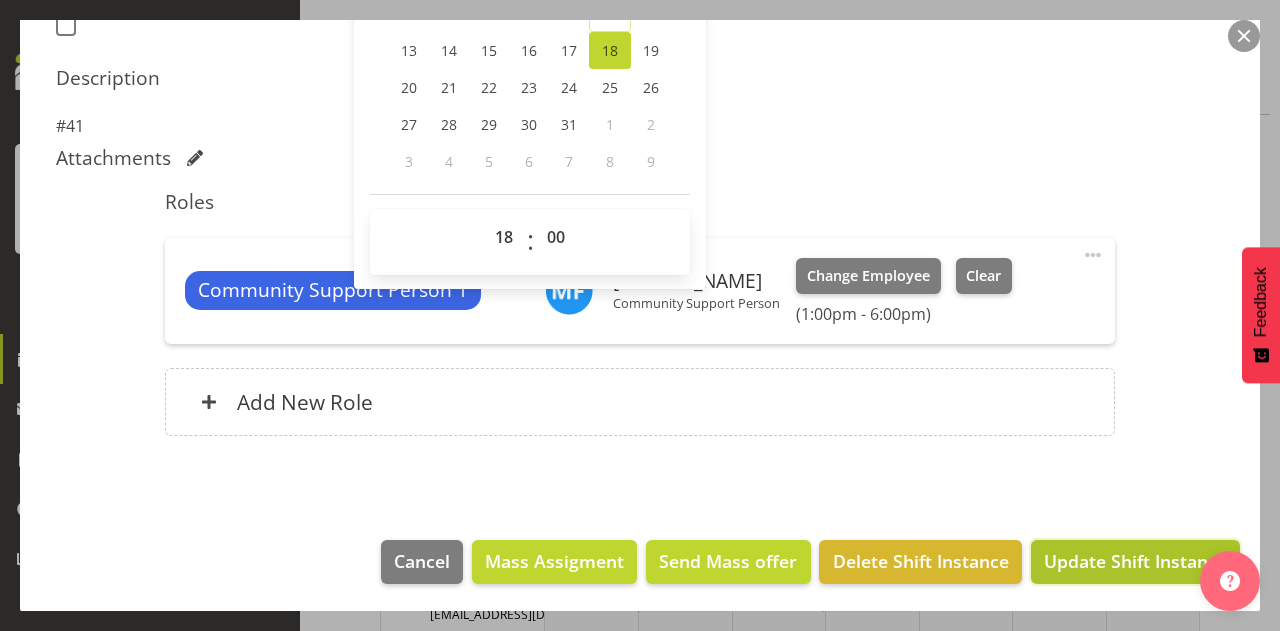 click on "Update Shift Instance" at bounding box center (1135, 561) 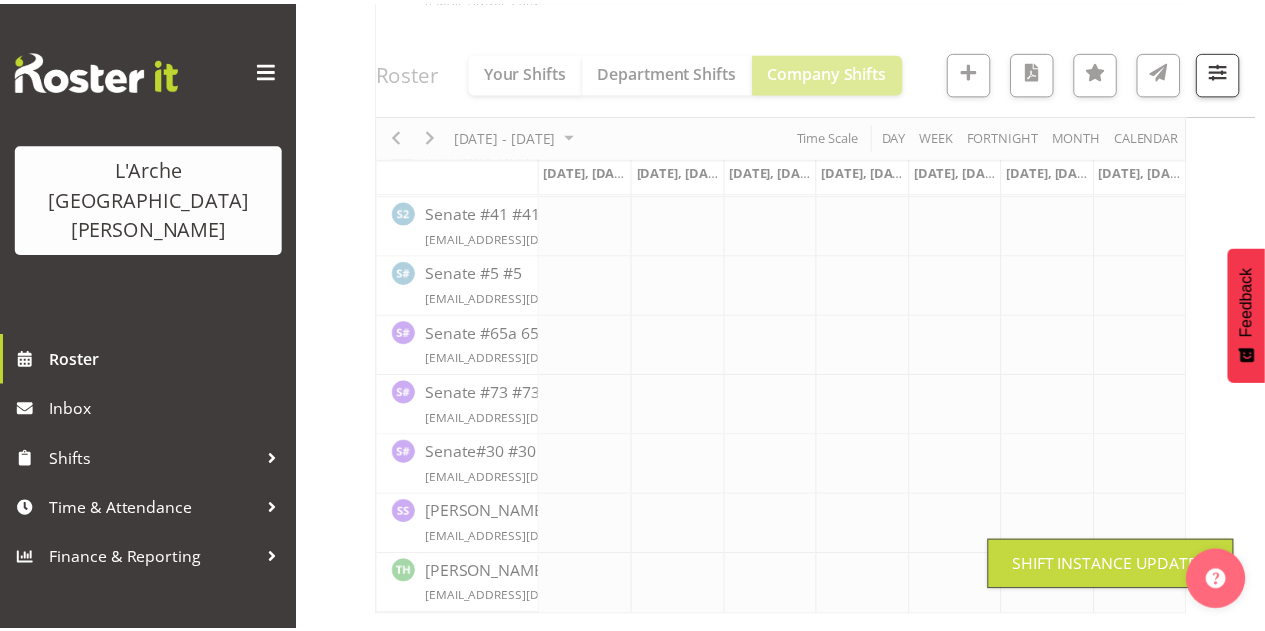 scroll, scrollTop: 2604, scrollLeft: 0, axis: vertical 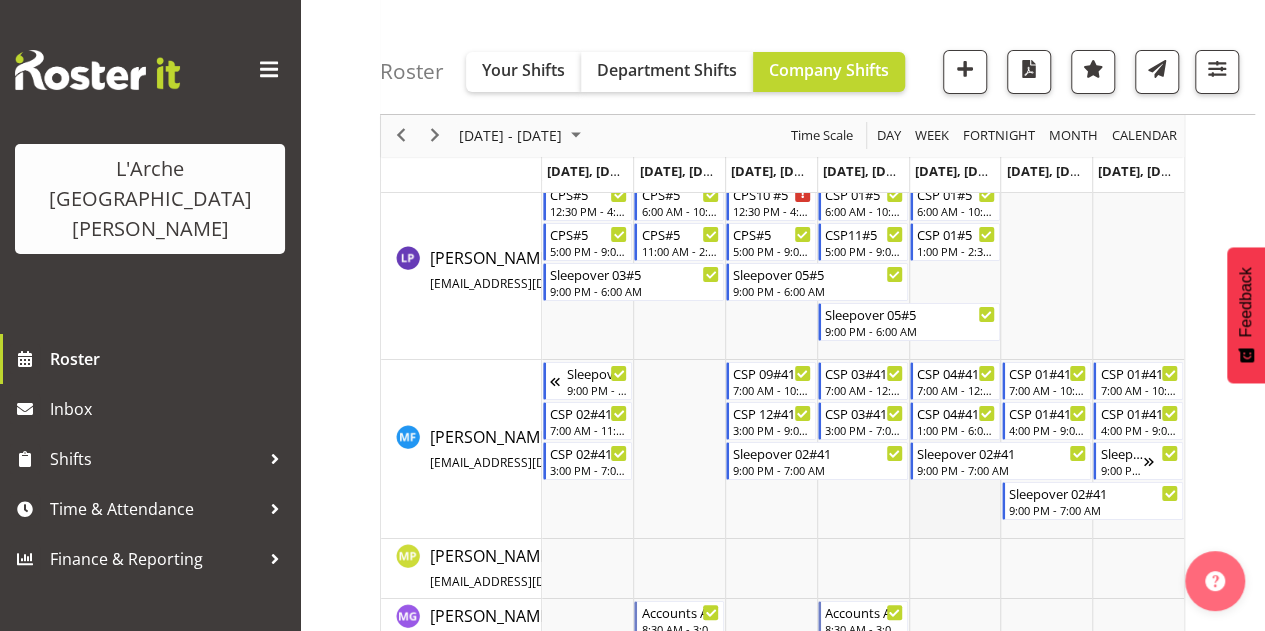 click at bounding box center (955, 449) 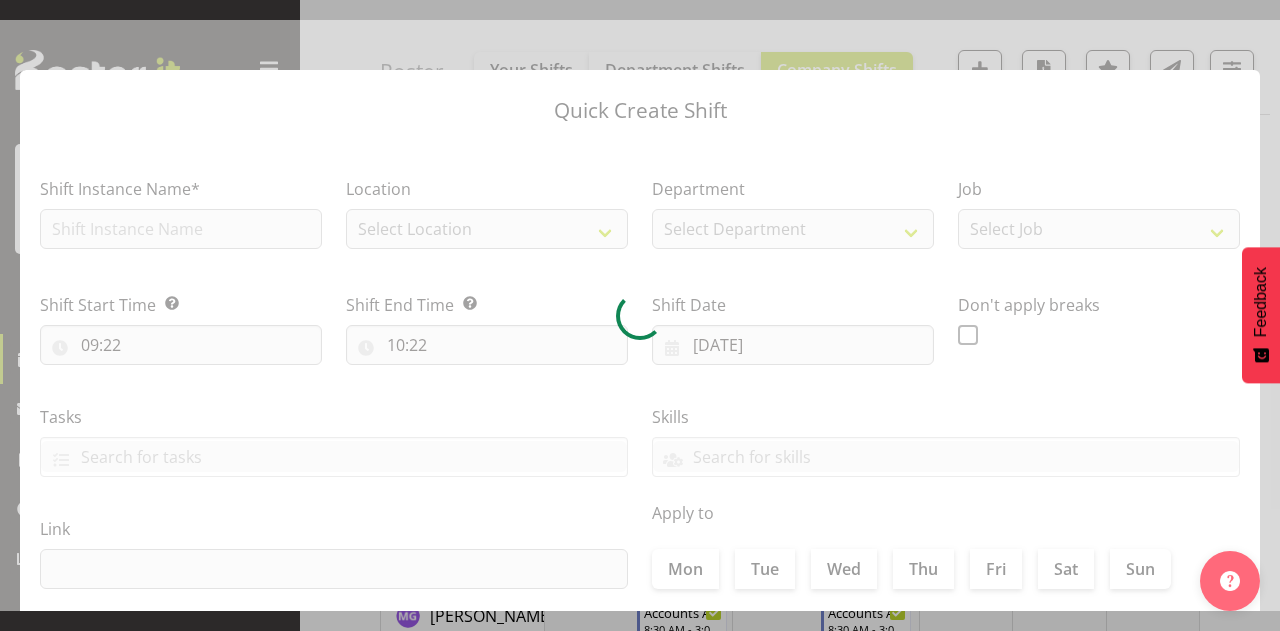click at bounding box center (640, 315) 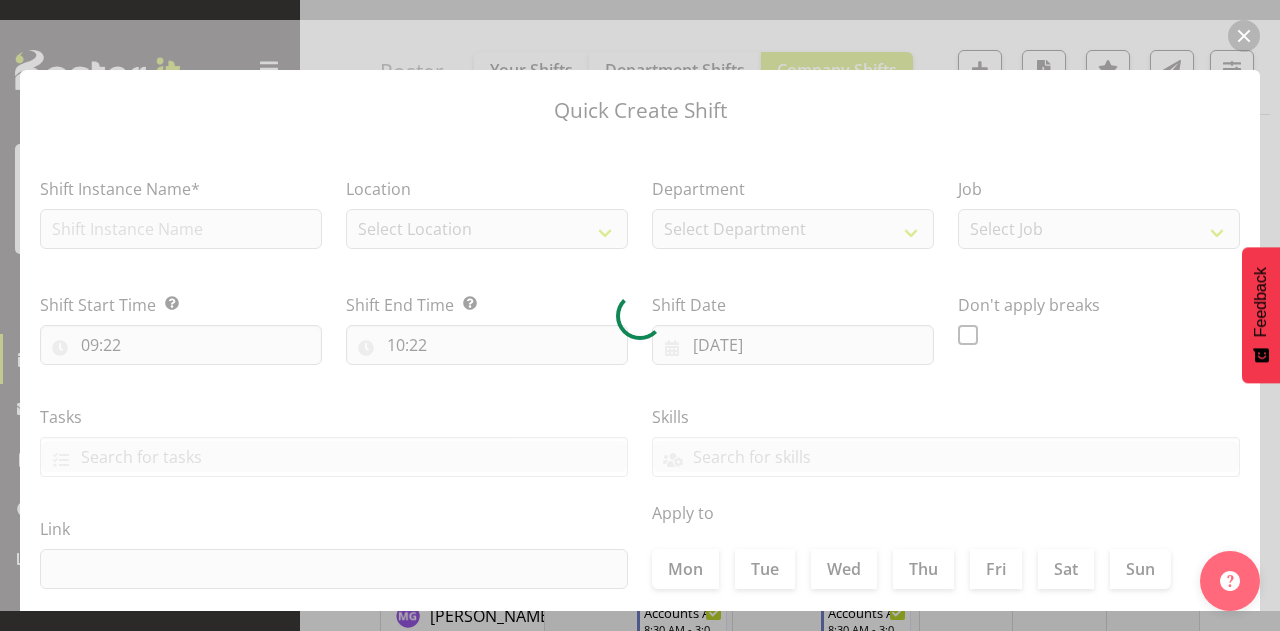type on "[DATE]" 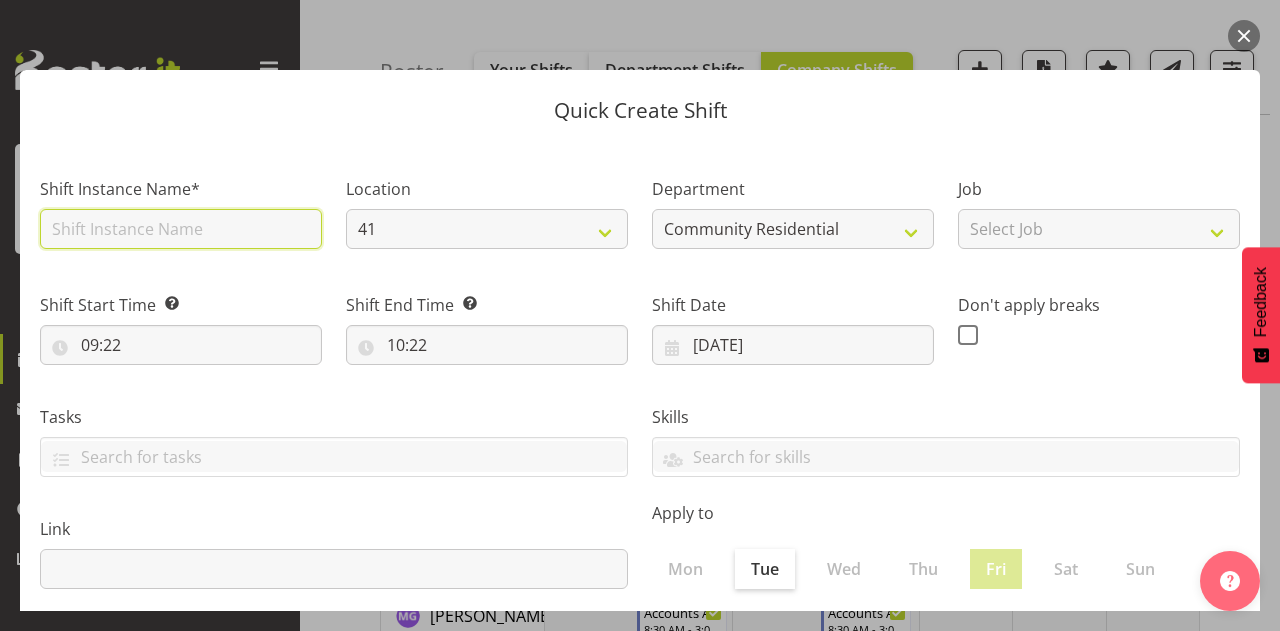 click at bounding box center (181, 229) 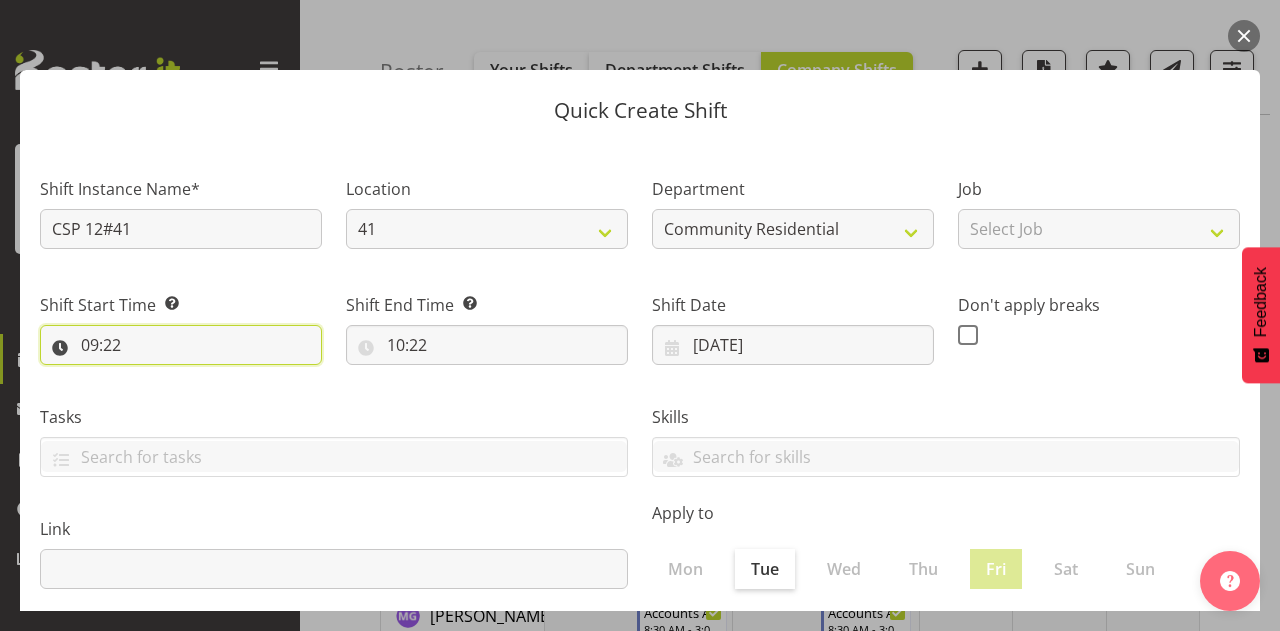 click on "09:22" at bounding box center [181, 345] 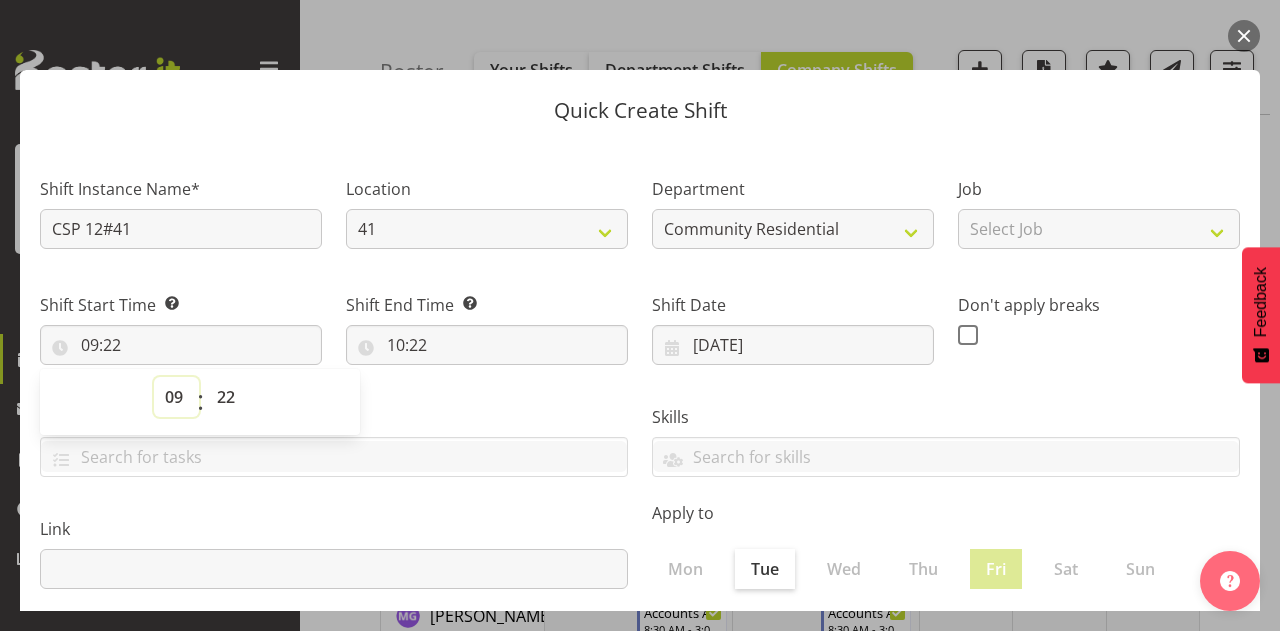 click on "00   01   02   03   04   05   06   07   08   09   10   11   12   13   14   15   16   17   18   19   20   21   22   23" at bounding box center (176, 397) 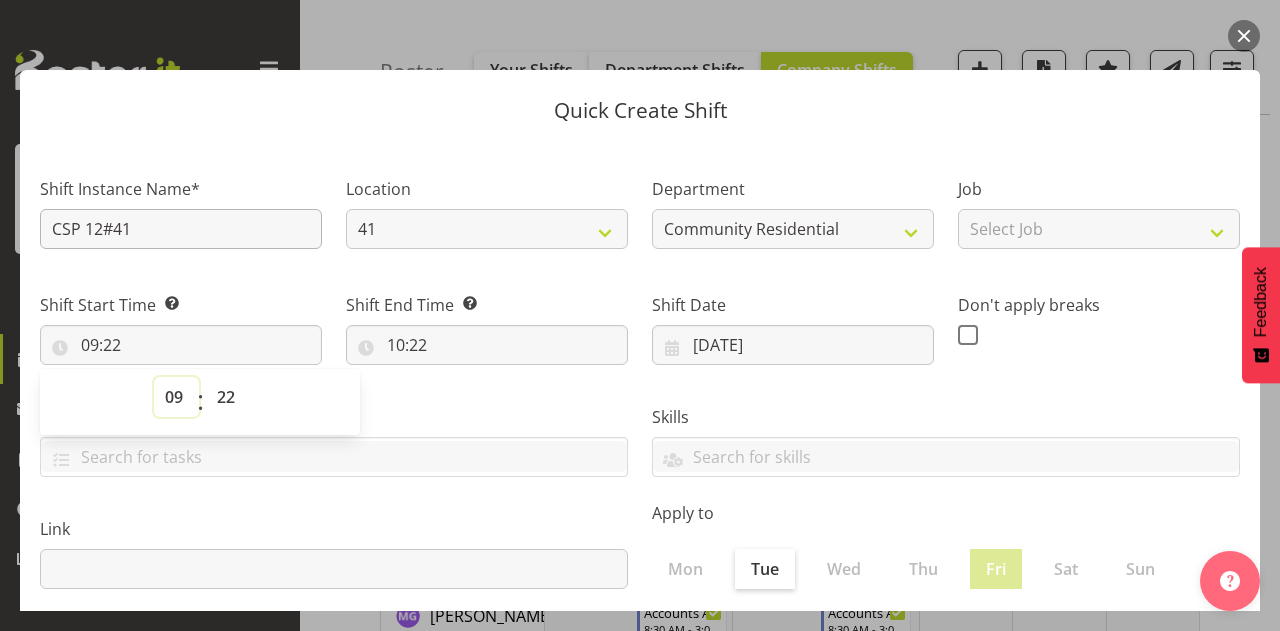 select on "18" 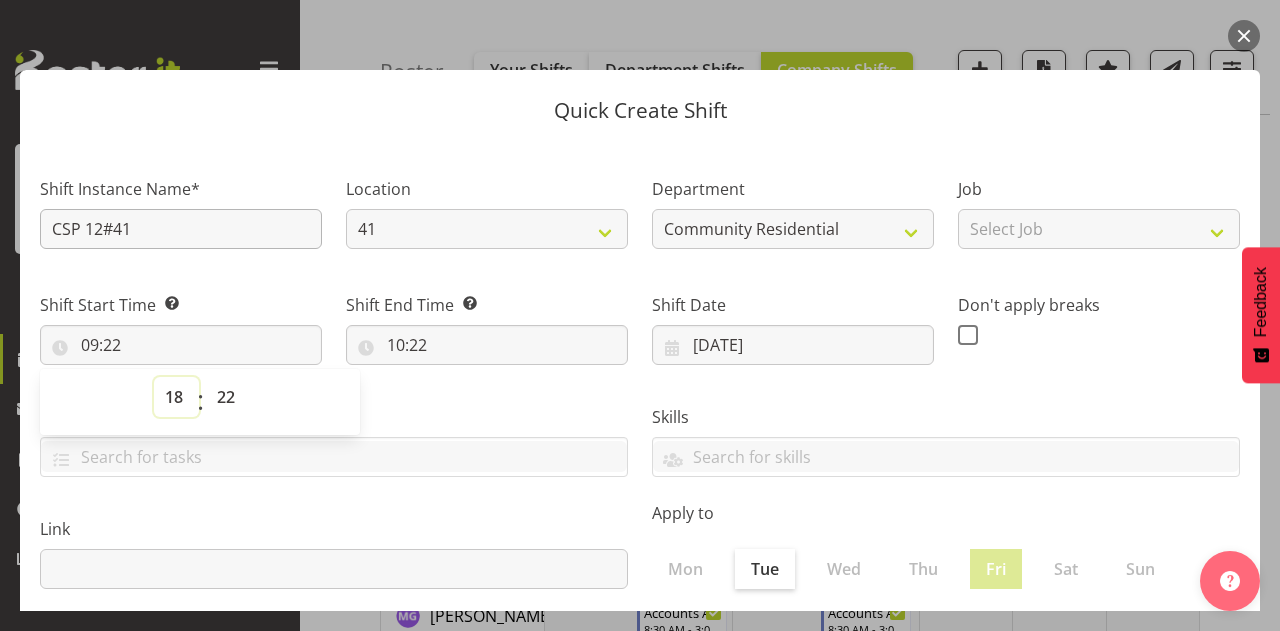 click on "00   01   02   03   04   05   06   07   08   09   10   11   12   13   14   15   16   17   18   19   20   21   22   23" at bounding box center [176, 397] 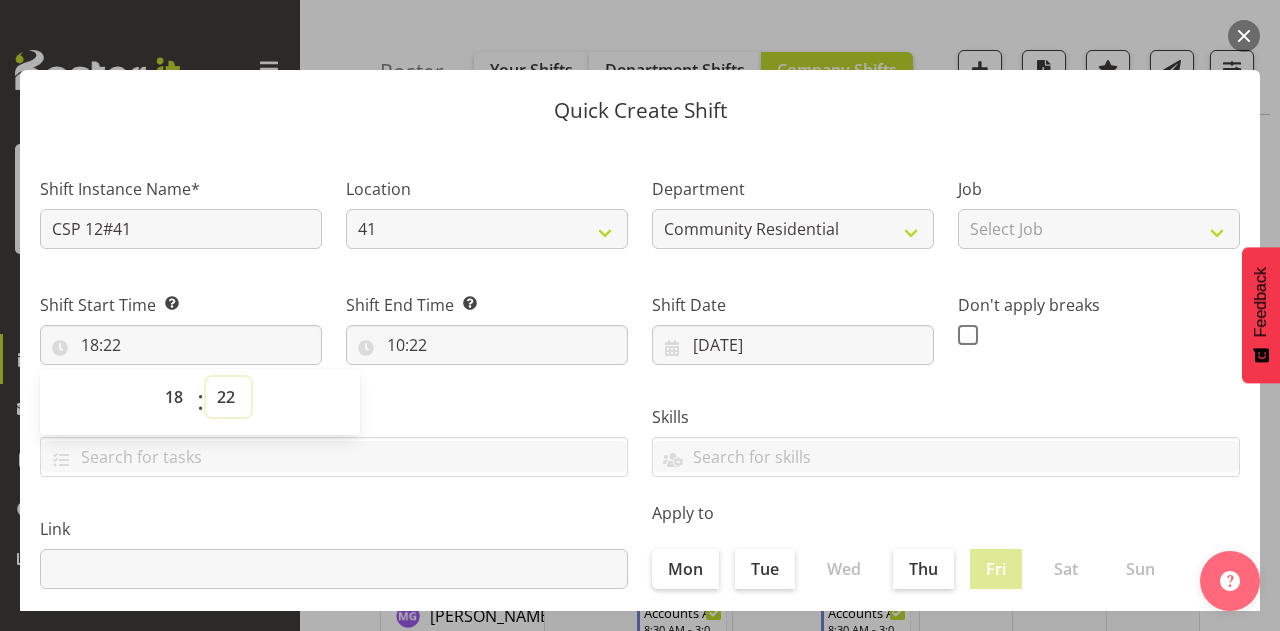 click on "00   01   02   03   04   05   06   07   08   09   10   11   12   13   14   15   16   17   18   19   20   21   22   23   24   25   26   27   28   29   30   31   32   33   34   35   36   37   38   39   40   41   42   43   44   45   46   47   48   49   50   51   52   53   54   55   56   57   58   59" at bounding box center (228, 397) 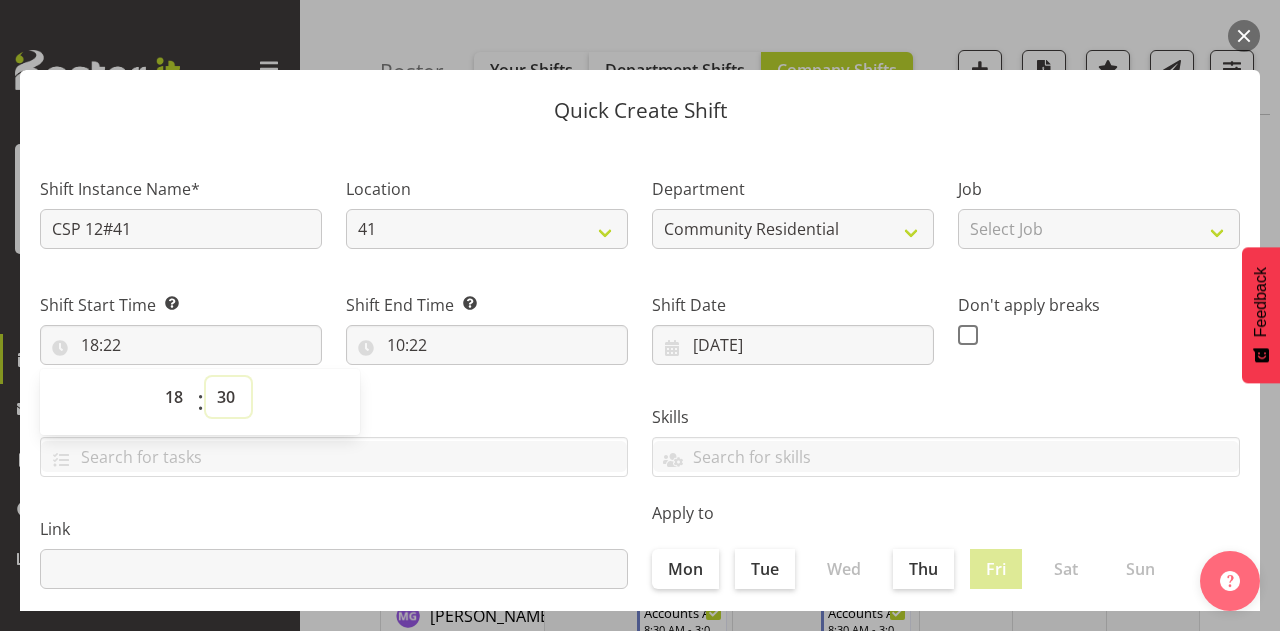 click on "00   01   02   03   04   05   06   07   08   09   10   11   12   13   14   15   16   17   18   19   20   21   22   23   24   25   26   27   28   29   30   31   32   33   34   35   36   37   38   39   40   41   42   43   44   45   46   47   48   49   50   51   52   53   54   55   56   57   58   59" at bounding box center [228, 397] 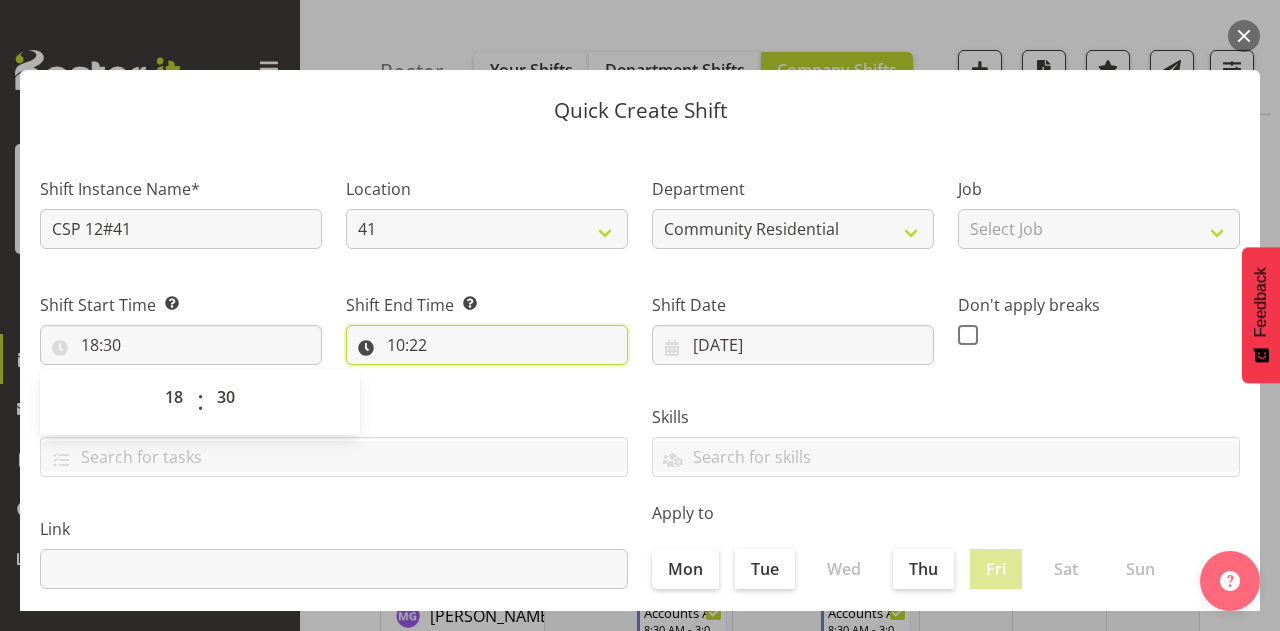 click on "10:22" at bounding box center (487, 345) 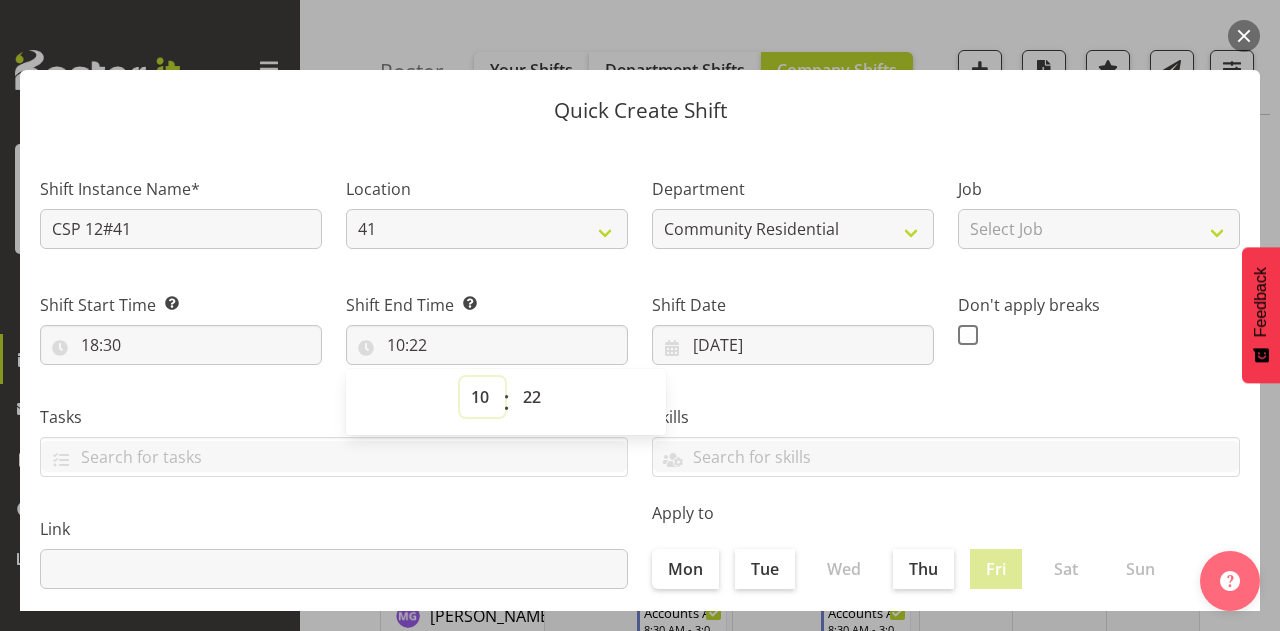 click on "00   01   02   03   04   05   06   07   08   09   10   11   12   13   14   15   16   17   18   19   20   21   22   23" at bounding box center (482, 397) 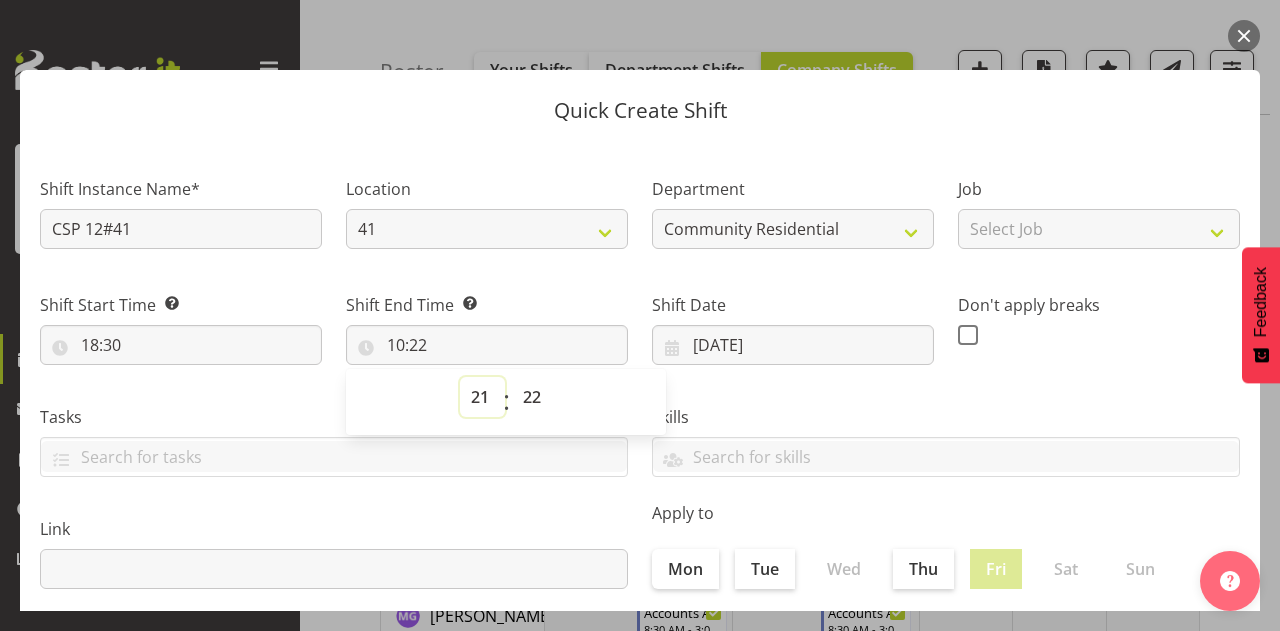 click on "00   01   02   03   04   05   06   07   08   09   10   11   12   13   14   15   16   17   18   19   20   21   22   23" at bounding box center (482, 397) 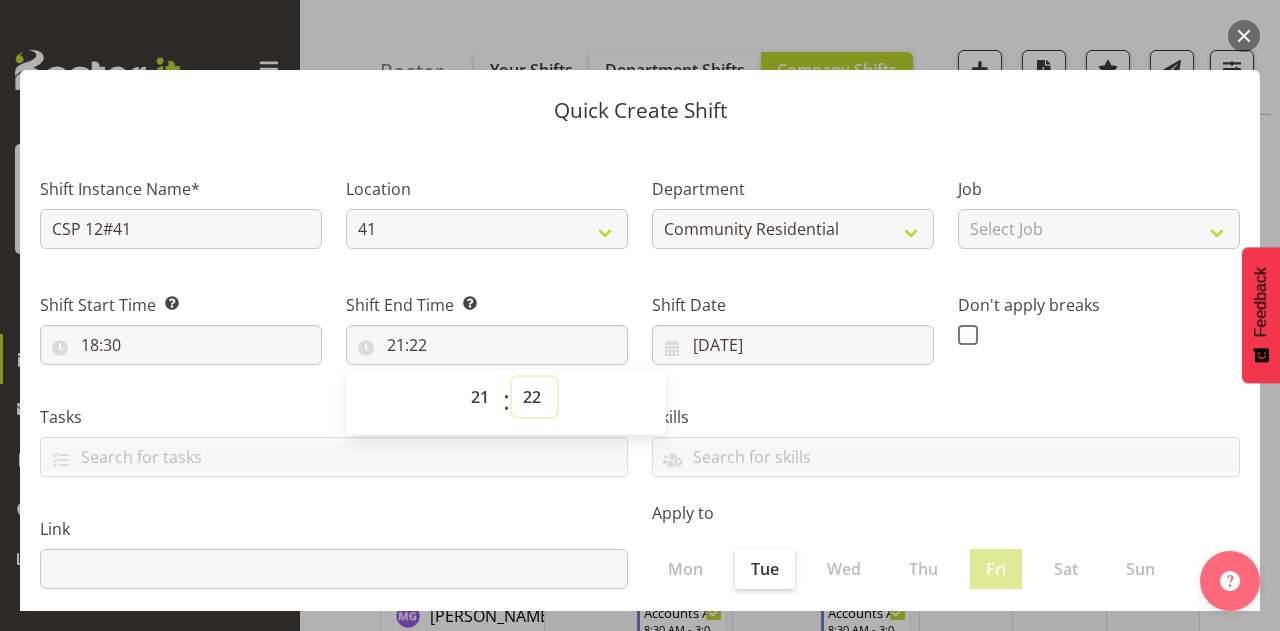 click on "00   01   02   03   04   05   06   07   08   09   10   11   12   13   14   15   16   17   18   19   20   21   22   23   24   25   26   27   28   29   30   31   32   33   34   35   36   37   38   39   40   41   42   43   44   45   46   47   48   49   50   51   52   53   54   55   56   57   58   59" at bounding box center [534, 397] 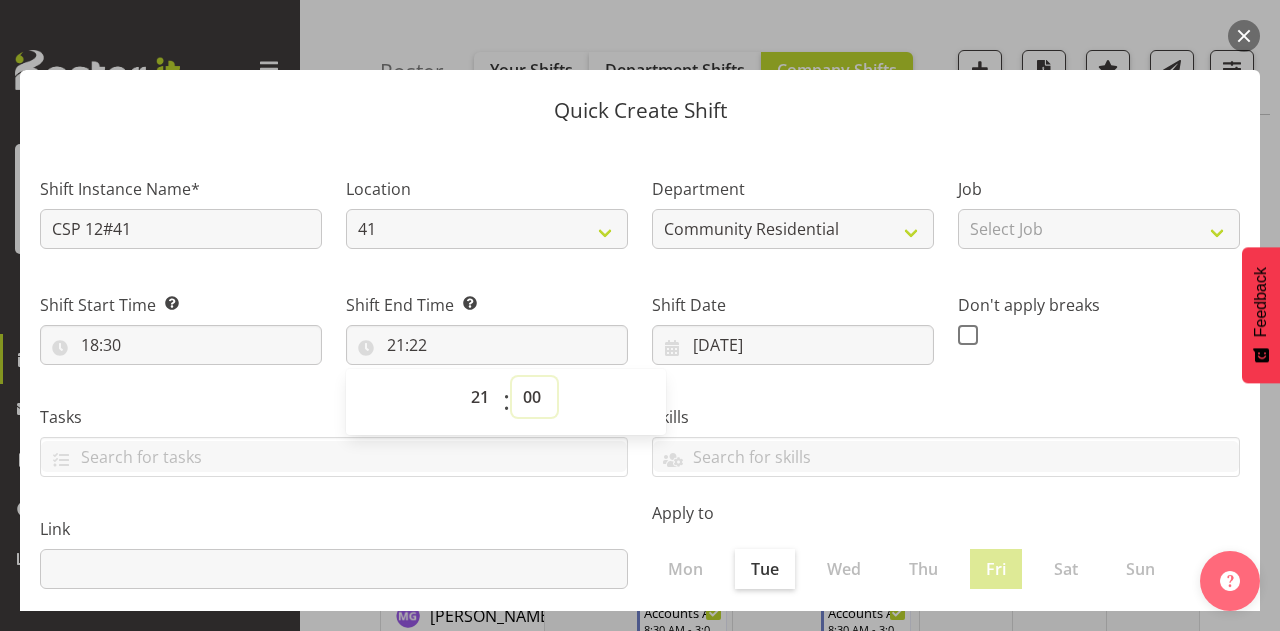 click on "00   01   02   03   04   05   06   07   08   09   10   11   12   13   14   15   16   17   18   19   20   21   22   23   24   25   26   27   28   29   30   31   32   33   34   35   36   37   38   39   40   41   42   43   44   45   46   47   48   49   50   51   52   53   54   55   56   57   58   59" at bounding box center [534, 397] 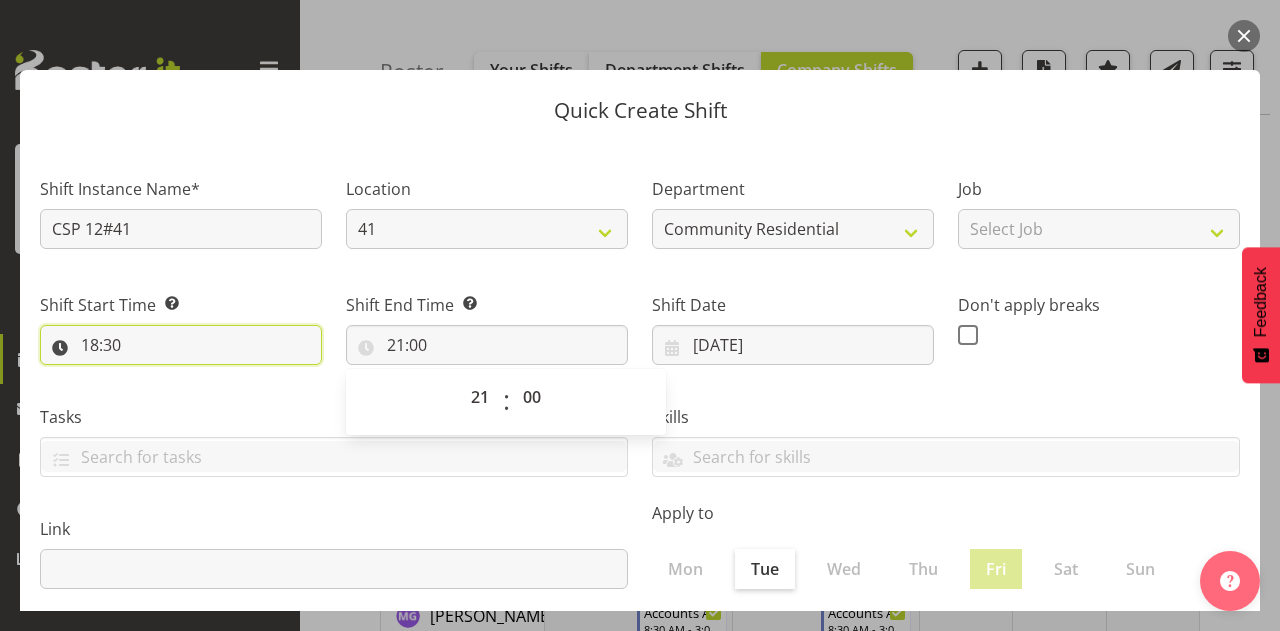 click on "18:30" at bounding box center (181, 345) 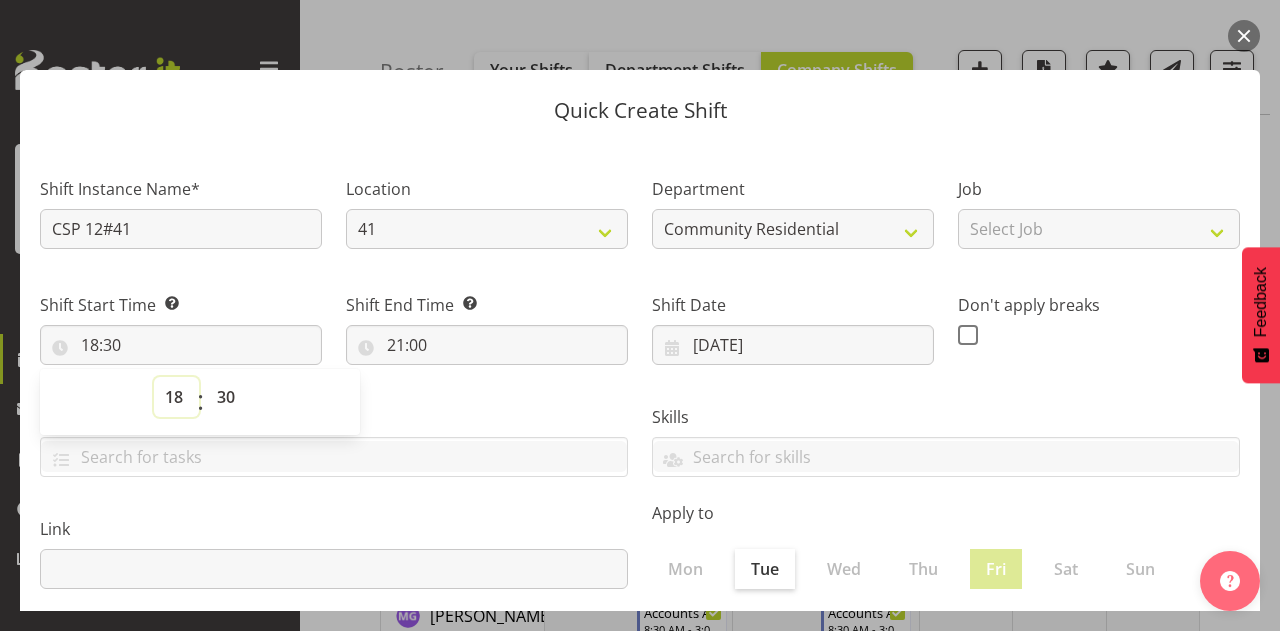 click on "00   01   02   03   04   05   06   07   08   09   10   11   12   13   14   15   16   17   18   19   20   21   22   23" at bounding box center (176, 397) 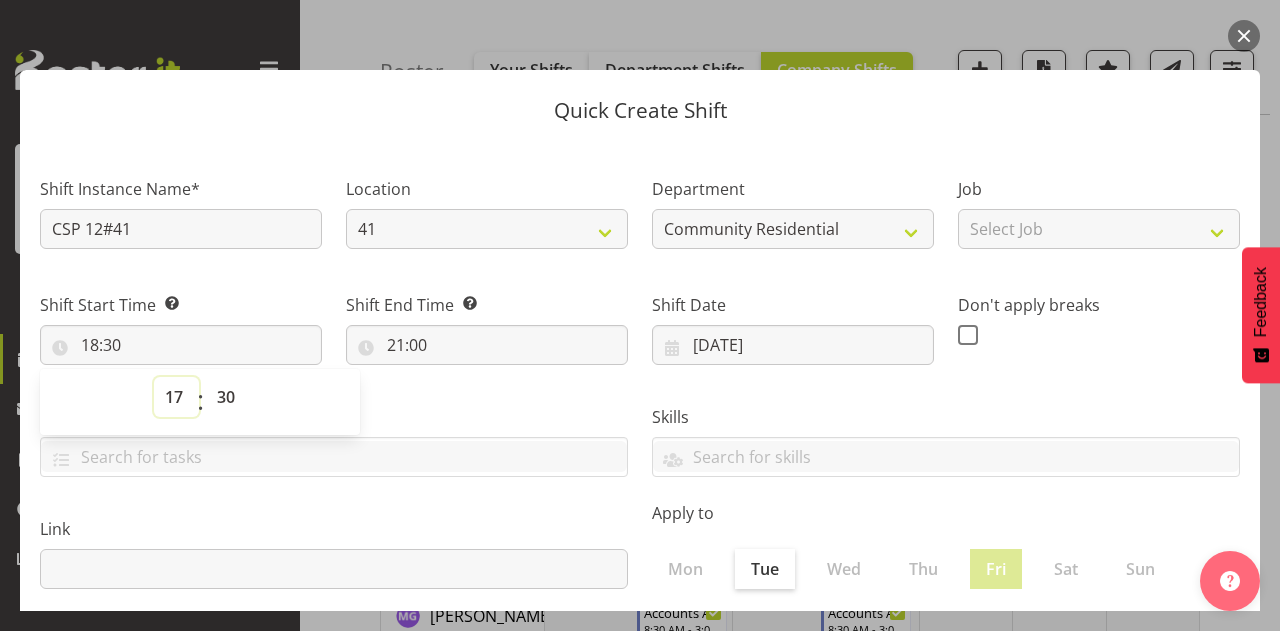 click on "00   01   02   03   04   05   06   07   08   09   10   11   12   13   14   15   16   17   18   19   20   21   22   23" at bounding box center [176, 397] 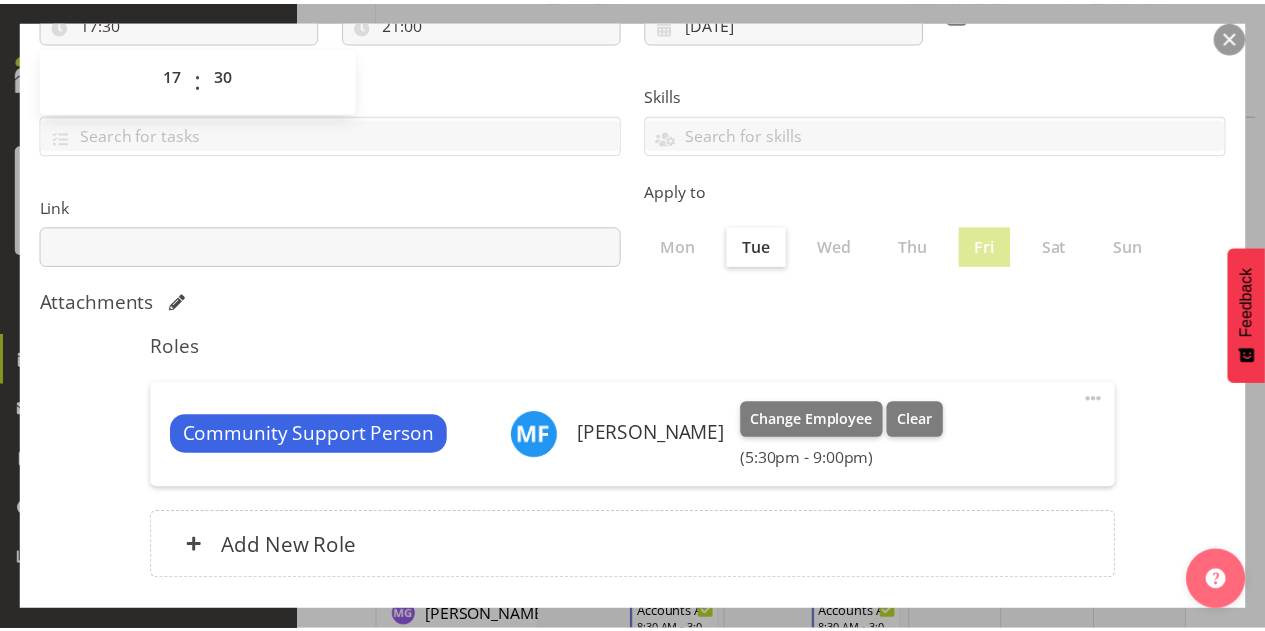 scroll, scrollTop: 428, scrollLeft: 0, axis: vertical 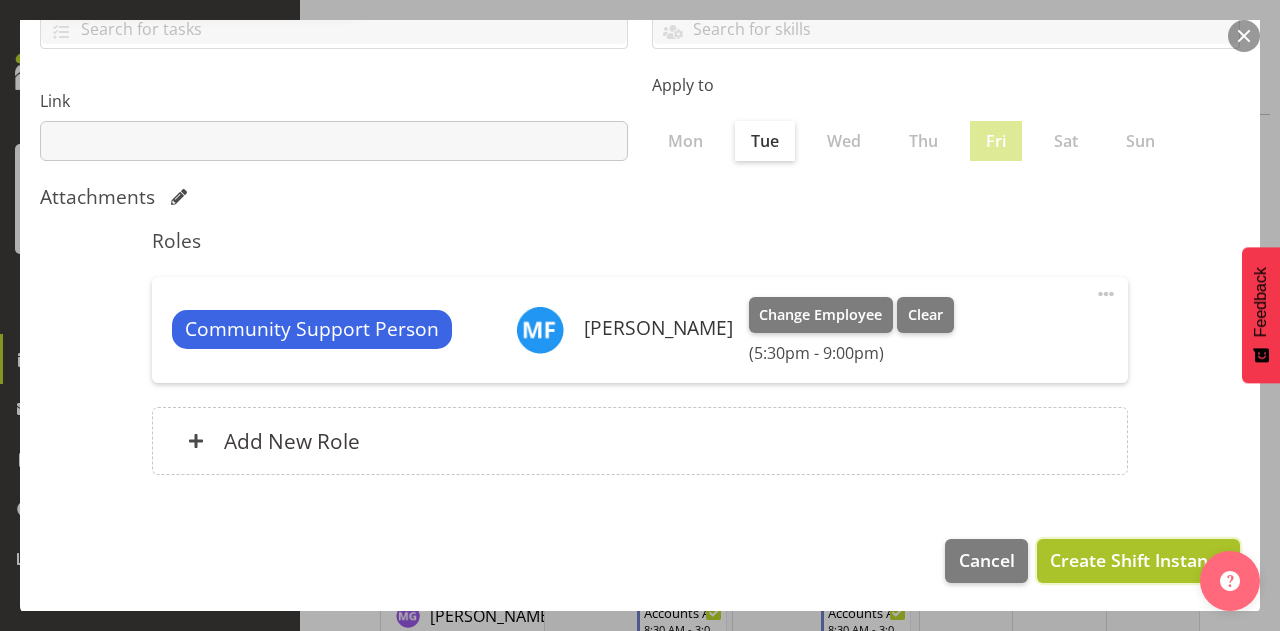 click on "Create Shift Instance" at bounding box center [1138, 560] 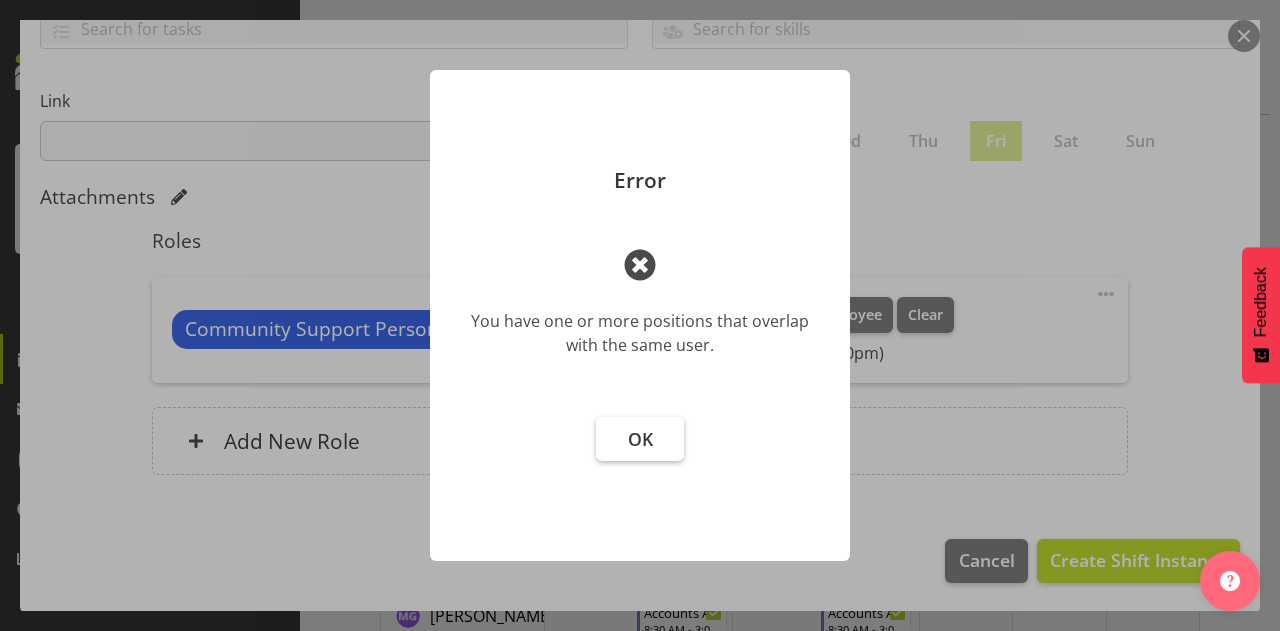 click on "OK" at bounding box center [640, 439] 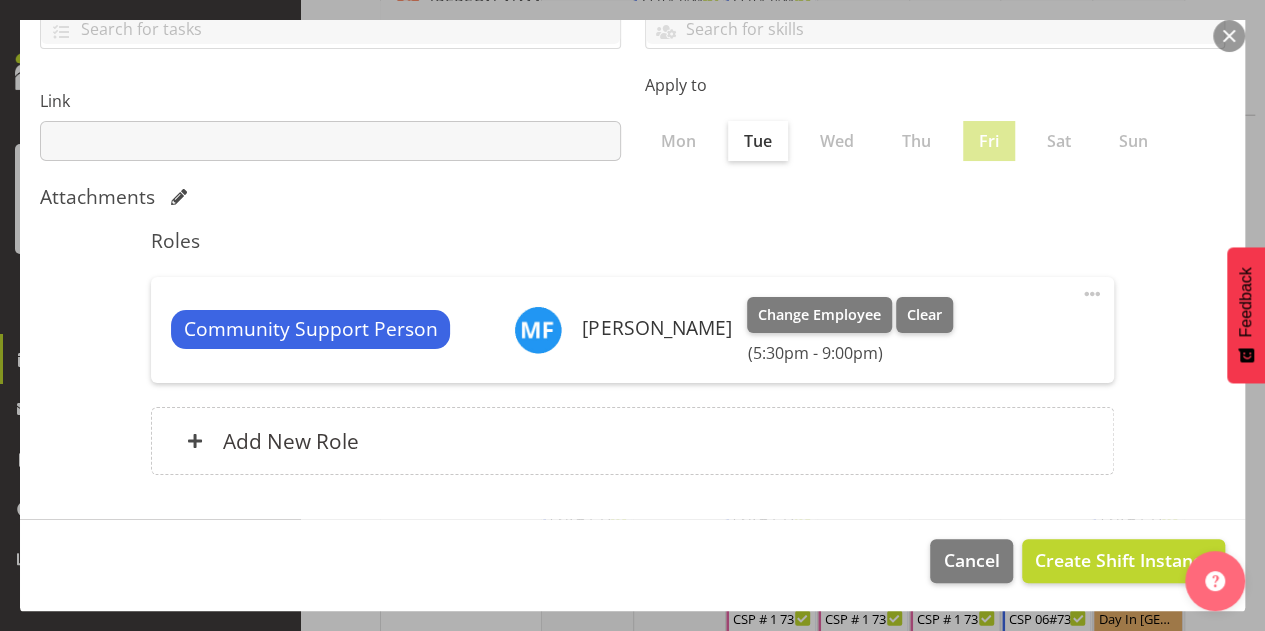 scroll, scrollTop: 2490, scrollLeft: 0, axis: vertical 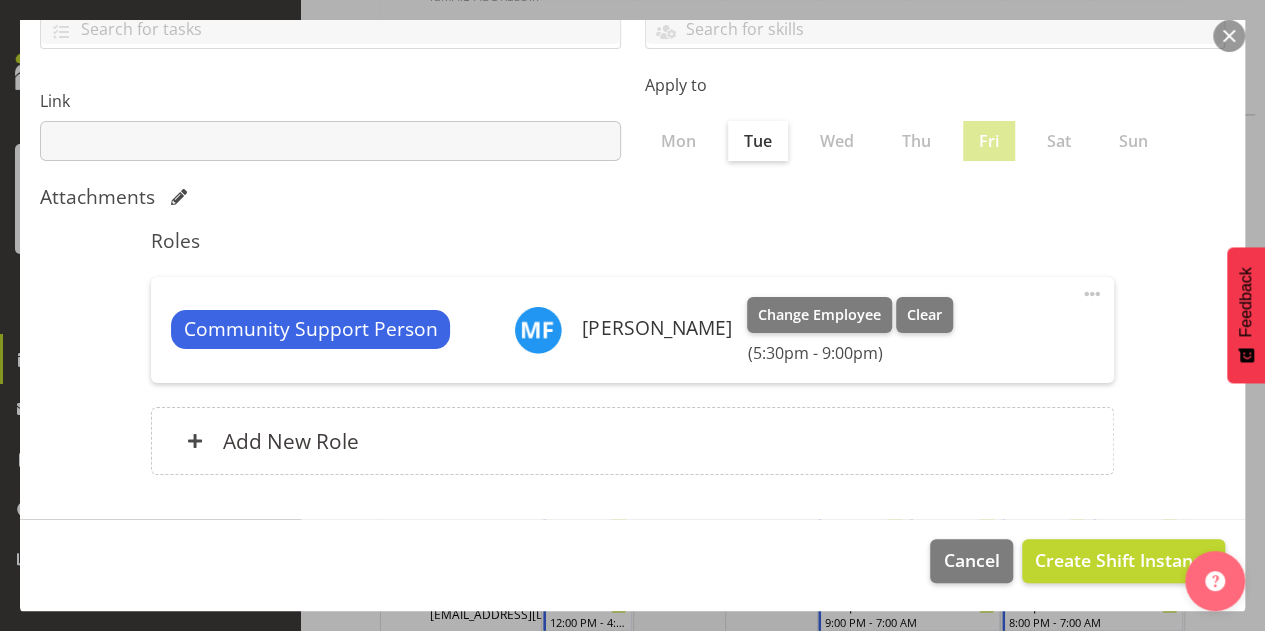 click at bounding box center (1229, 36) 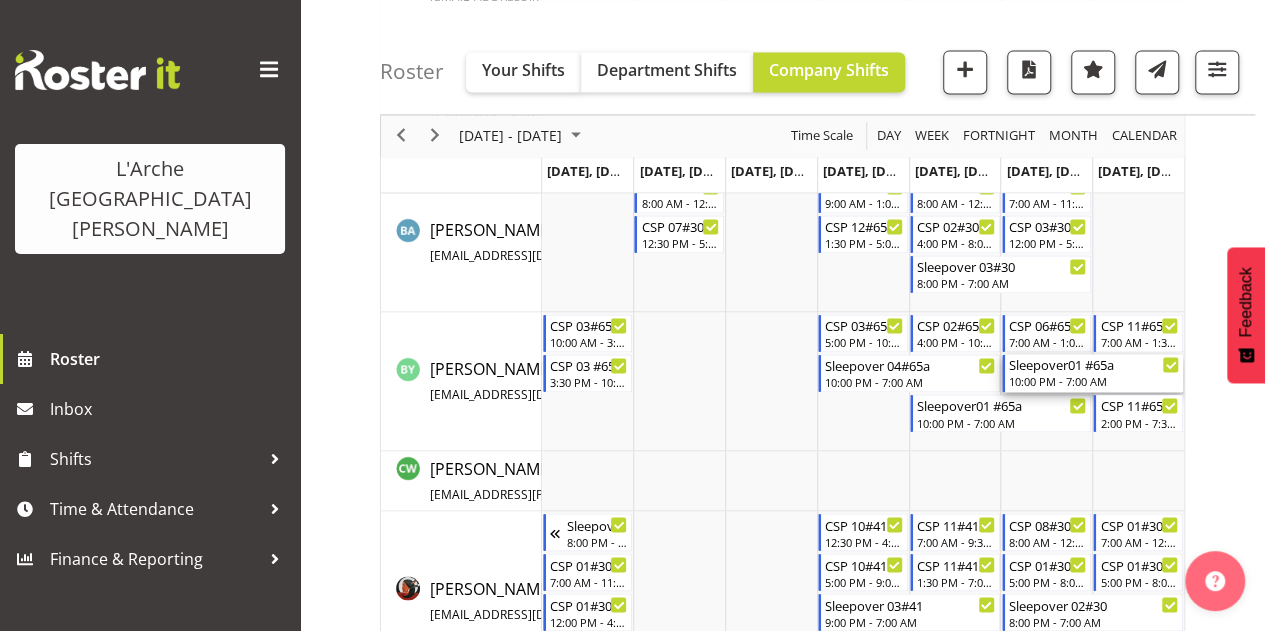 click on "Sleepover01 #65a" at bounding box center [1094, 364] 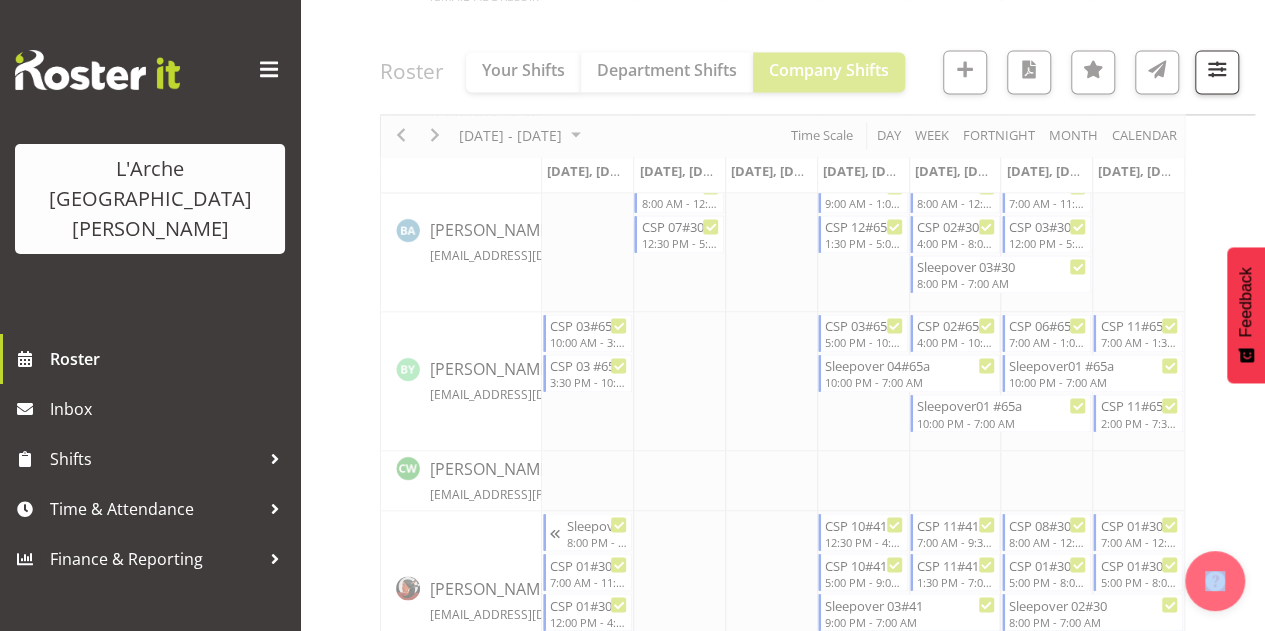 click at bounding box center (782, 1633) 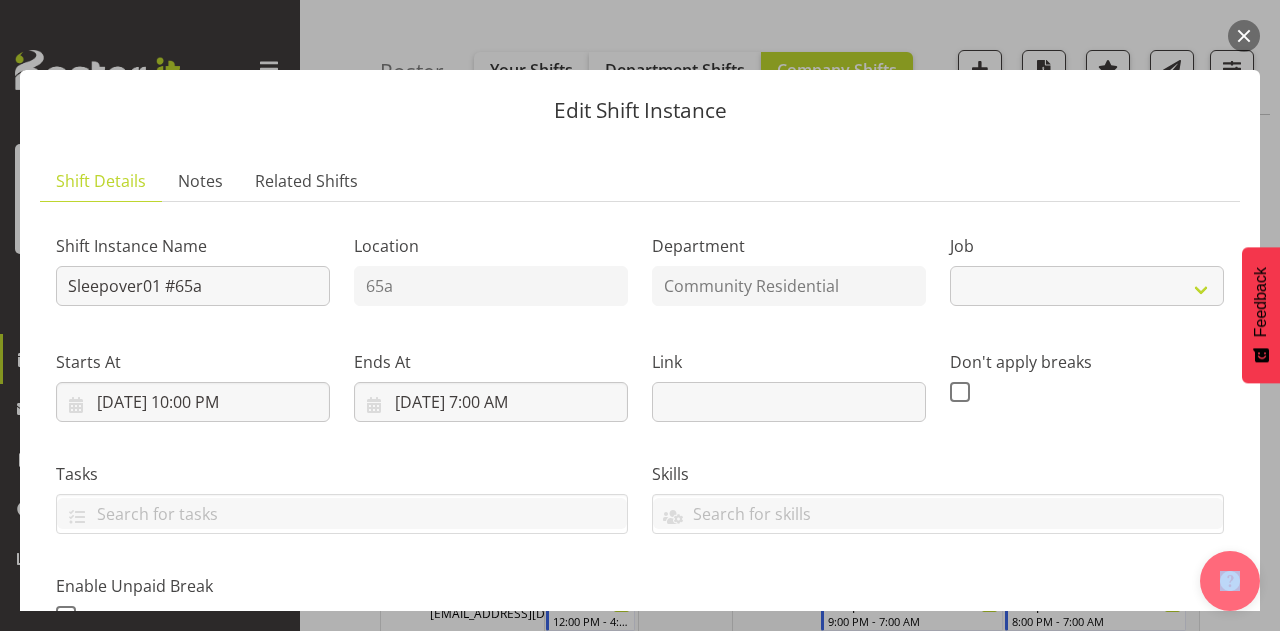 select on "2" 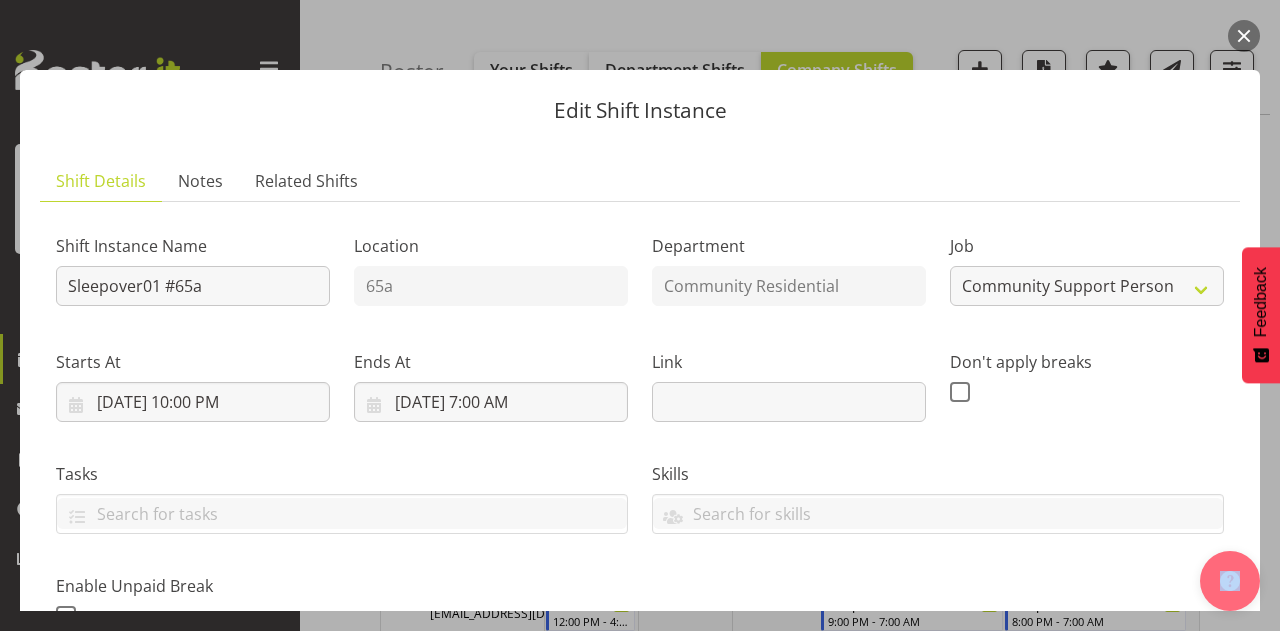 click at bounding box center [1244, 36] 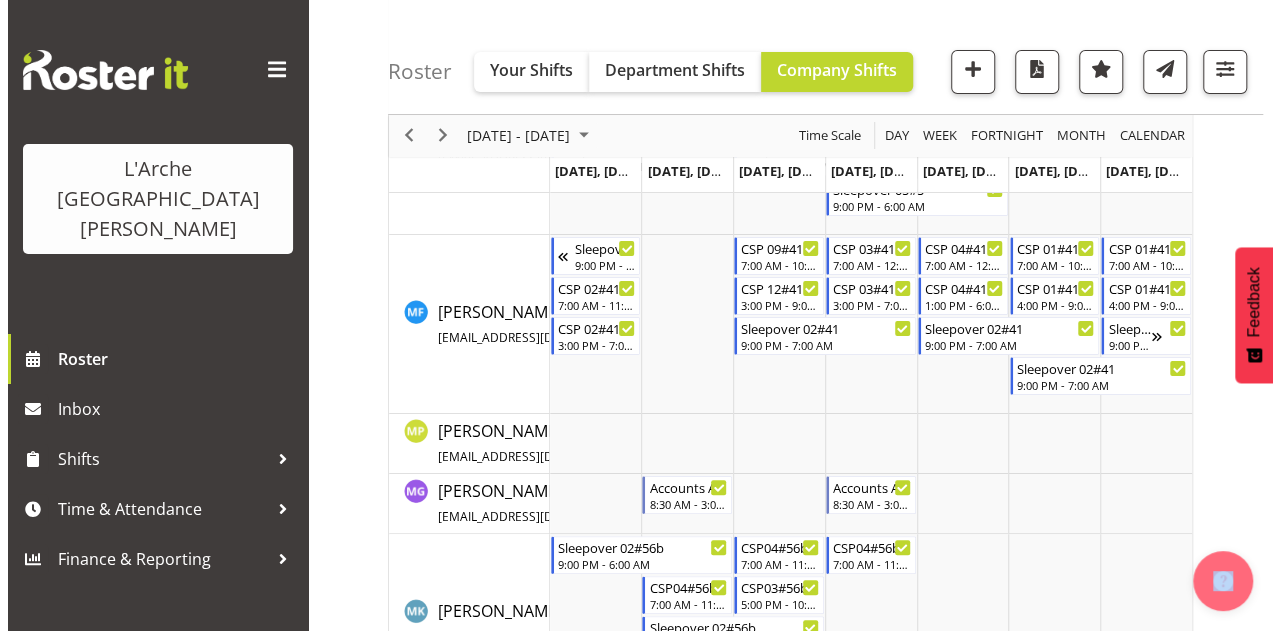 scroll, scrollTop: 3783, scrollLeft: 0, axis: vertical 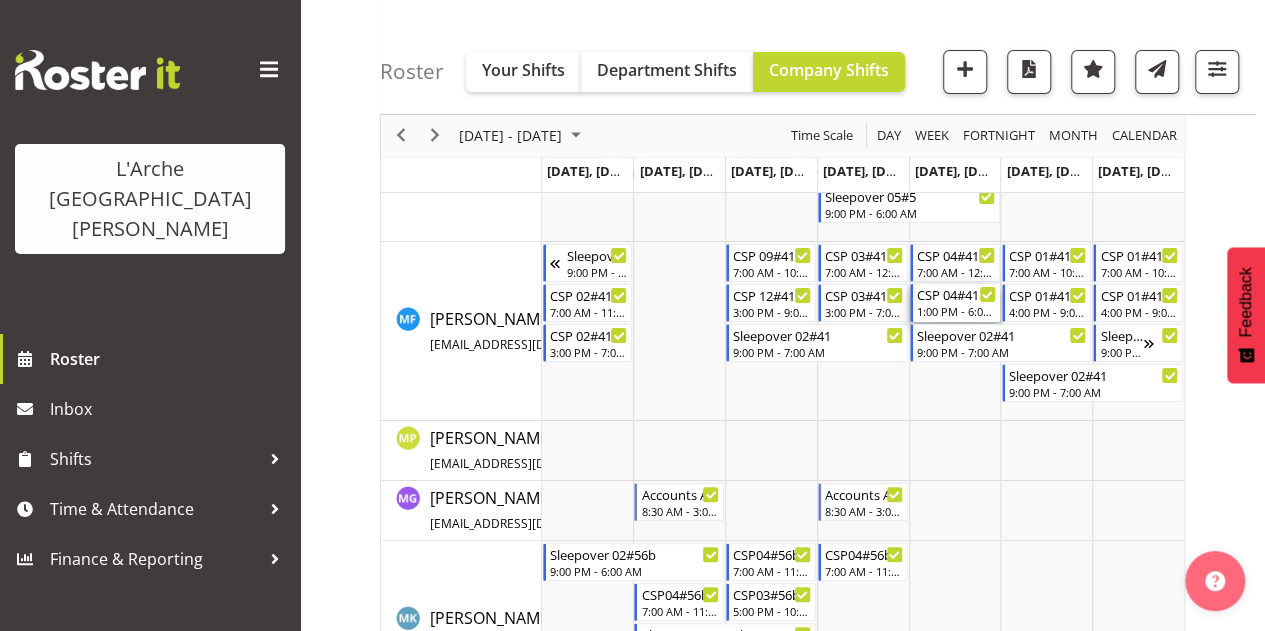 click on "CSP 04#41" at bounding box center [956, 294] 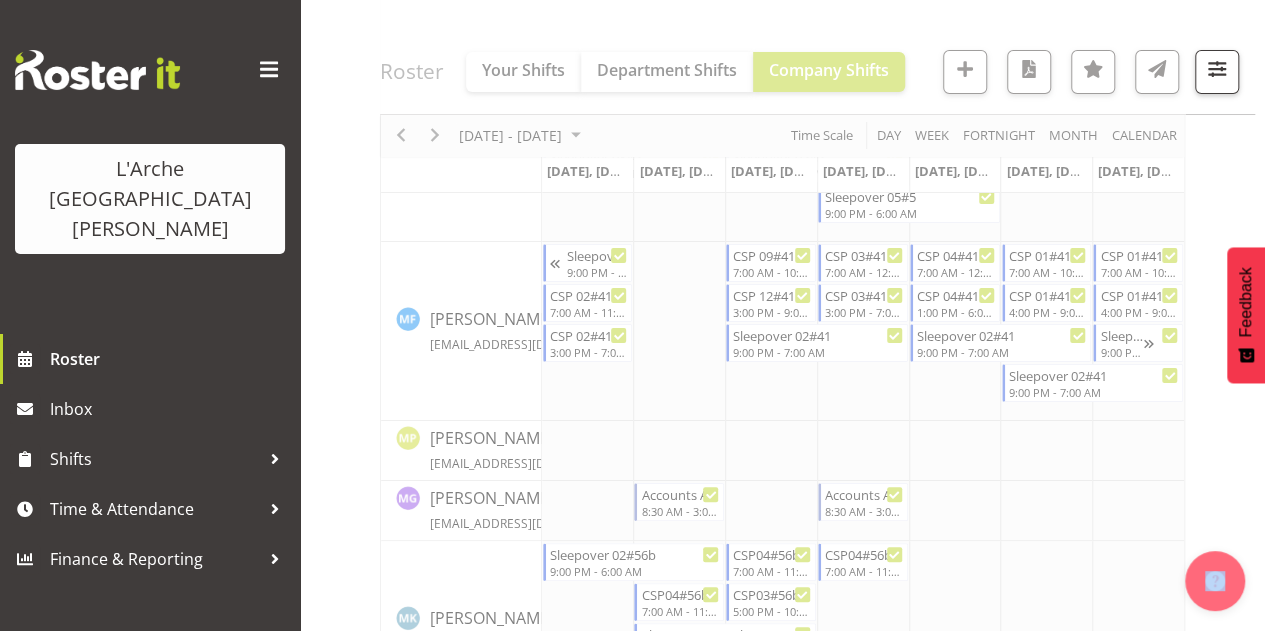 click at bounding box center (782, -666) 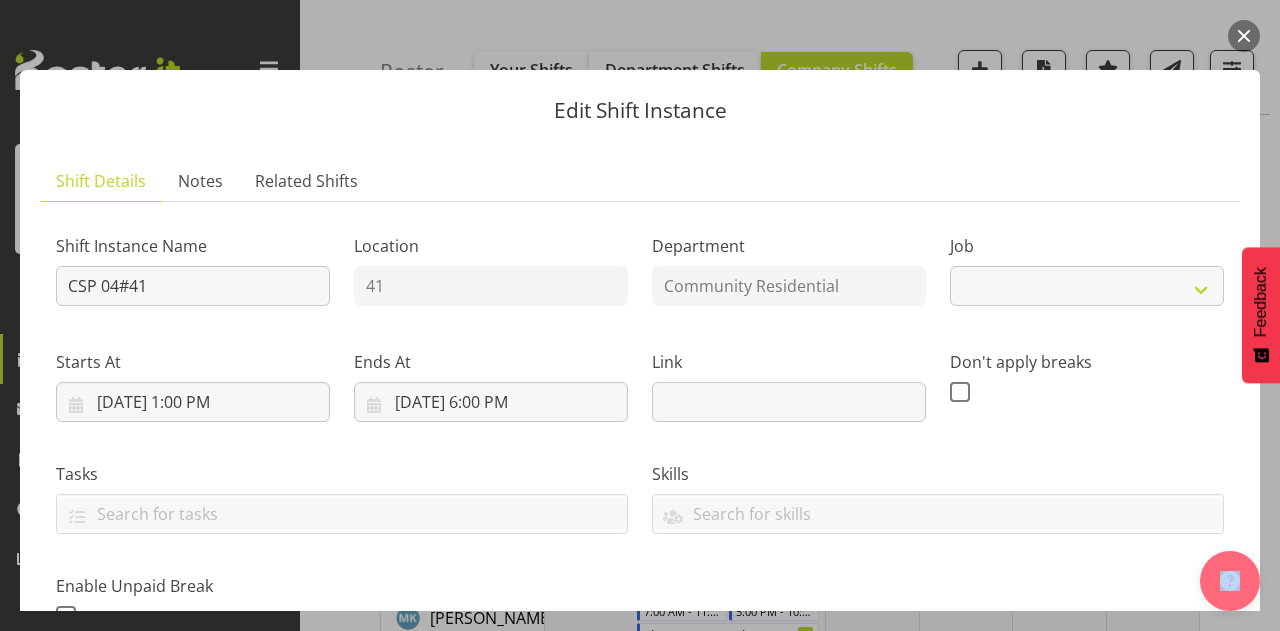 select on "2" 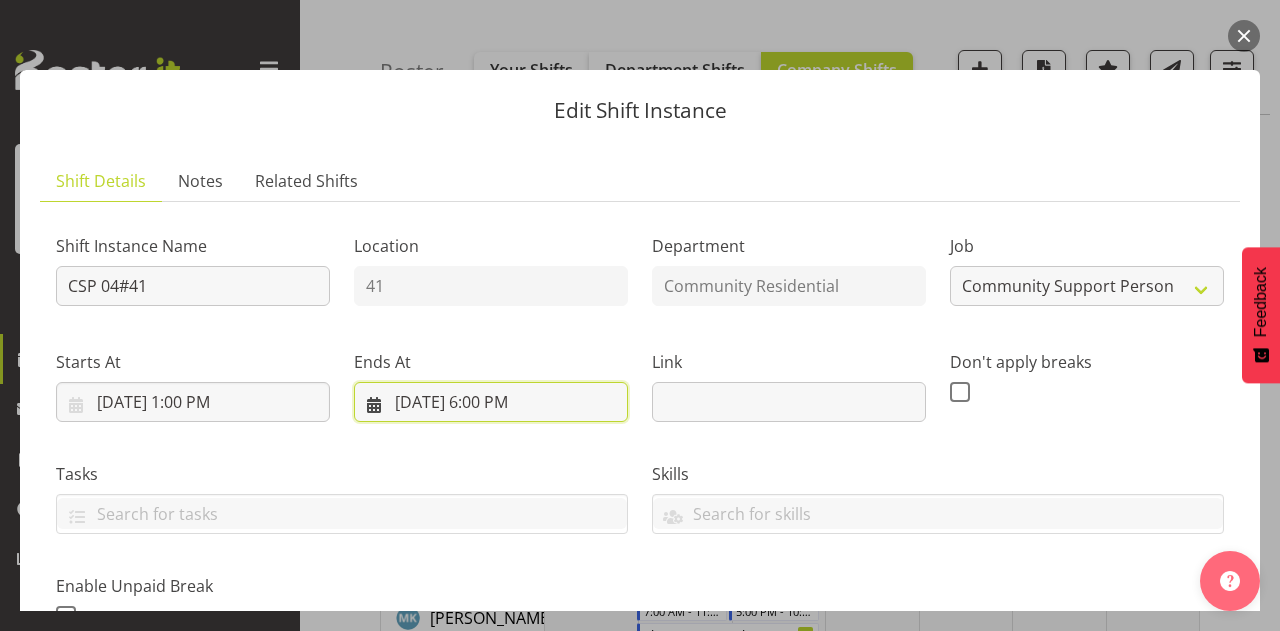 click on "[DATE] 6:00 PM" at bounding box center (491, 402) 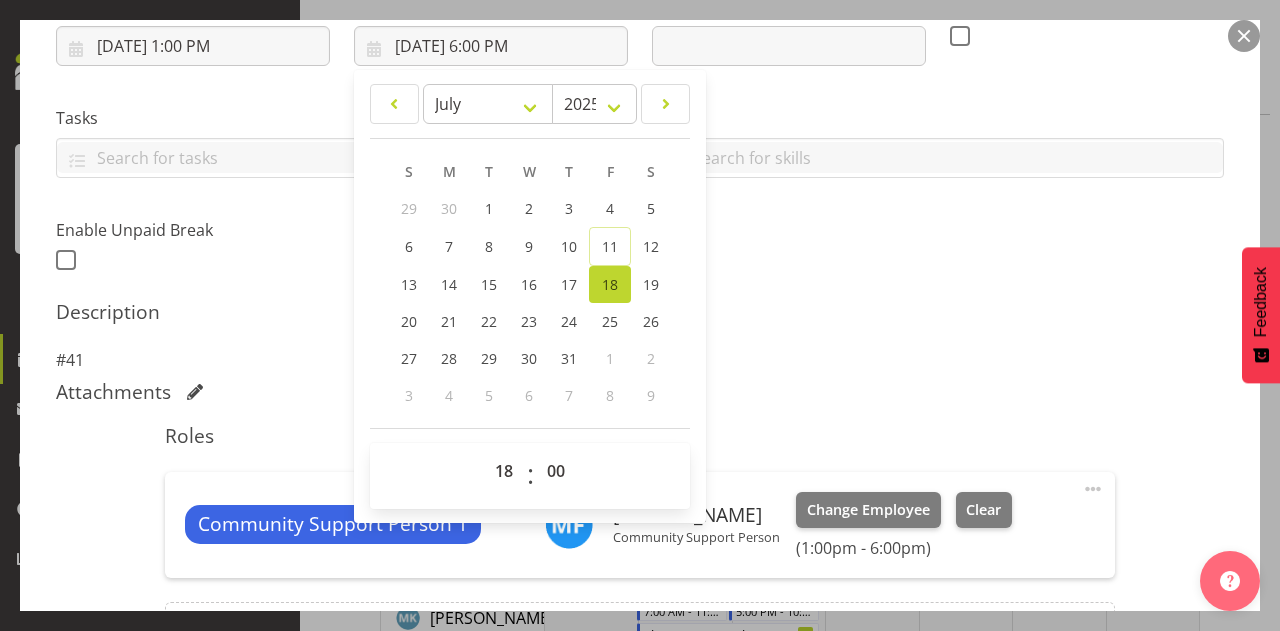 scroll, scrollTop: 389, scrollLeft: 0, axis: vertical 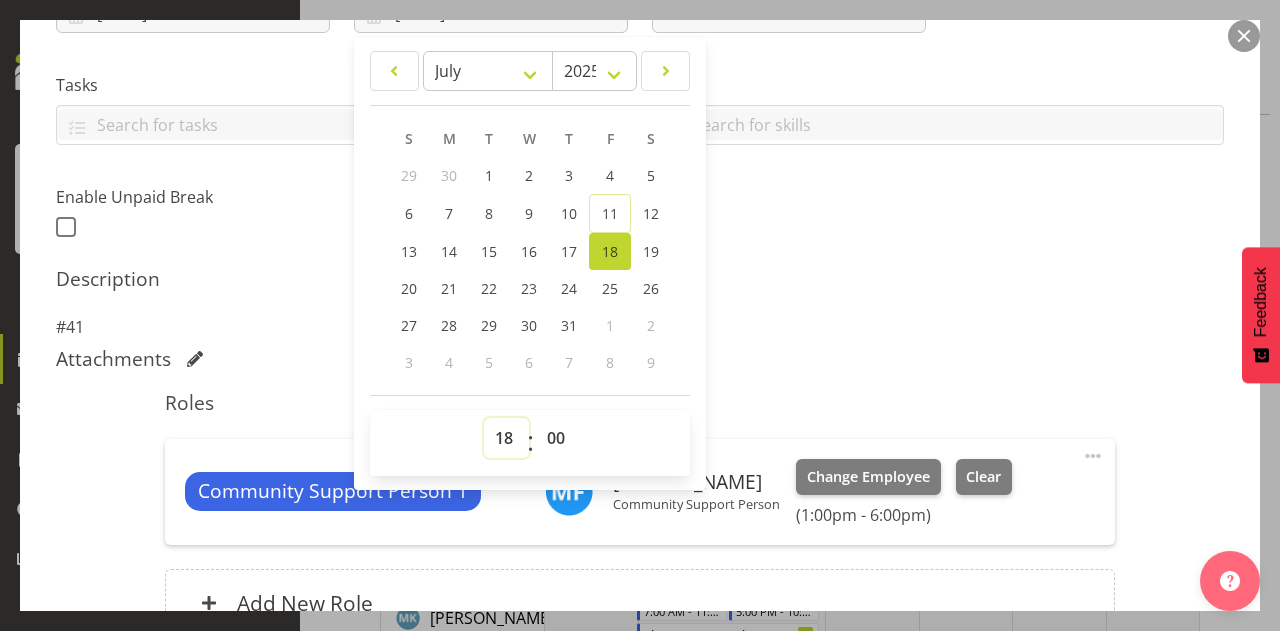 click on "00   01   02   03   04   05   06   07   08   09   10   11   12   13   14   15   16   17   18   19   20   21   22   23" at bounding box center [506, 438] 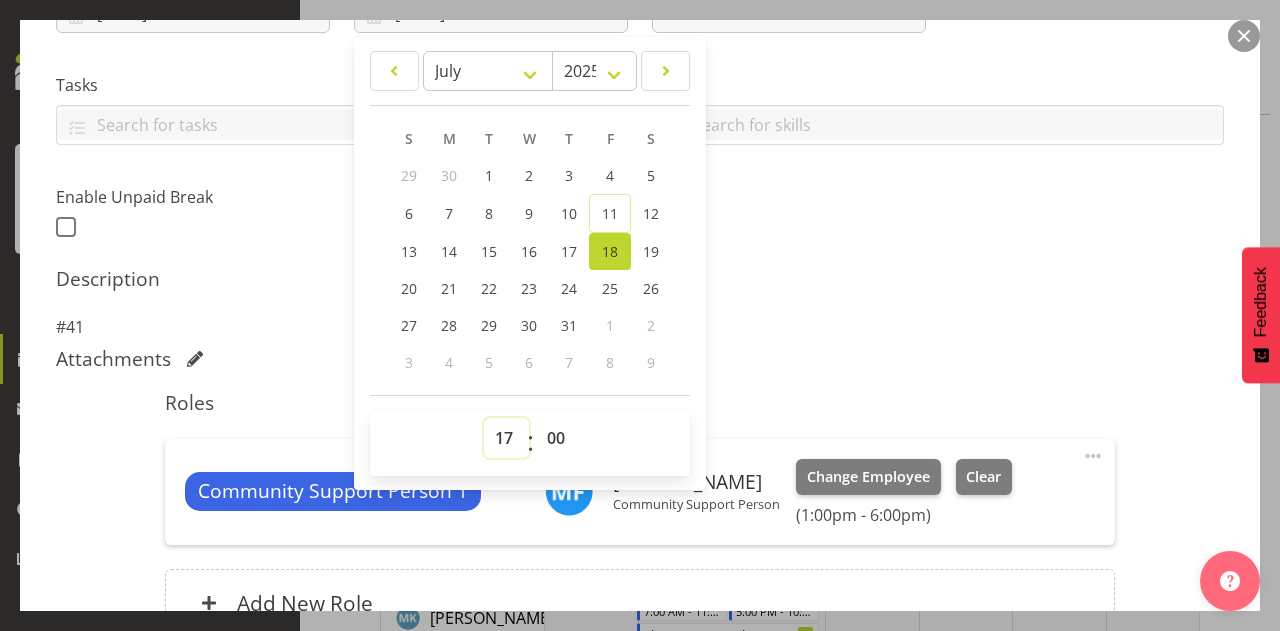 click on "00   01   02   03   04   05   06   07   08   09   10   11   12   13   14   15   16   17   18   19   20   21   22   23" at bounding box center [506, 438] 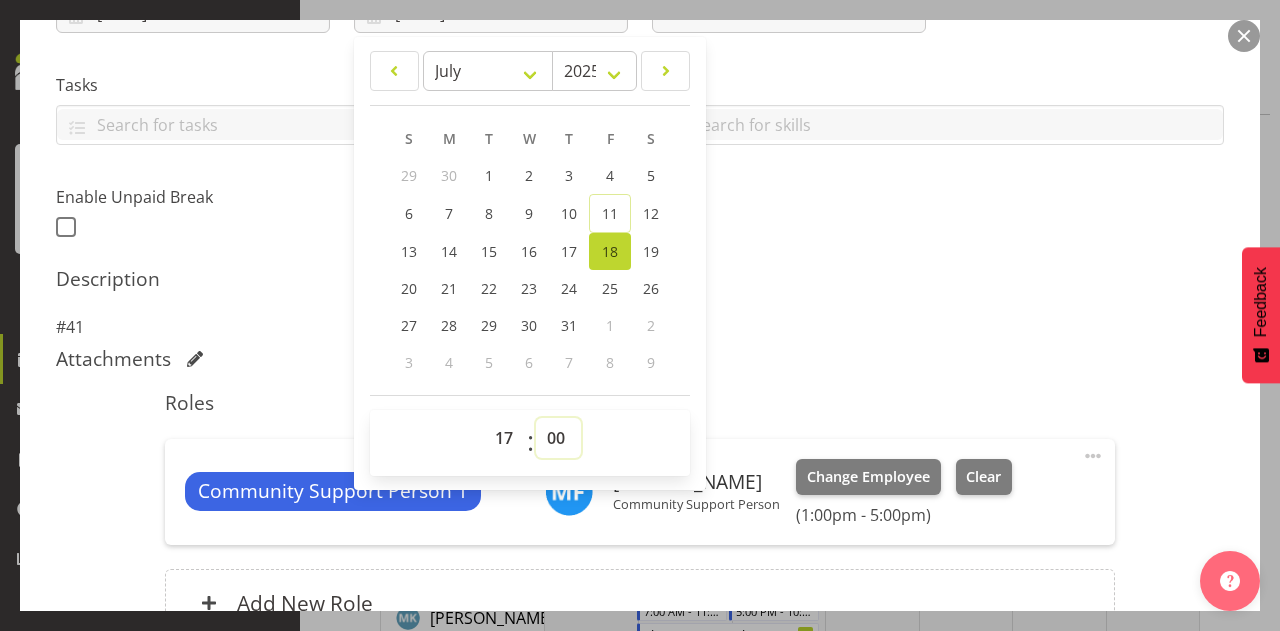 click on "00   01   02   03   04   05   06   07   08   09   10   11   12   13   14   15   16   17   18   19   20   21   22   23   24   25   26   27   28   29   30   31   32   33   34   35   36   37   38   39   40   41   42   43   44   45   46   47   48   49   50   51   52   53   54   55   56   57   58   59" at bounding box center (558, 438) 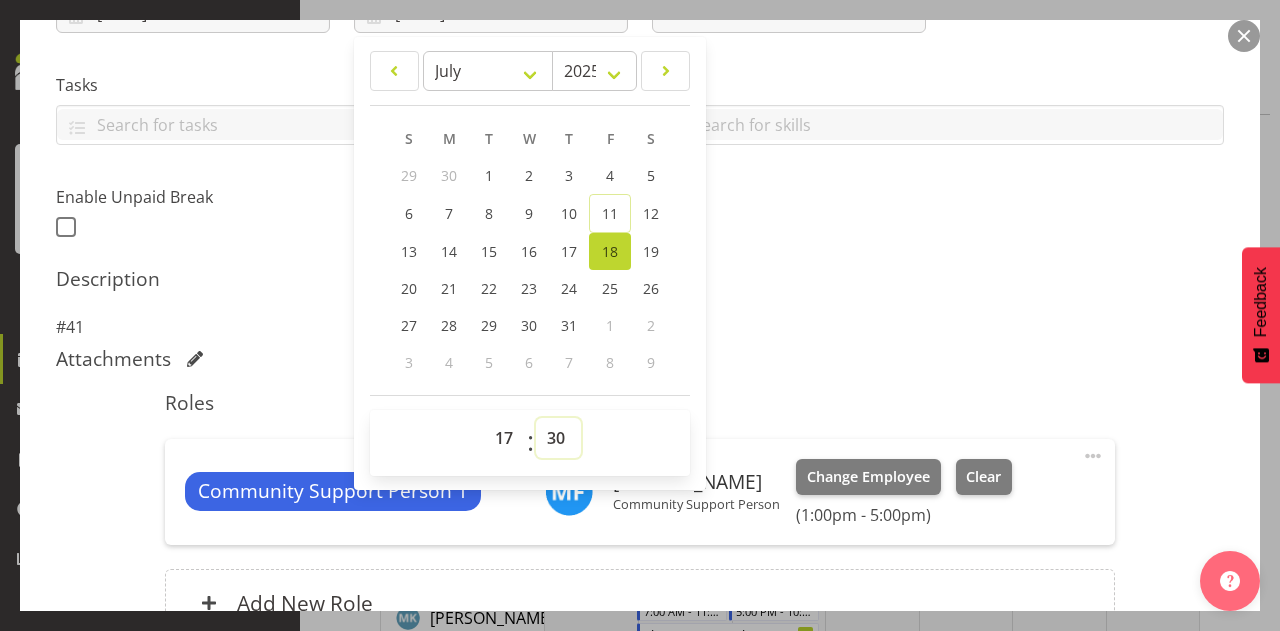 click on "00   01   02   03   04   05   06   07   08   09   10   11   12   13   14   15   16   17   18   19   20   21   22   23   24   25   26   27   28   29   30   31   32   33   34   35   36   37   38   39   40   41   42   43   44   45   46   47   48   49   50   51   52   53   54   55   56   57   58   59" at bounding box center (558, 438) 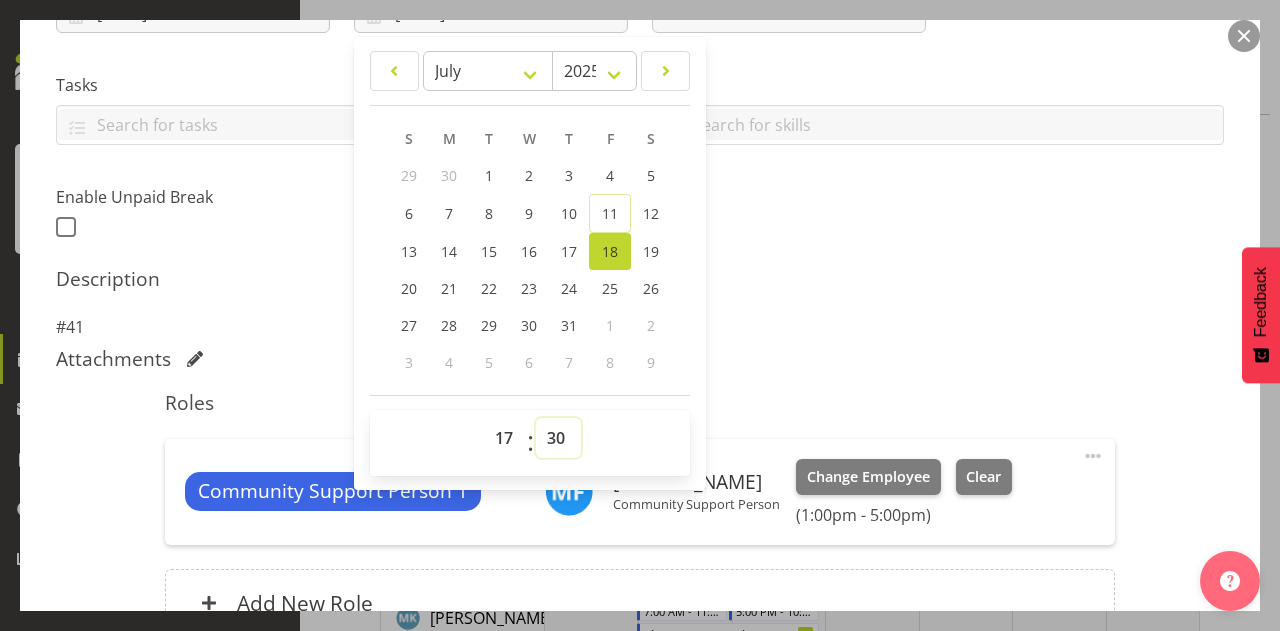 type on "[DATE] 5:30 PM" 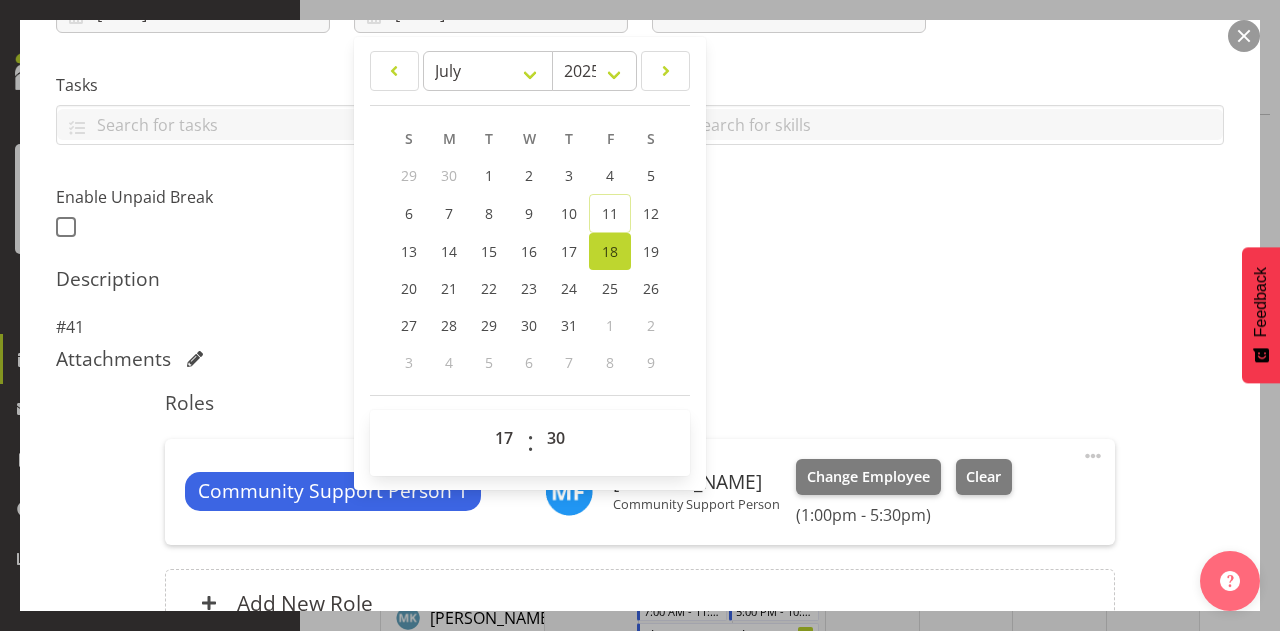 scroll, scrollTop: 590, scrollLeft: 0, axis: vertical 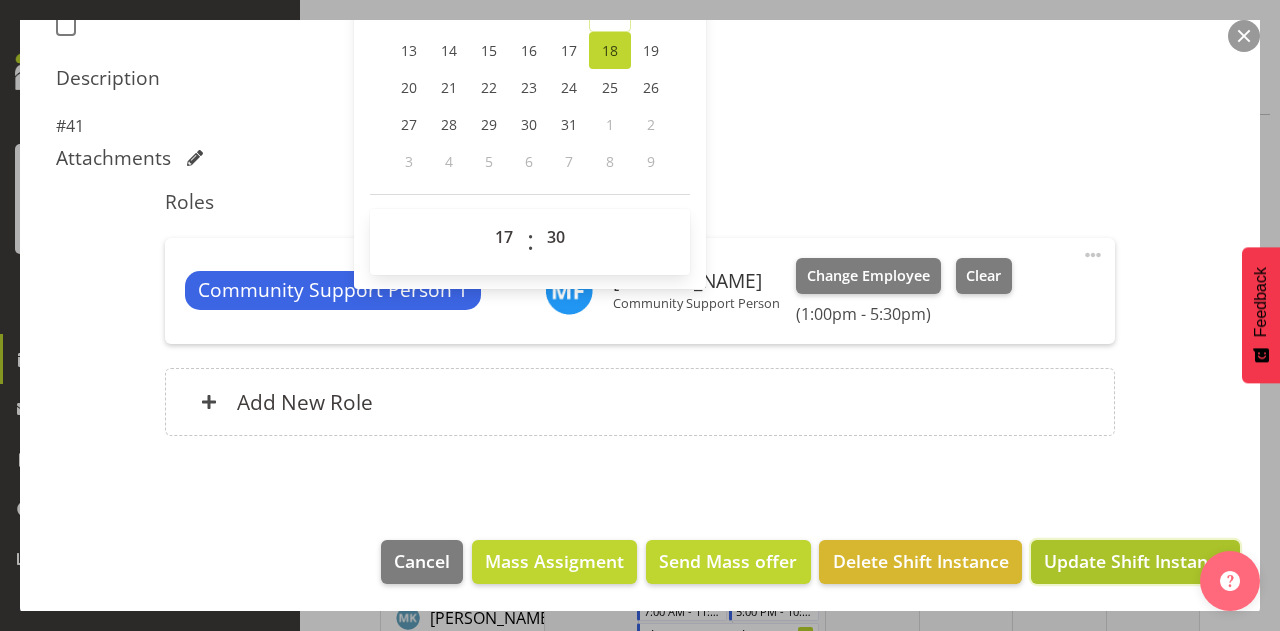click on "Update Shift Instance" at bounding box center (1135, 561) 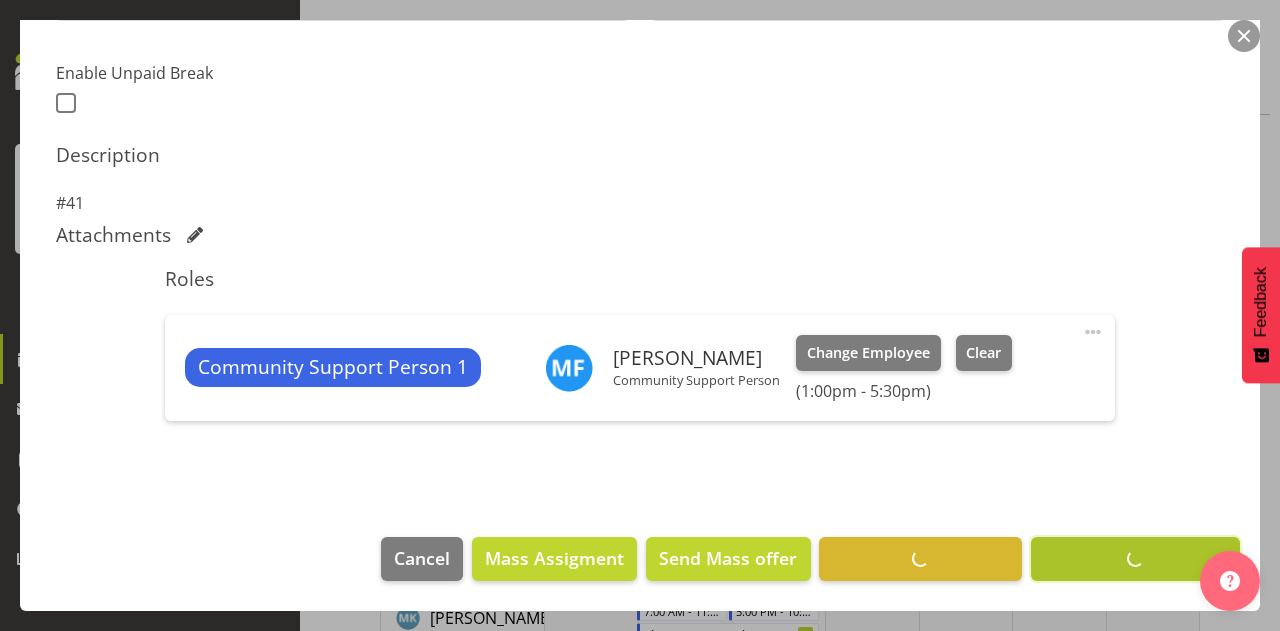 scroll, scrollTop: 510, scrollLeft: 0, axis: vertical 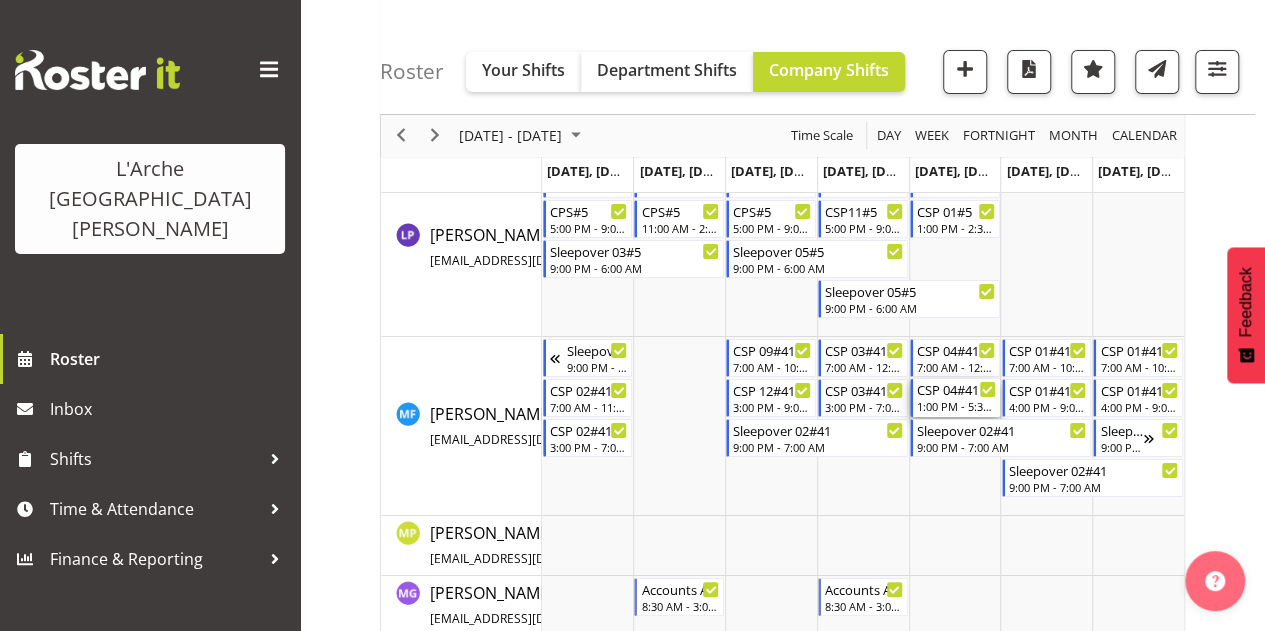 click on "CSP 04#41 1:00 PM - 5:30 PM" at bounding box center (955, 398) 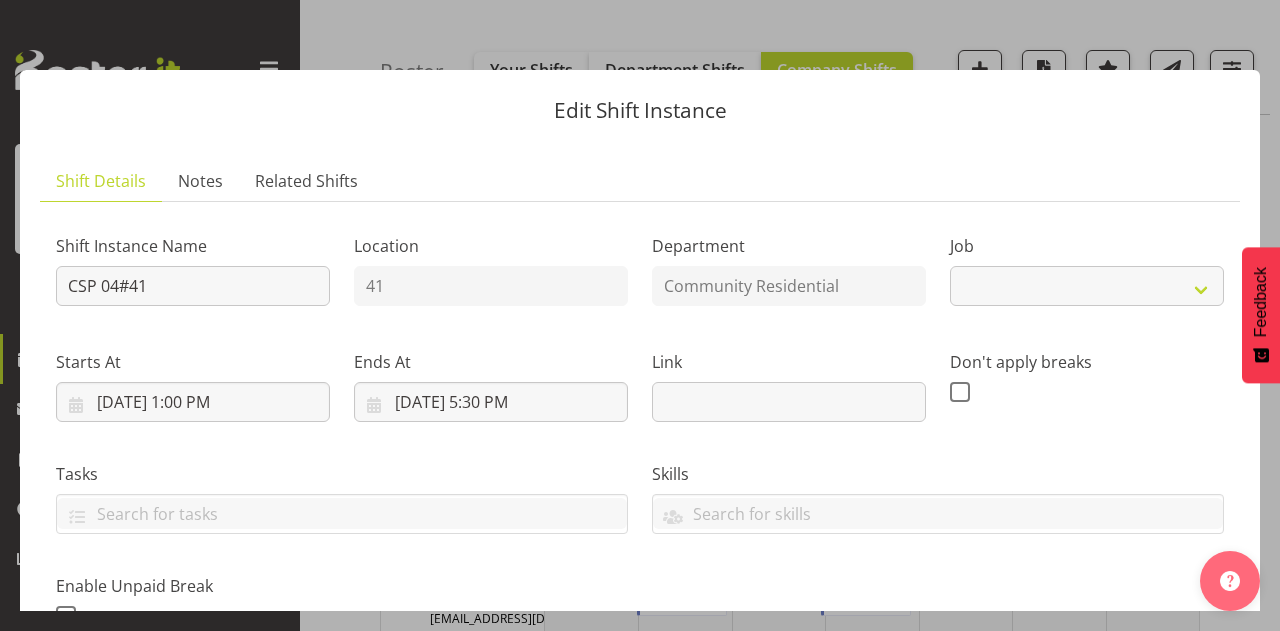 select on "2" 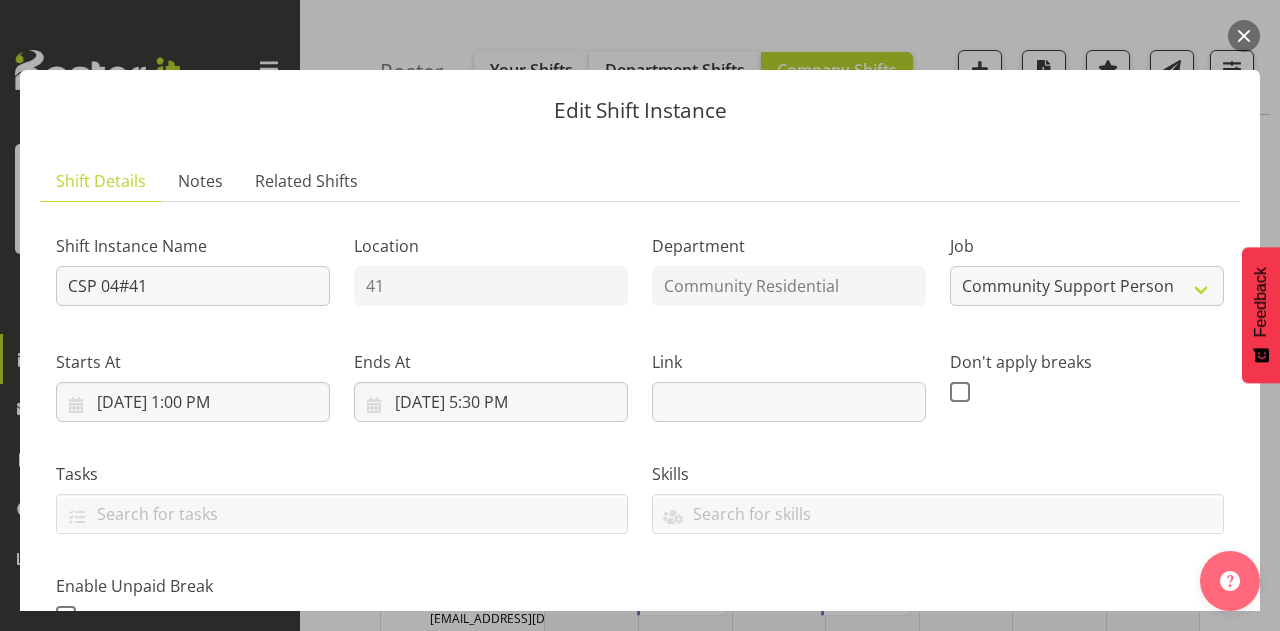 click at bounding box center [1244, 36] 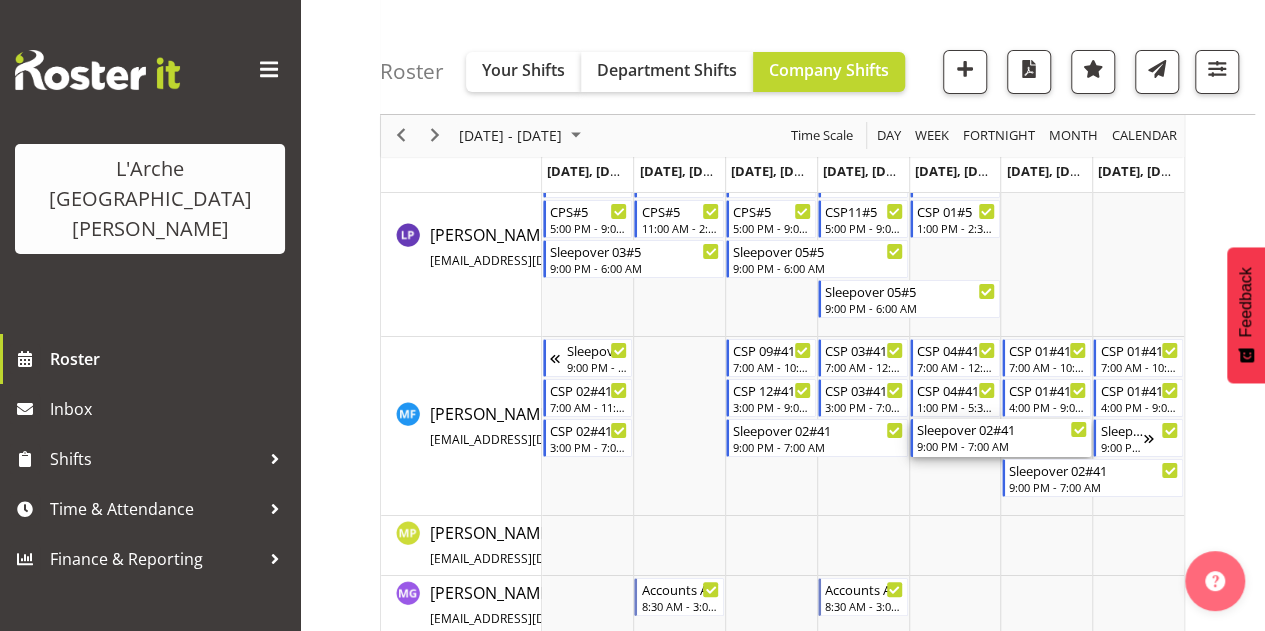 click on "Sleepover 02#41 9:00 PM - 7:00 AM" at bounding box center [1001, 438] 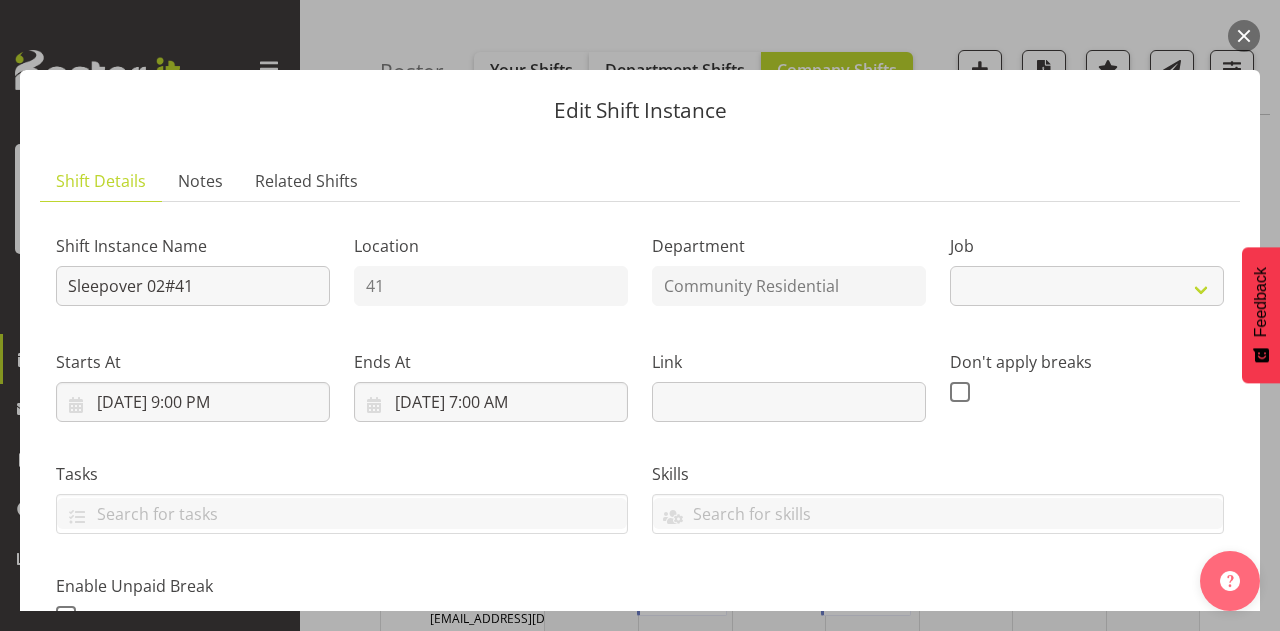 select on "2" 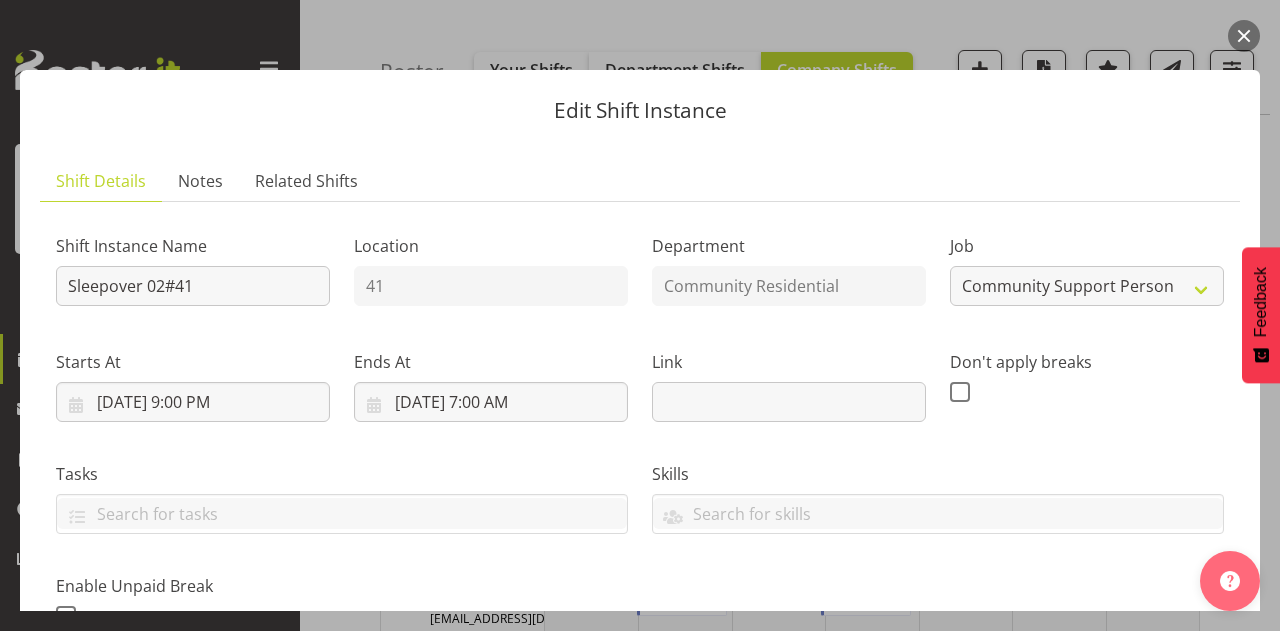 click at bounding box center (1244, 36) 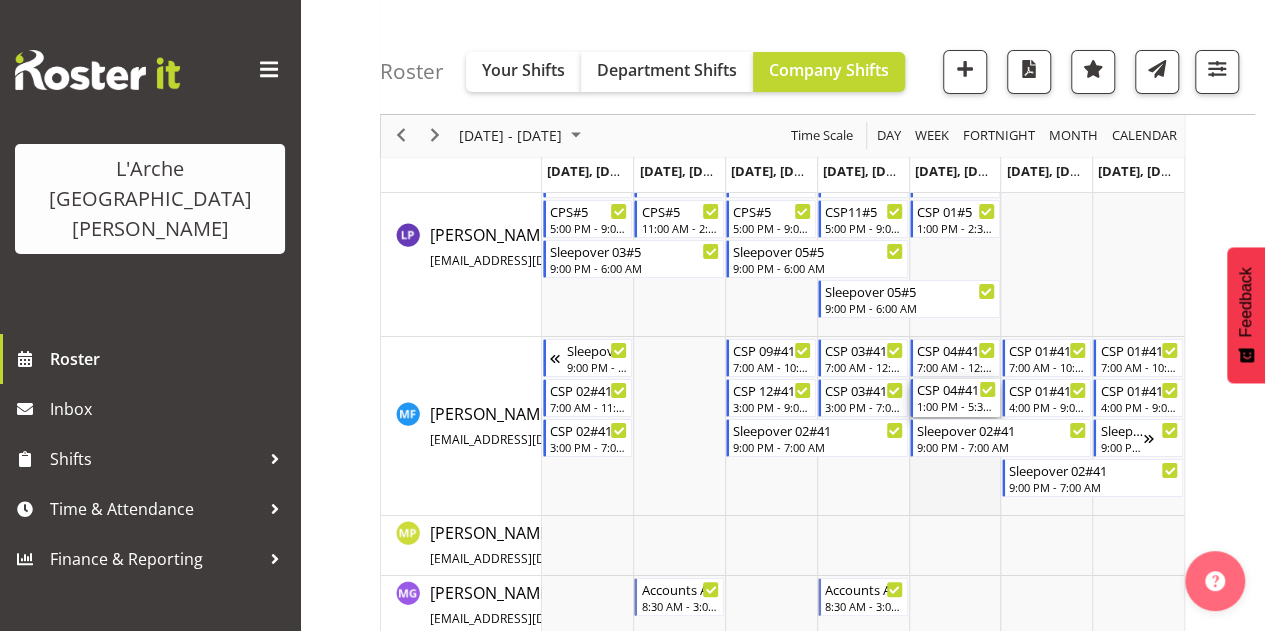 click on "CSP 04#41 1:00 PM - 5:30 PM" at bounding box center [955, 398] 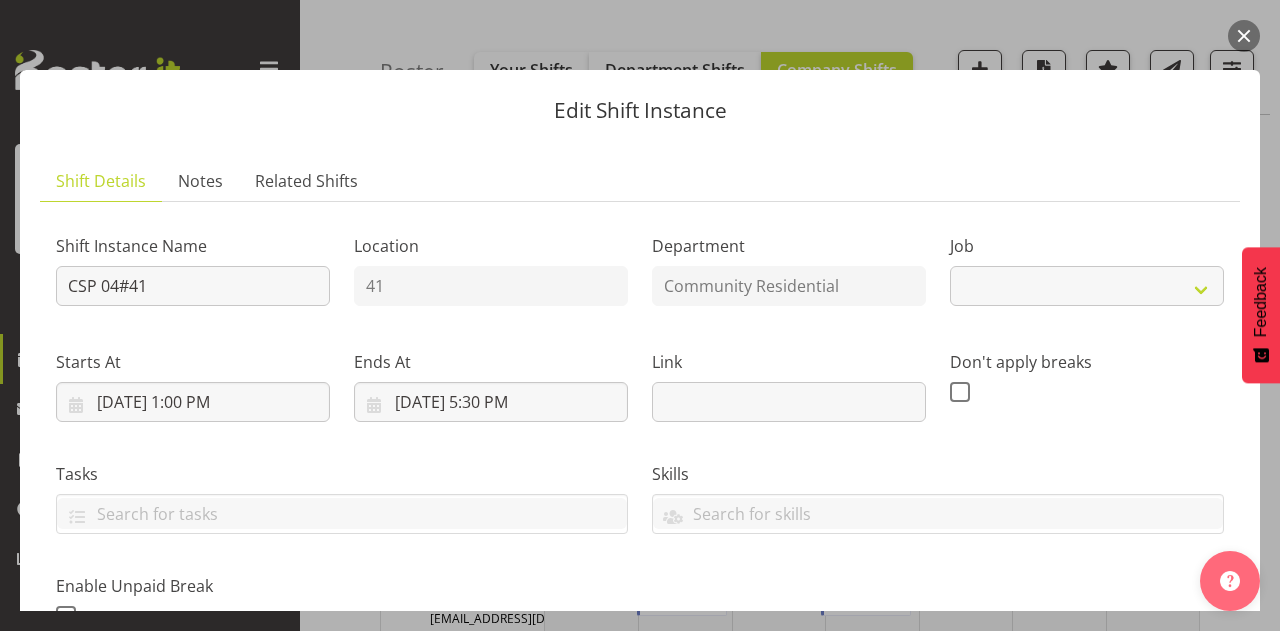 select on "2" 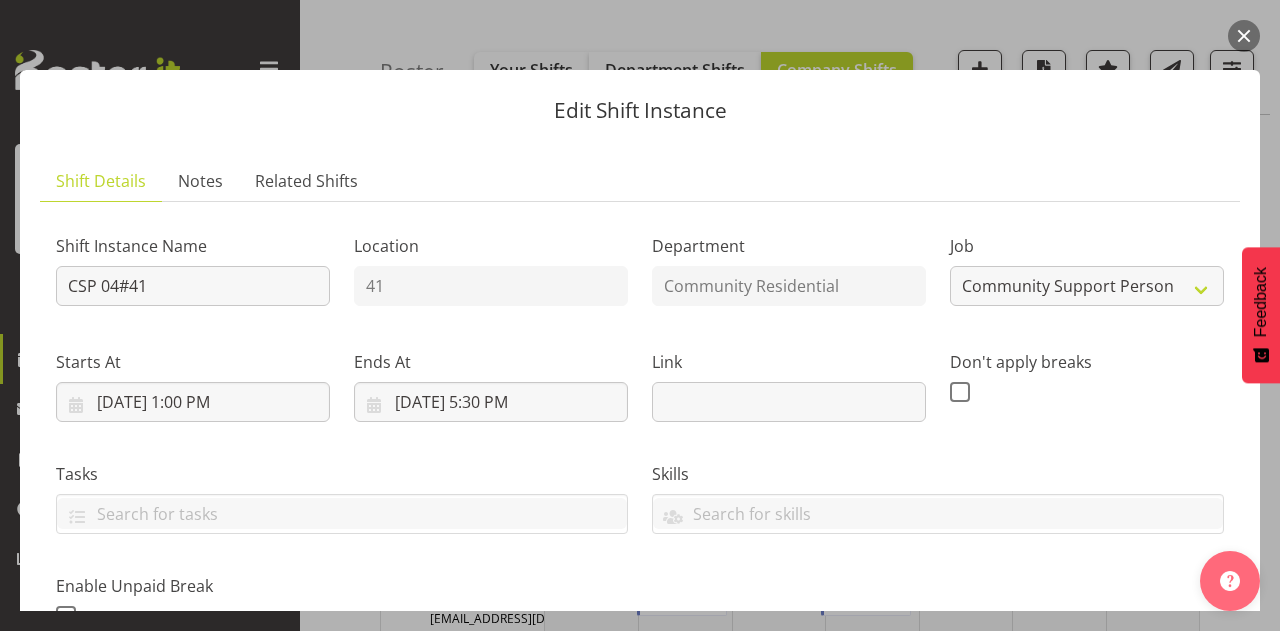 click at bounding box center (1244, 36) 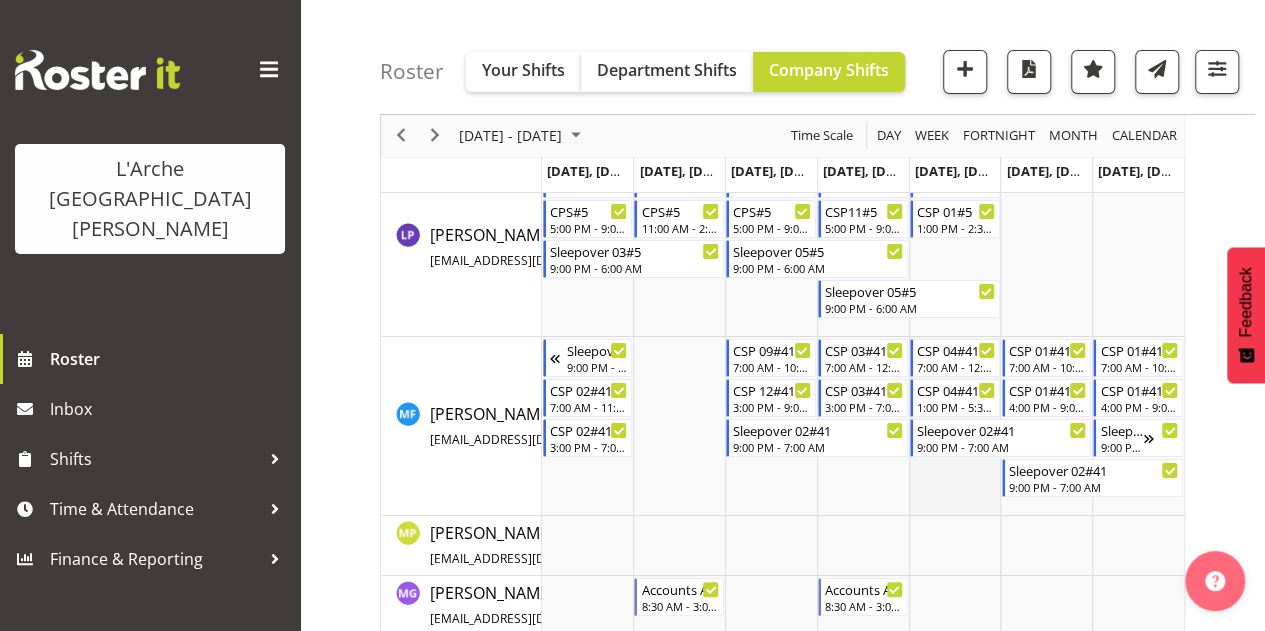 click at bounding box center (955, 426) 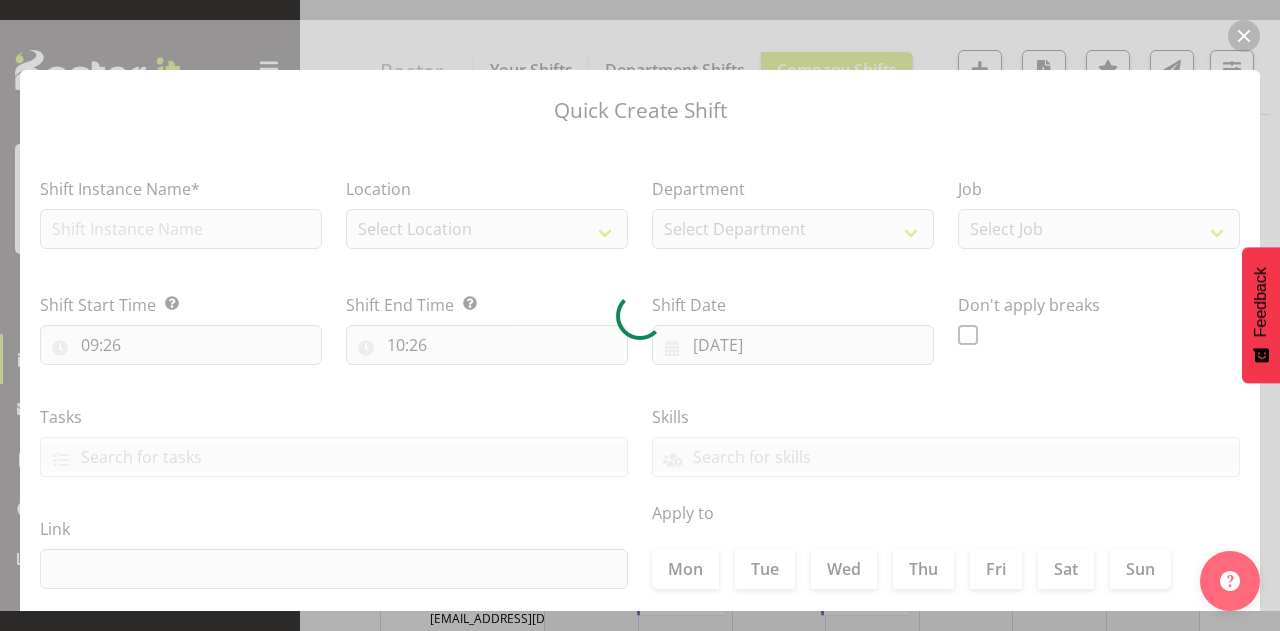 type on "[DATE]" 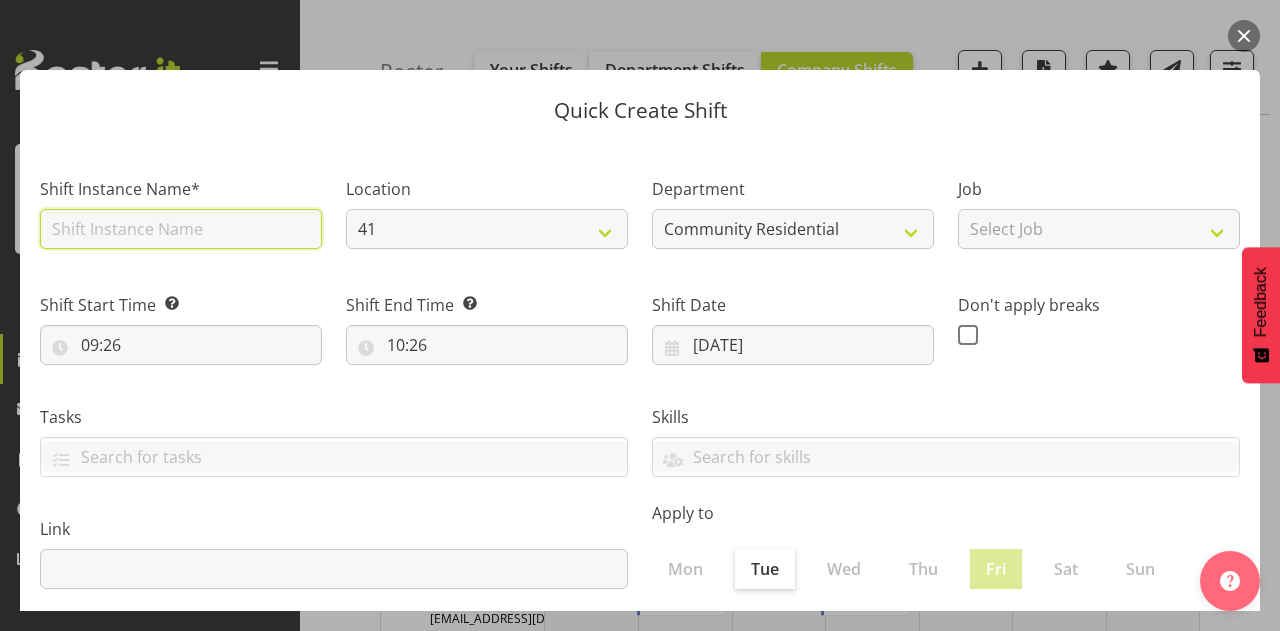 click at bounding box center [181, 229] 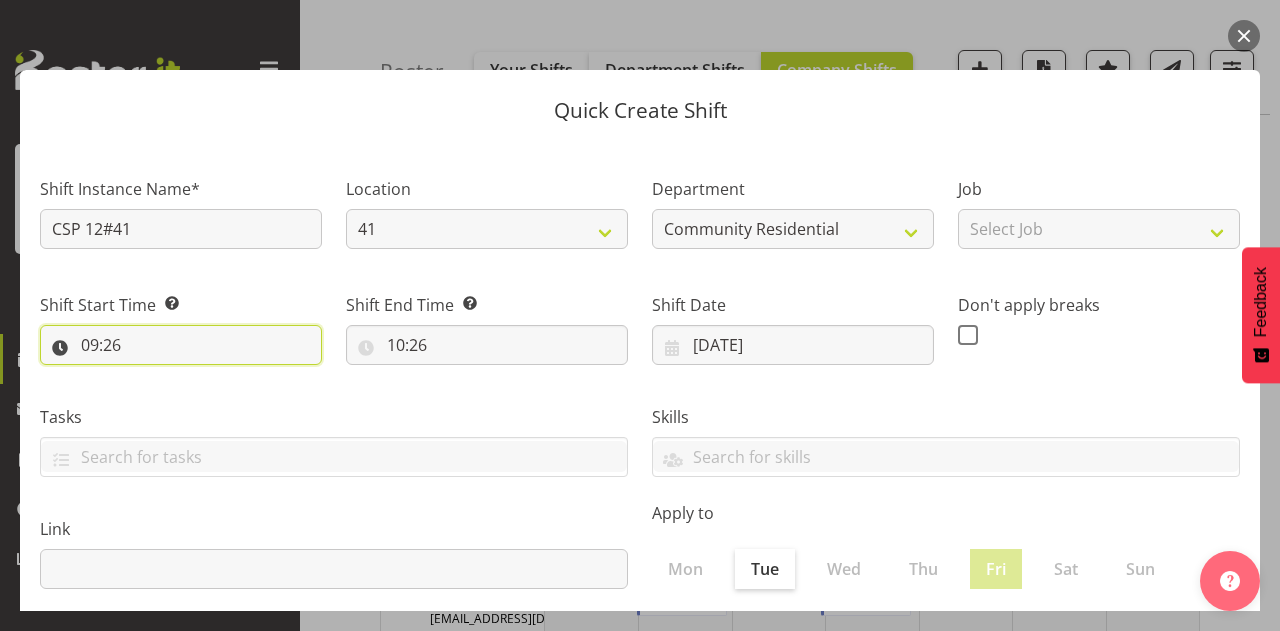 click on "09:26" at bounding box center [181, 345] 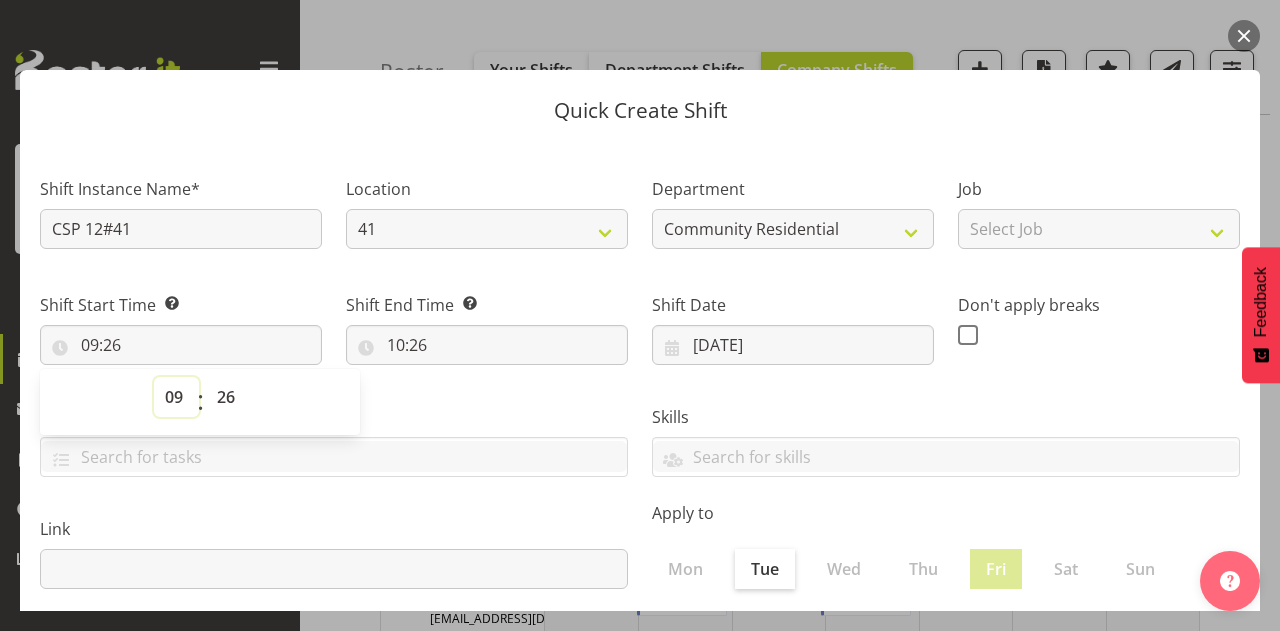 click on "00   01   02   03   04   05   06   07   08   09   10   11   12   13   14   15   16   17   18   19   20   21   22   23" at bounding box center [176, 397] 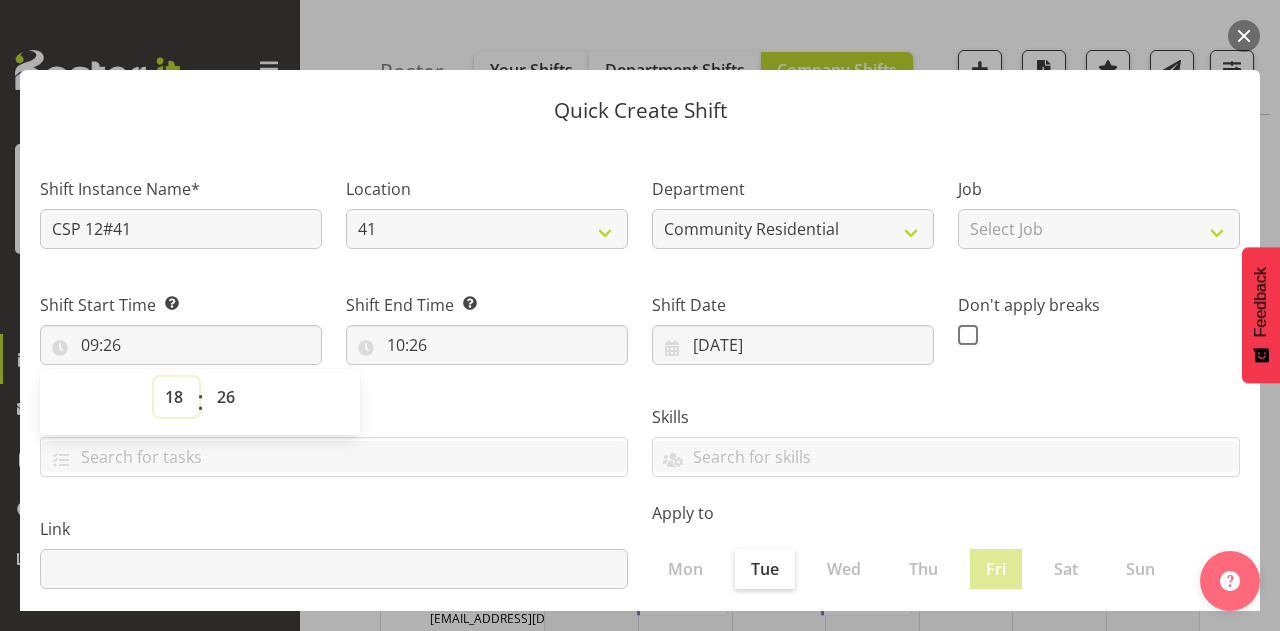 click on "00   01   02   03   04   05   06   07   08   09   10   11   12   13   14   15   16   17   18   19   20   21   22   23" at bounding box center [176, 397] 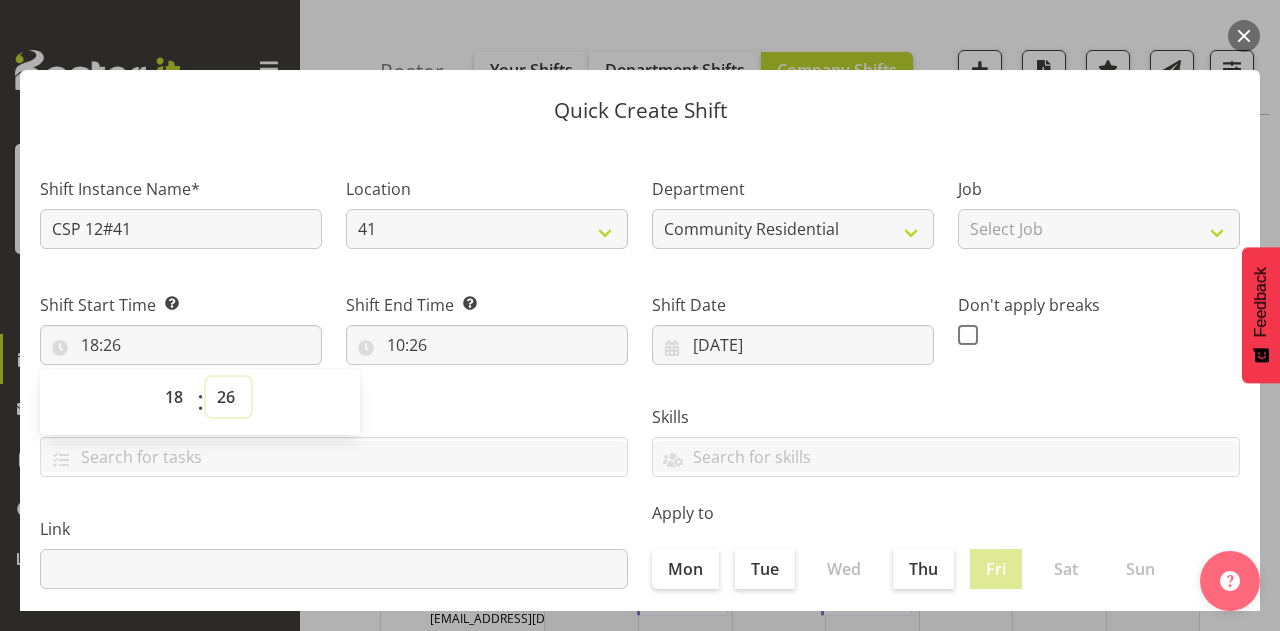 click on "00   01   02   03   04   05   06   07   08   09   10   11   12   13   14   15   16   17   18   19   20   21   22   23   24   25   26   27   28   29   30   31   32   33   34   35   36   37   38   39   40   41   42   43   44   45   46   47   48   49   50   51   52   53   54   55   56   57   58   59" at bounding box center [228, 397] 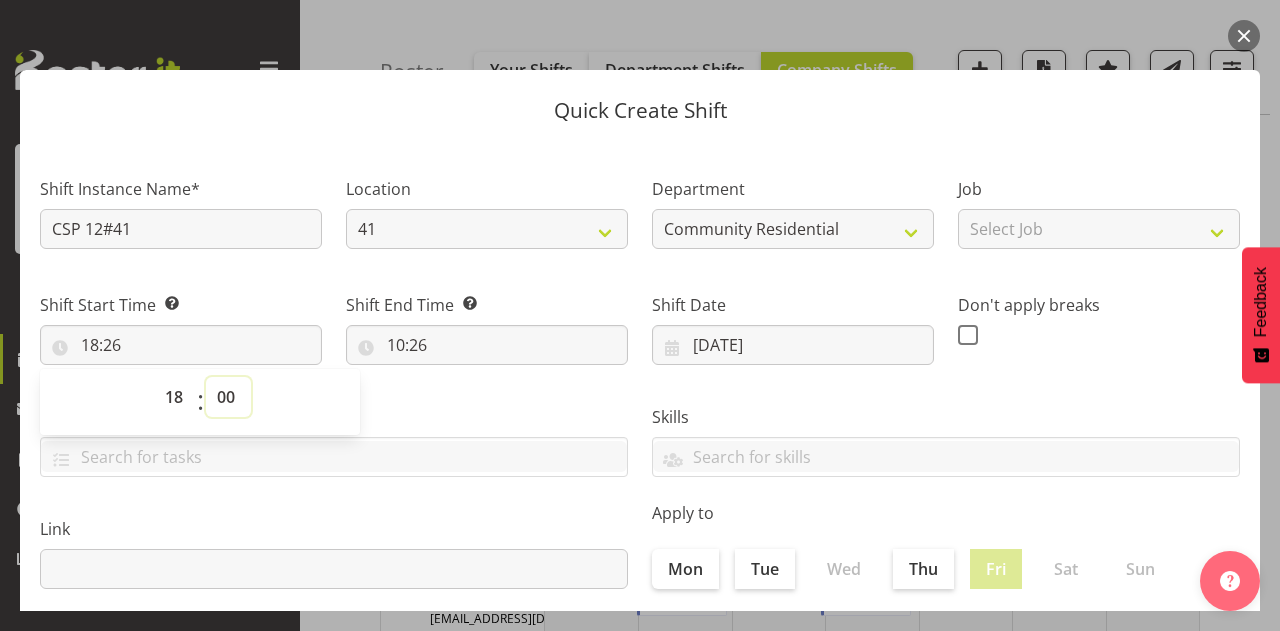 click on "00   01   02   03   04   05   06   07   08   09   10   11   12   13   14   15   16   17   18   19   20   21   22   23   24   25   26   27   28   29   30   31   32   33   34   35   36   37   38   39   40   41   42   43   44   45   46   47   48   49   50   51   52   53   54   55   56   57   58   59" at bounding box center [228, 397] 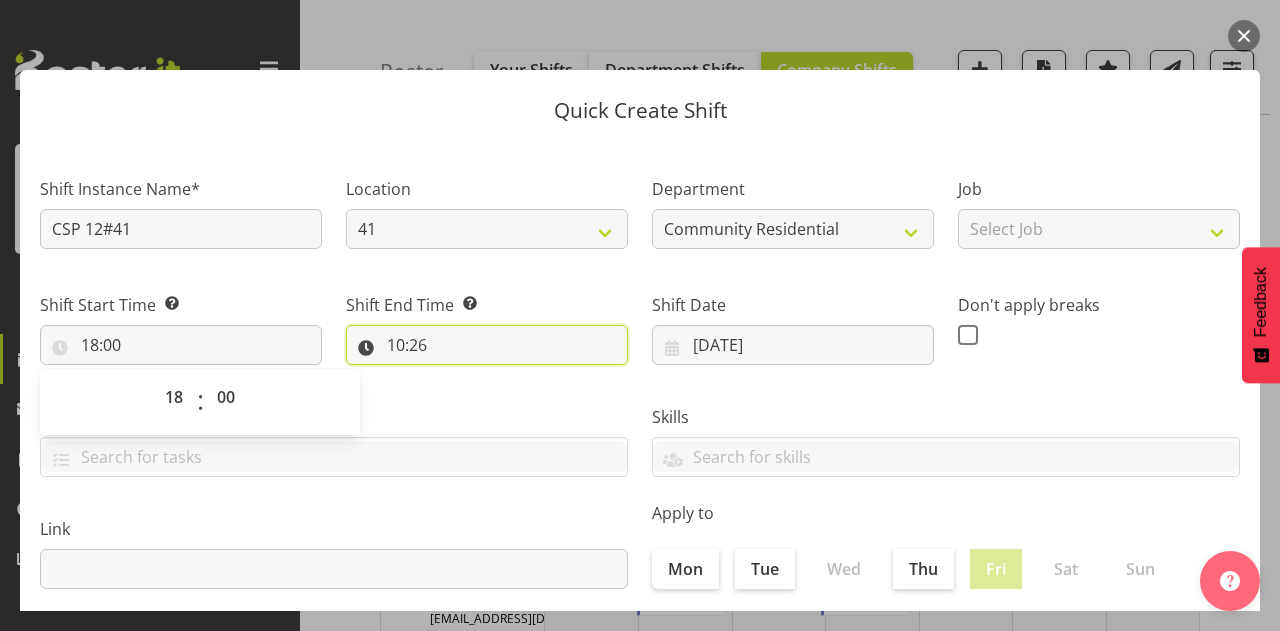 click on "10:26" at bounding box center [487, 345] 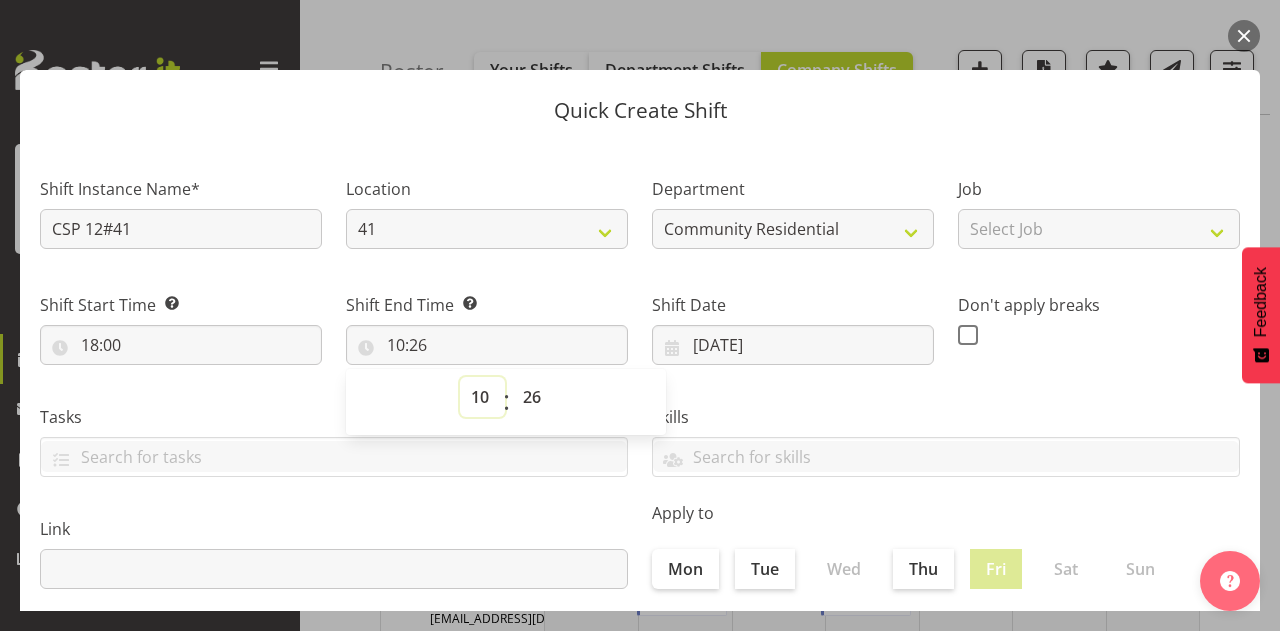 click on "00   01   02   03   04   05   06   07   08   09   10   11   12   13   14   15   16   17   18   19   20   21   22   23" at bounding box center [482, 397] 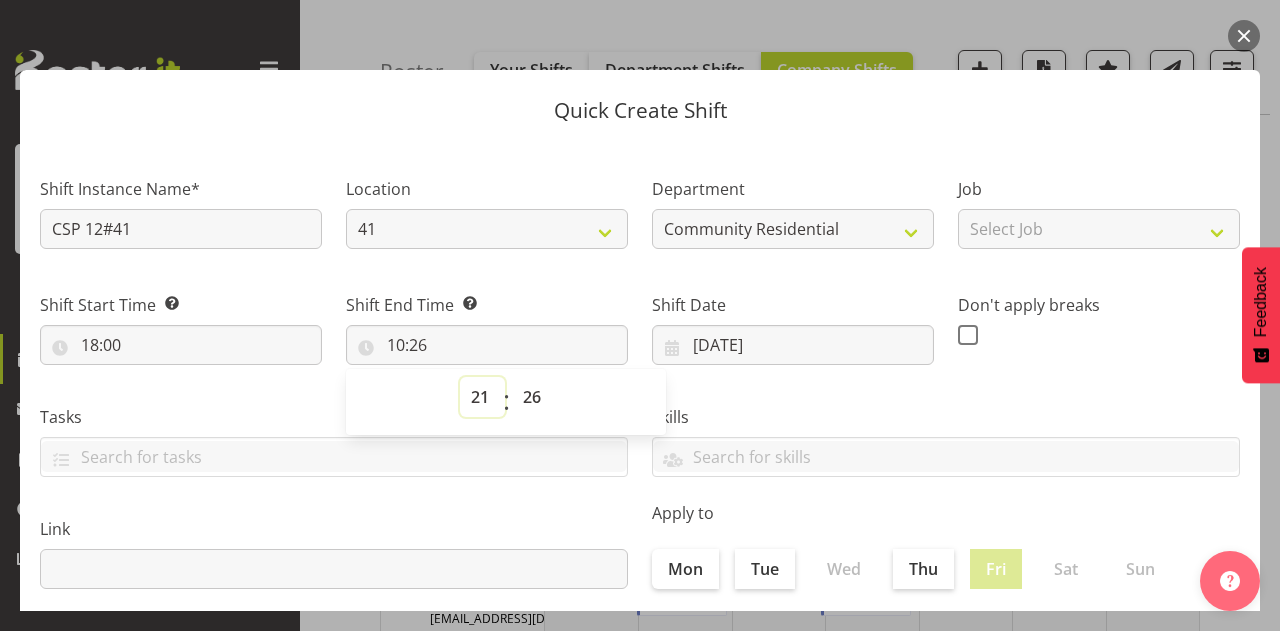 click on "00   01   02   03   04   05   06   07   08   09   10   11   12   13   14   15   16   17   18   19   20   21   22   23" at bounding box center (482, 397) 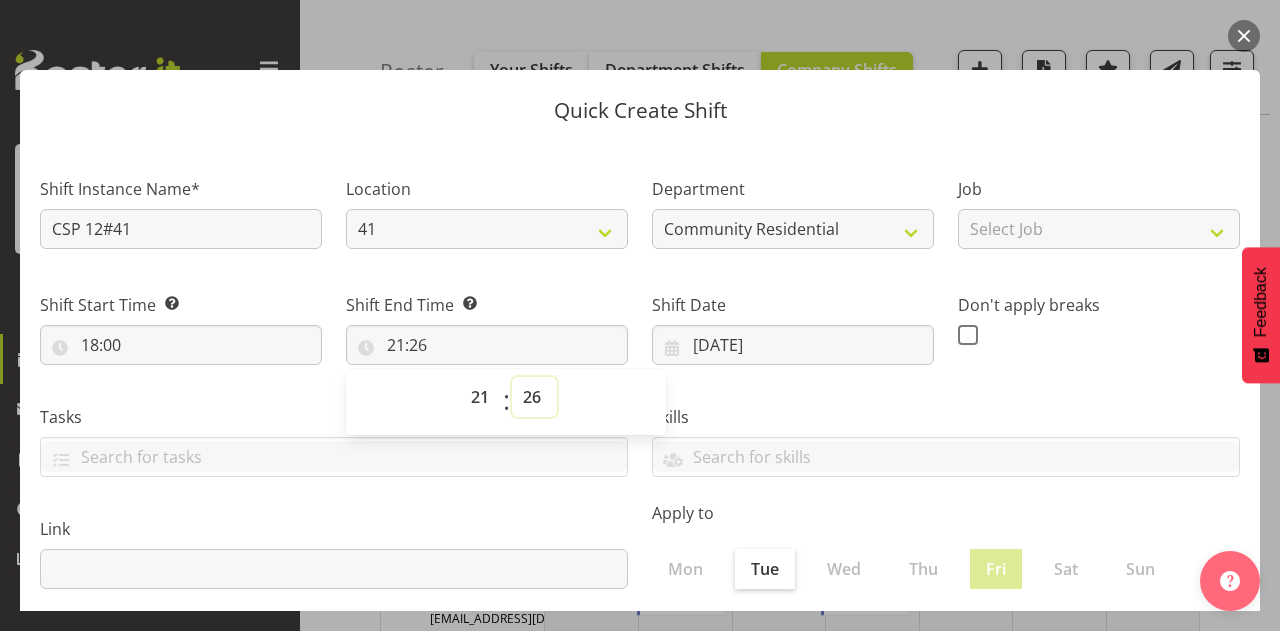 click on "00   01   02   03   04   05   06   07   08   09   10   11   12   13   14   15   16   17   18   19   20   21   22   23   24   25   26   27   28   29   30   31   32   33   34   35   36   37   38   39   40   41   42   43   44   45   46   47   48   49   50   51   52   53   54   55   56   57   58   59" at bounding box center (534, 397) 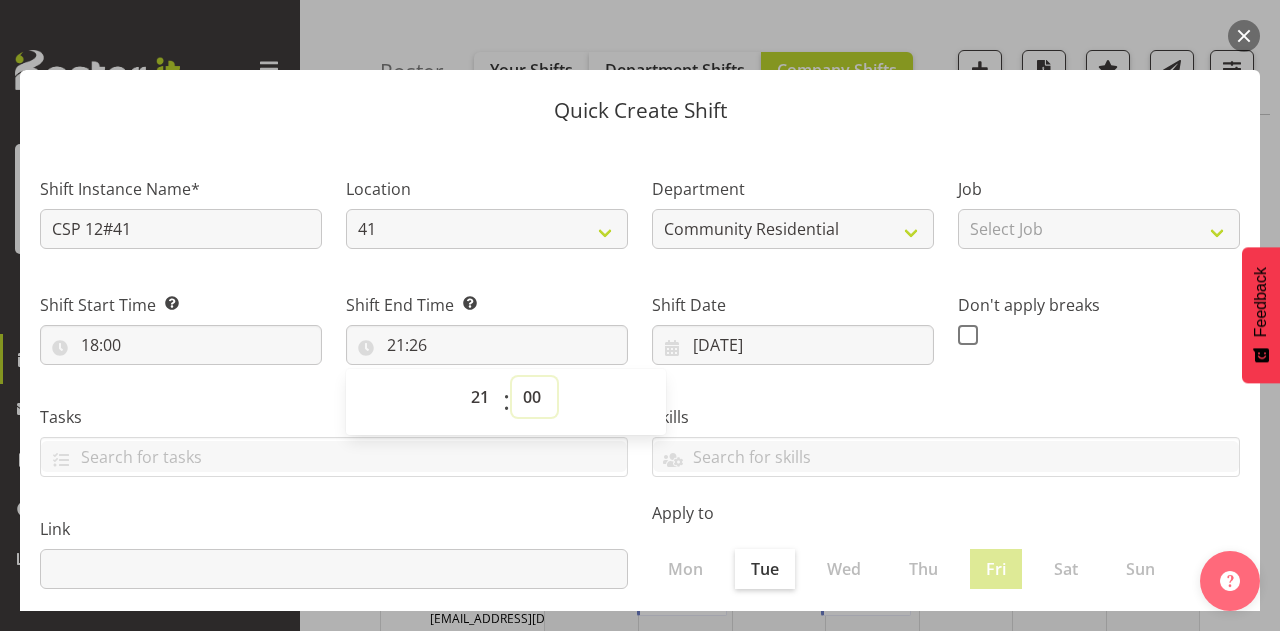 click on "00   01   02   03   04   05   06   07   08   09   10   11   12   13   14   15   16   17   18   19   20   21   22   23   24   25   26   27   28   29   30   31   32   33   34   35   36   37   38   39   40   41   42   43   44   45   46   47   48   49   50   51   52   53   54   55   56   57   58   59" at bounding box center [534, 397] 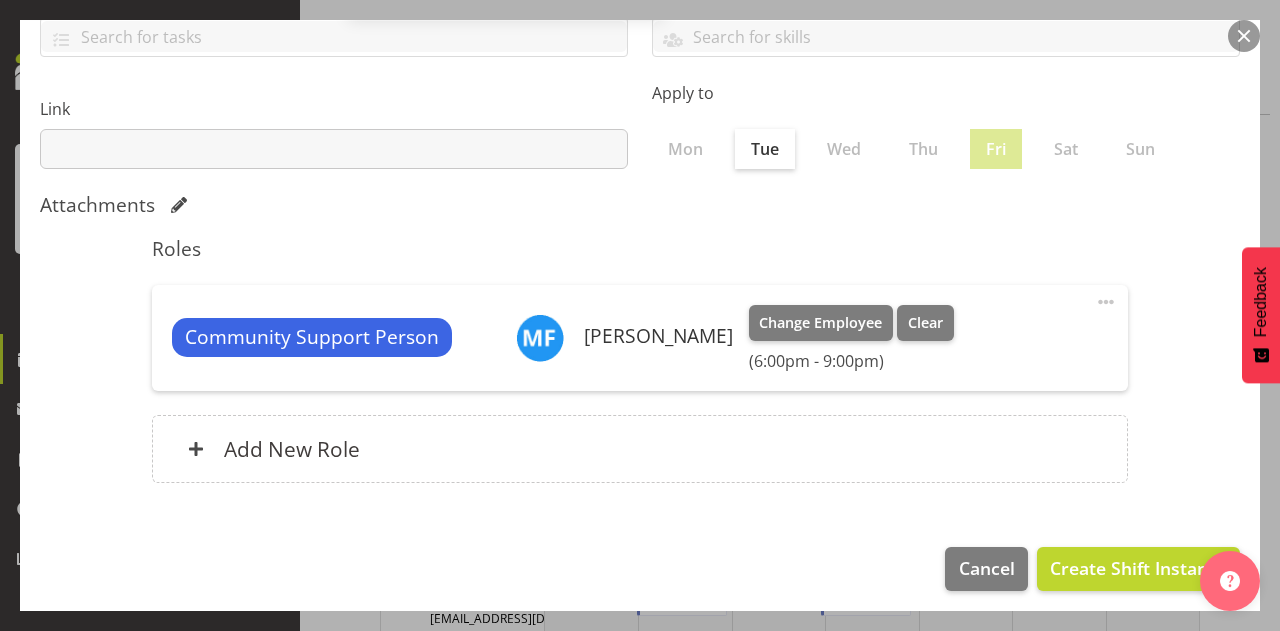 scroll, scrollTop: 428, scrollLeft: 0, axis: vertical 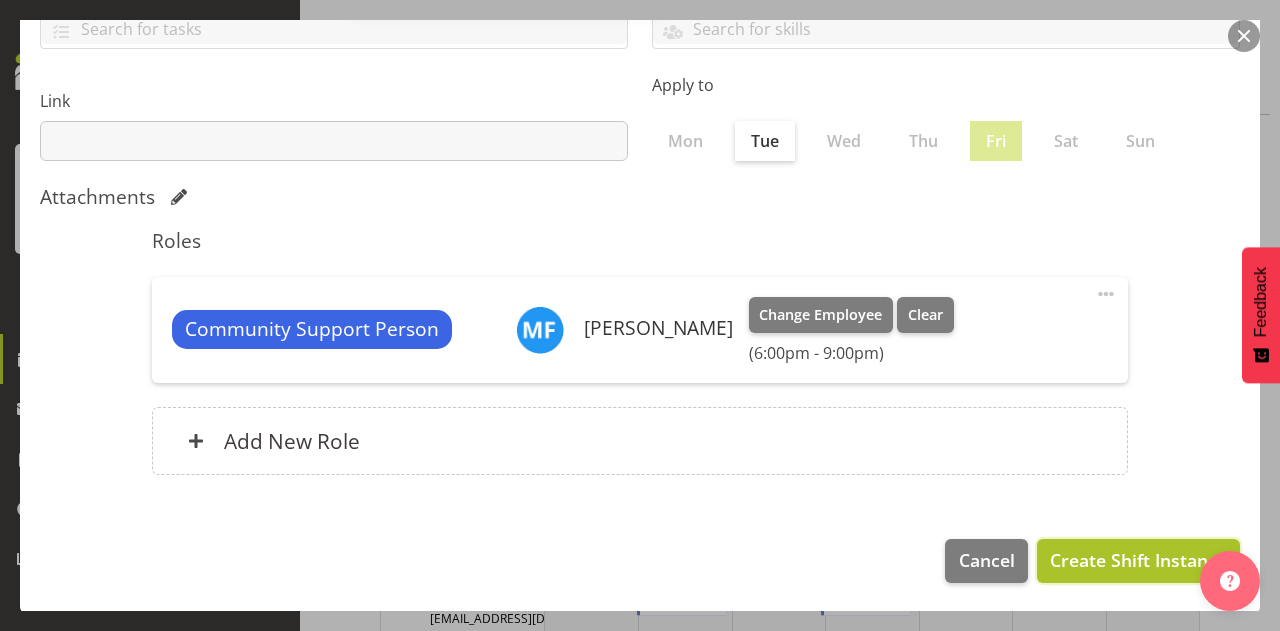 click on "Create Shift Instance" at bounding box center [1138, 560] 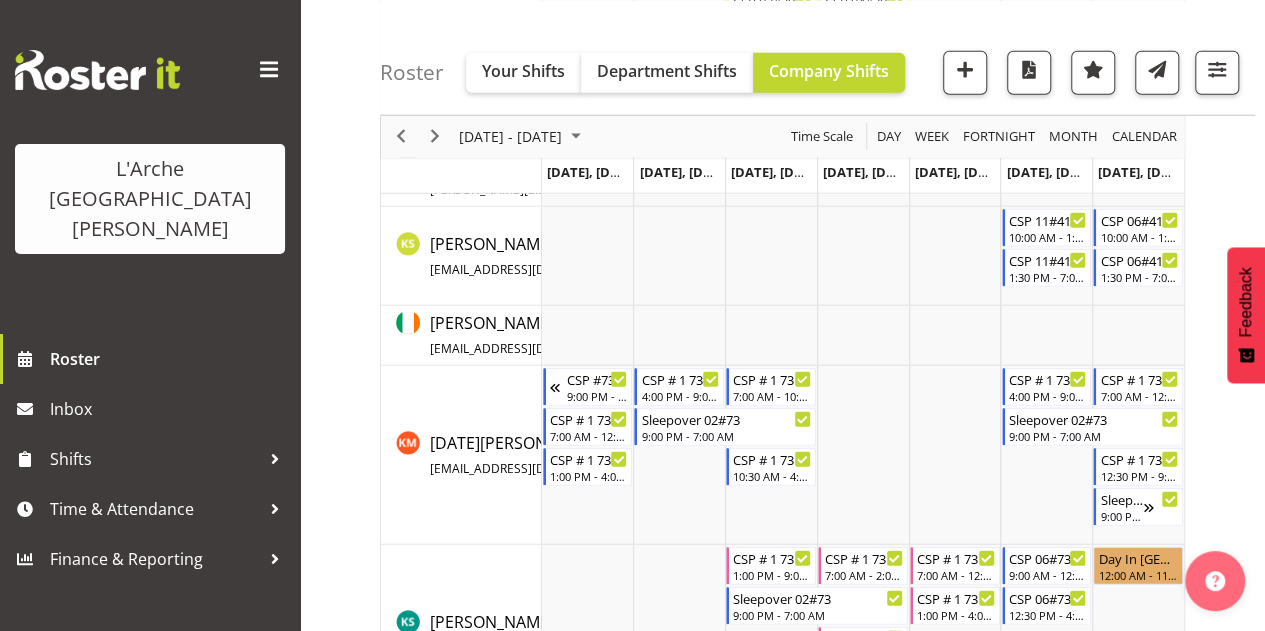 scroll, scrollTop: 5222, scrollLeft: 0, axis: vertical 